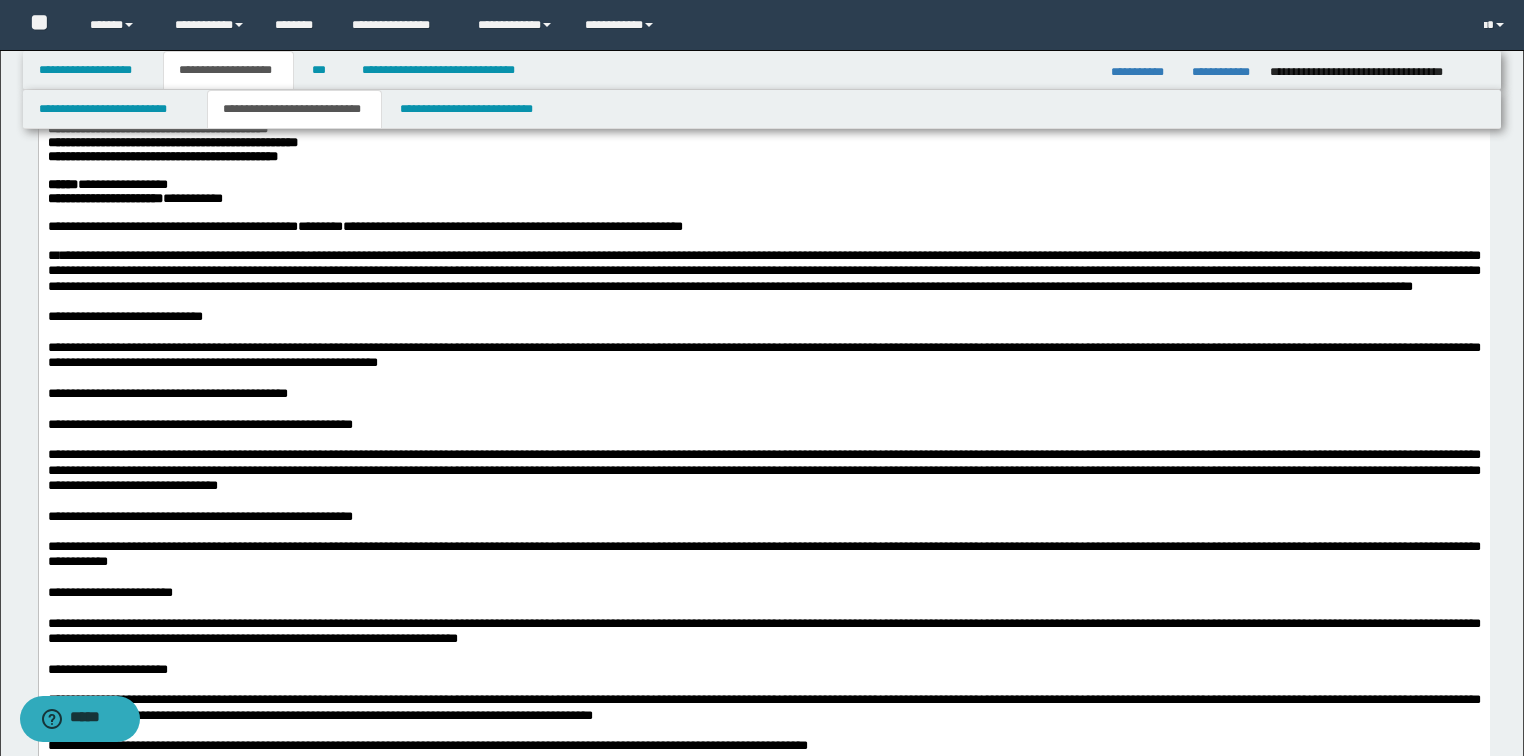 scroll, scrollTop: 0, scrollLeft: 0, axis: both 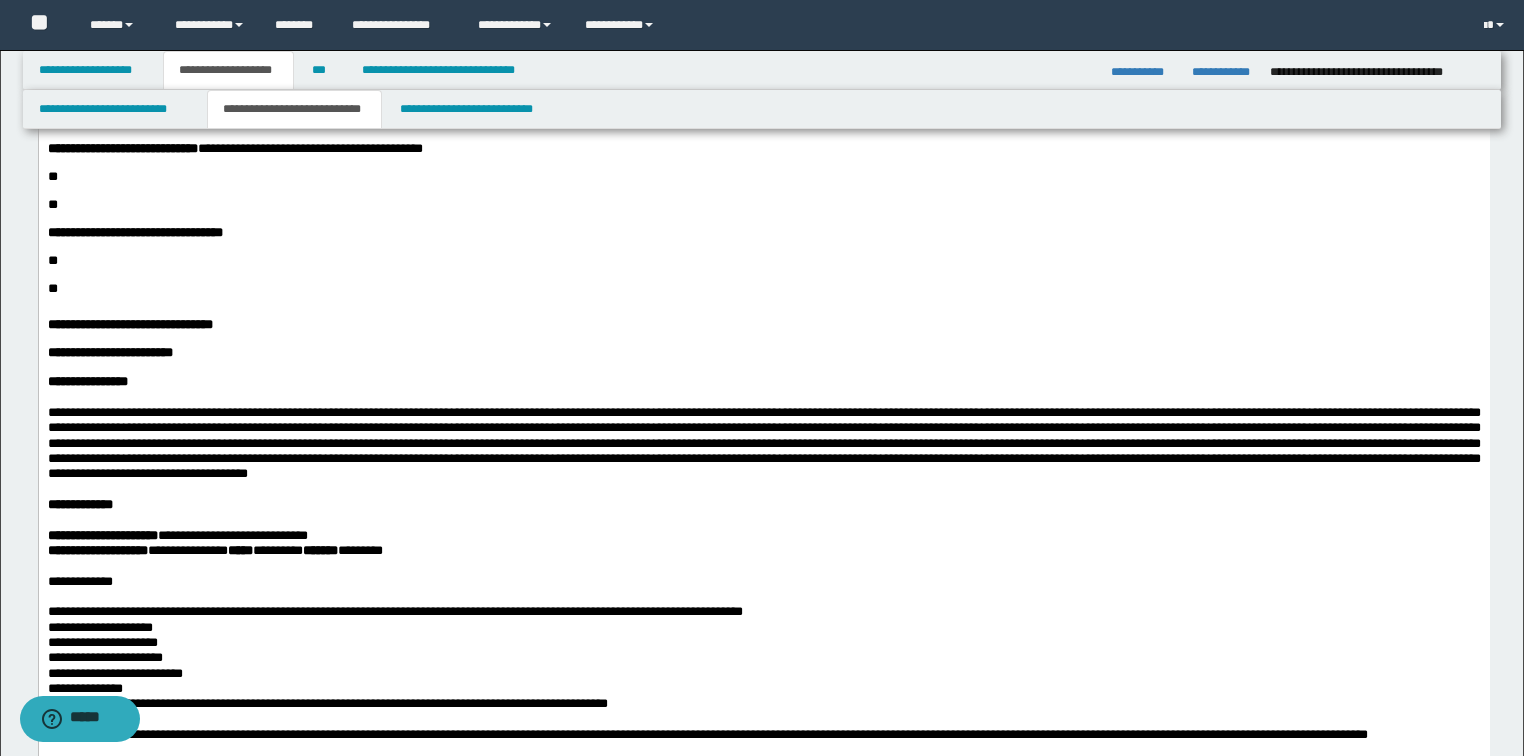 click on "**" at bounding box center (763, 177) 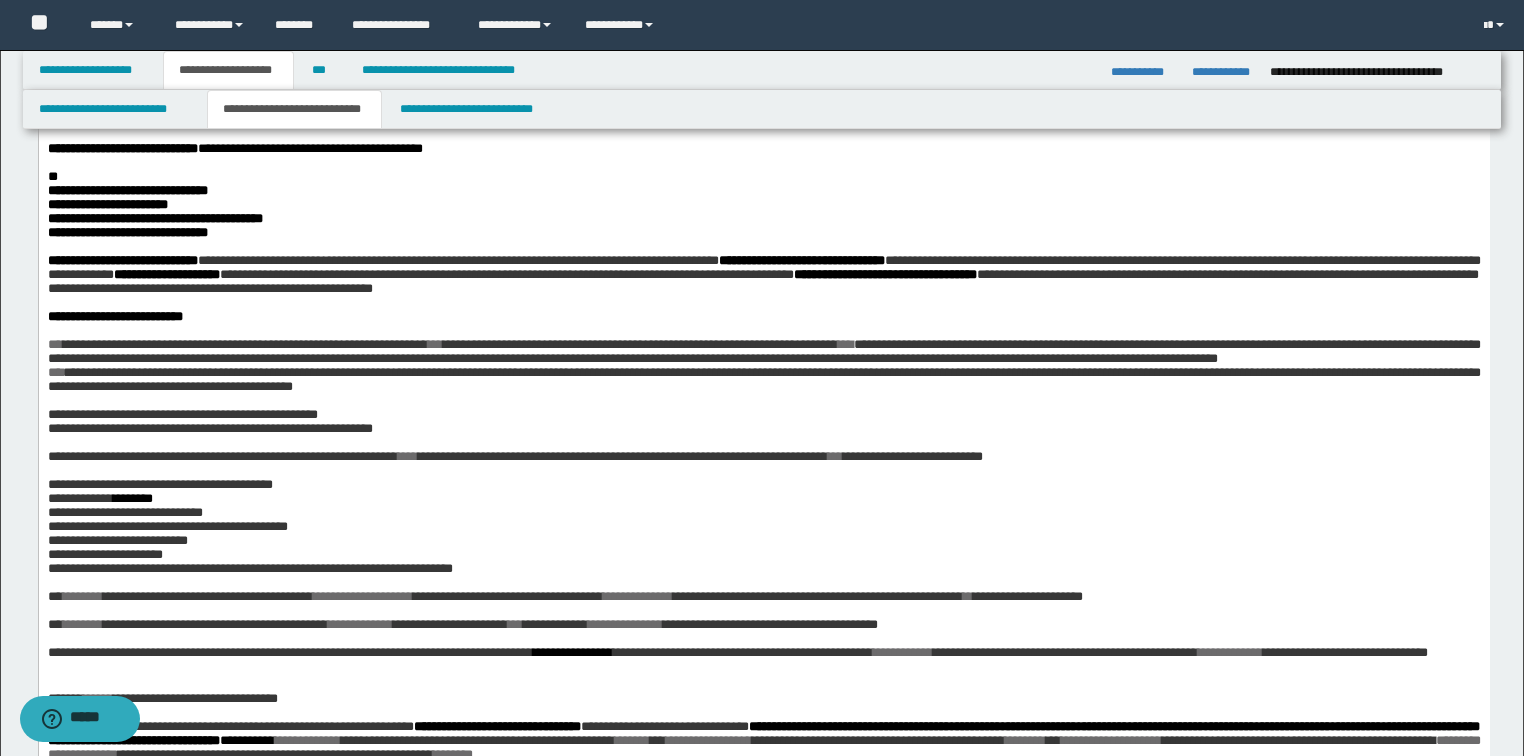 click on "**********" at bounding box center [127, 190] 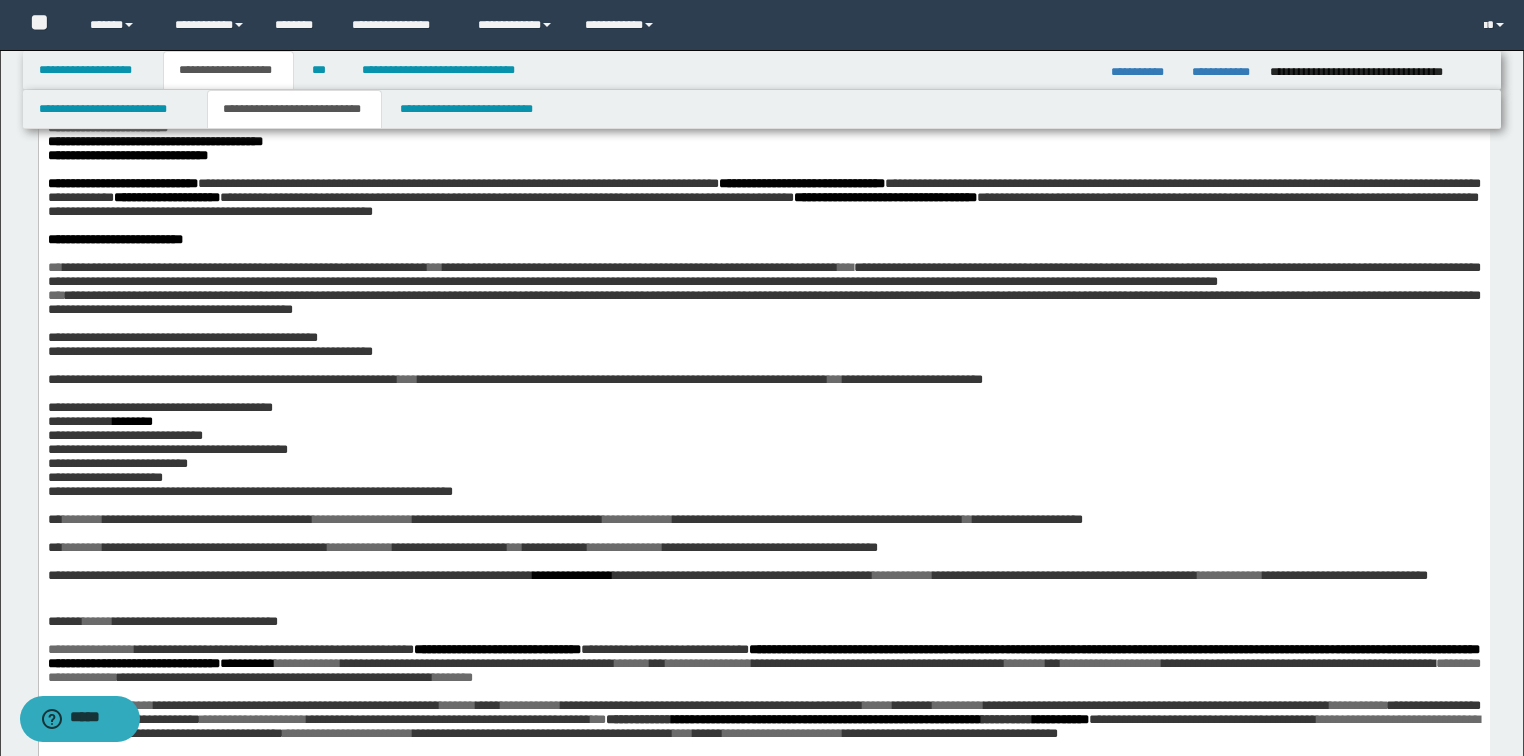 scroll, scrollTop: 1360, scrollLeft: 0, axis: vertical 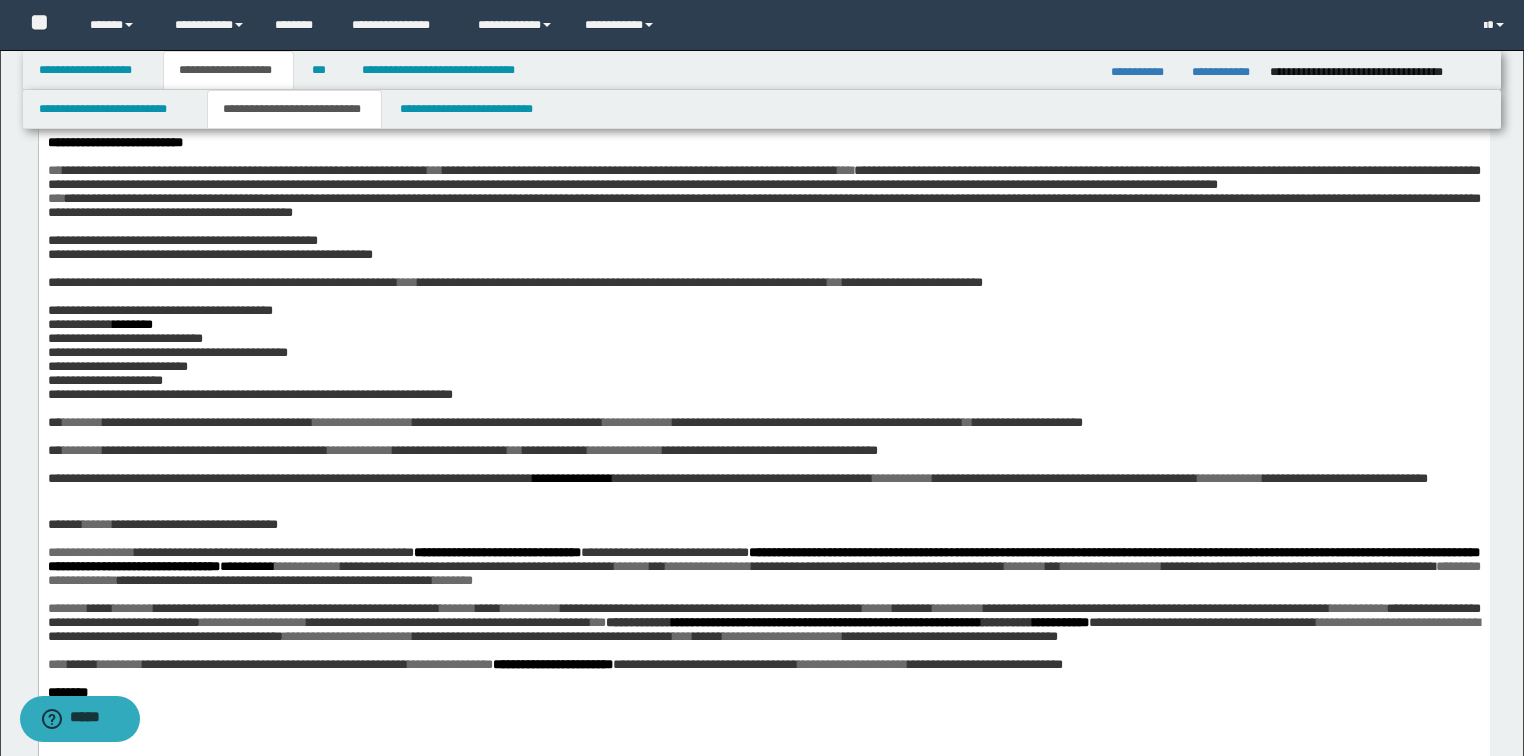click on "**********" at bounding box center [763, 178] 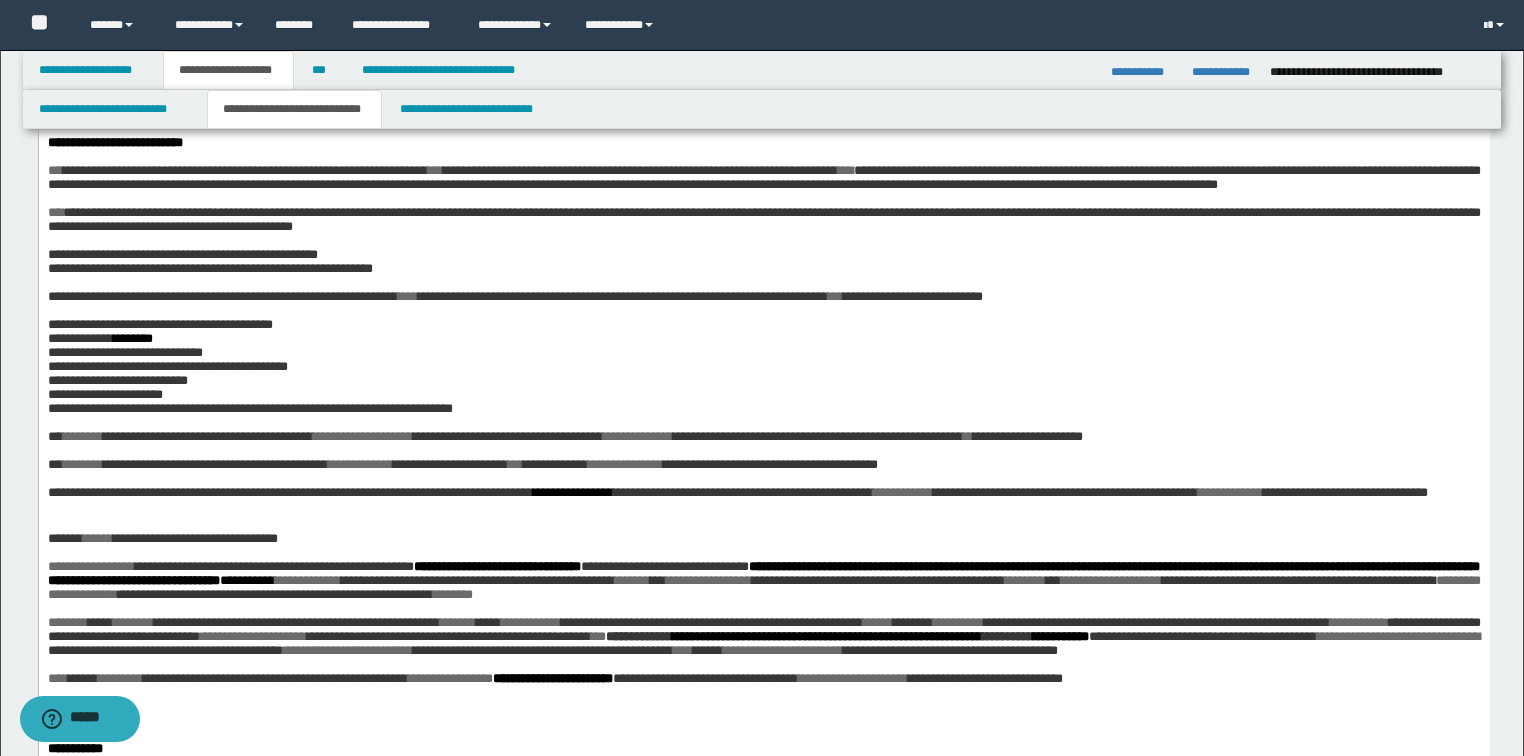 click on "**********" at bounding box center [763, 220] 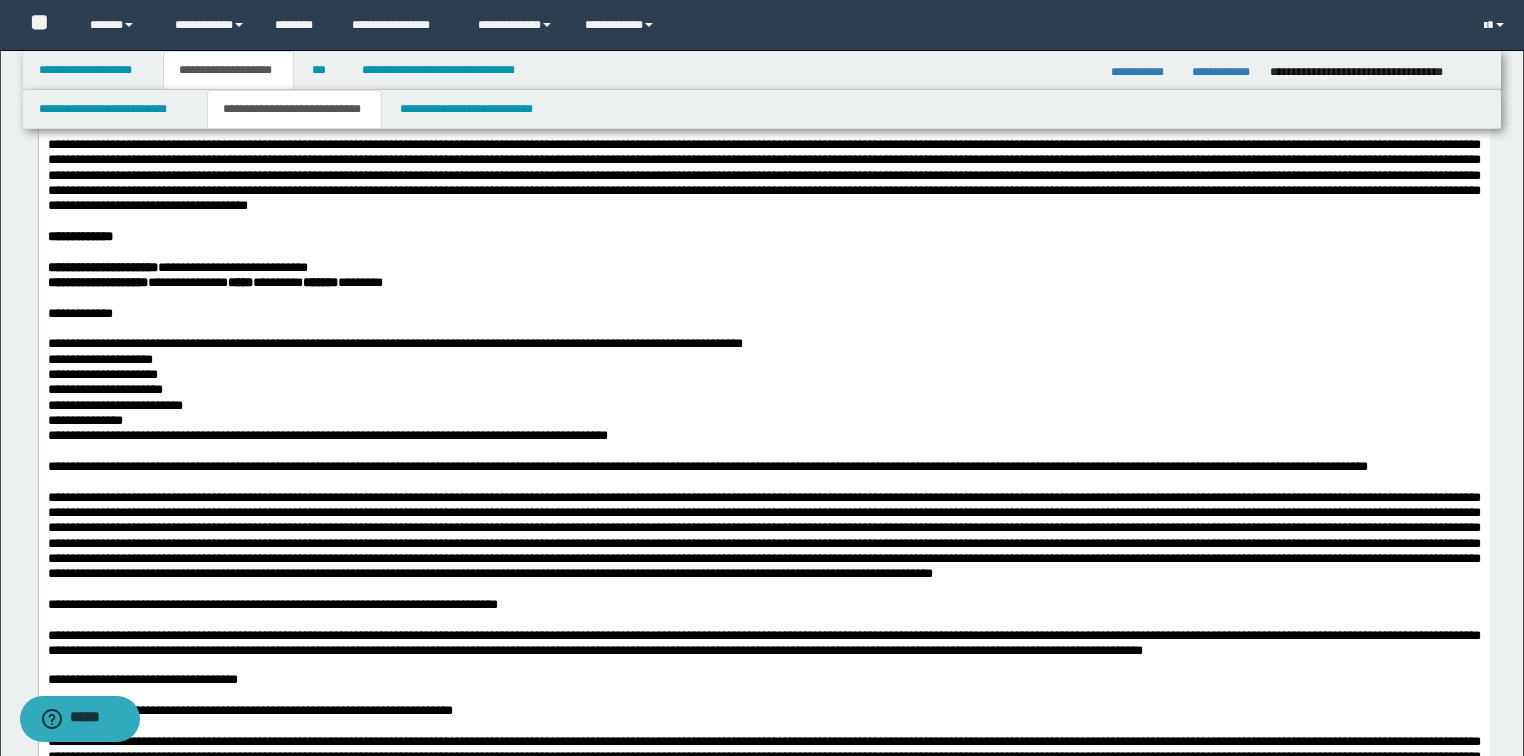 scroll, scrollTop: 2560, scrollLeft: 0, axis: vertical 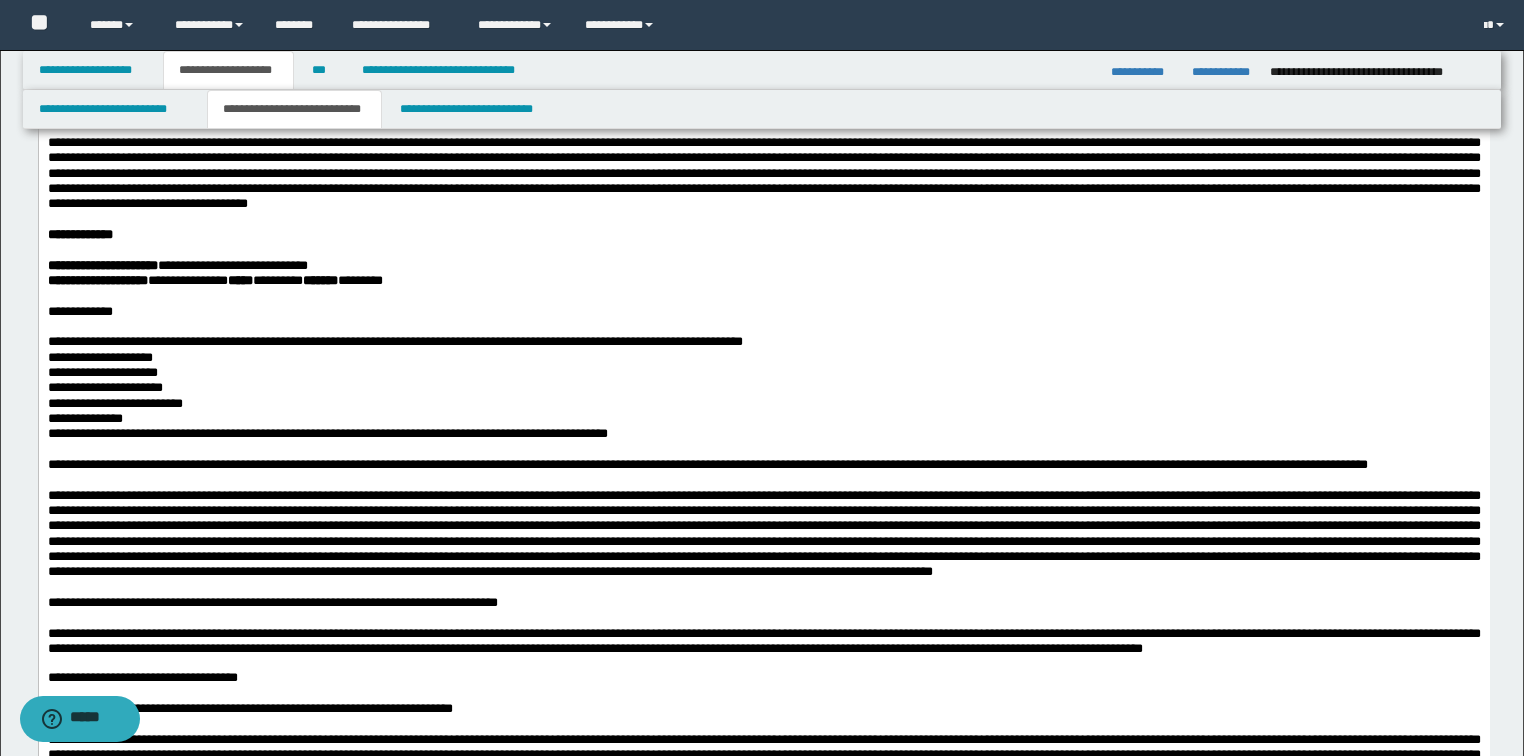 click on "**********" at bounding box center [763, -735] 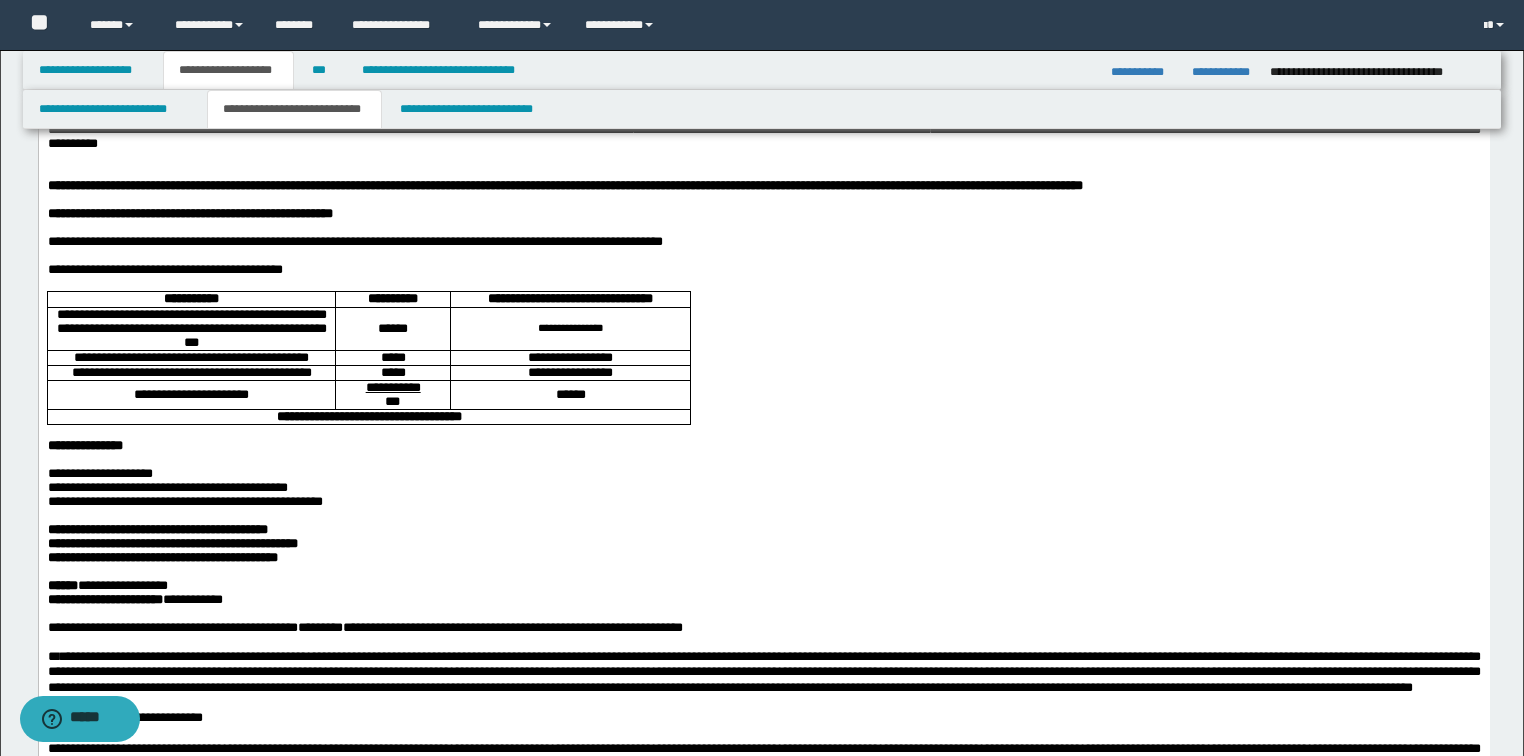 scroll, scrollTop: 0, scrollLeft: 0, axis: both 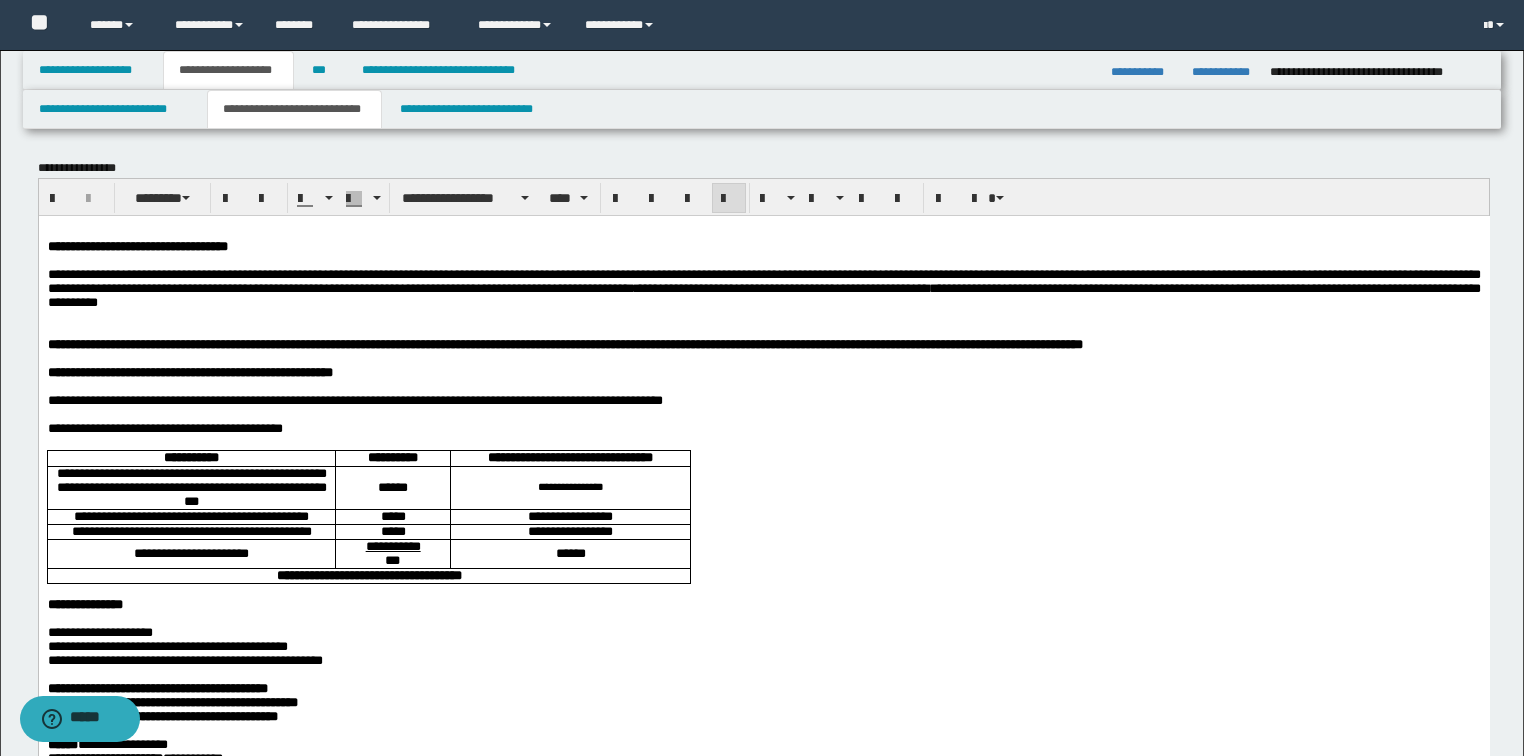 click on "**********" at bounding box center [763, 1810] 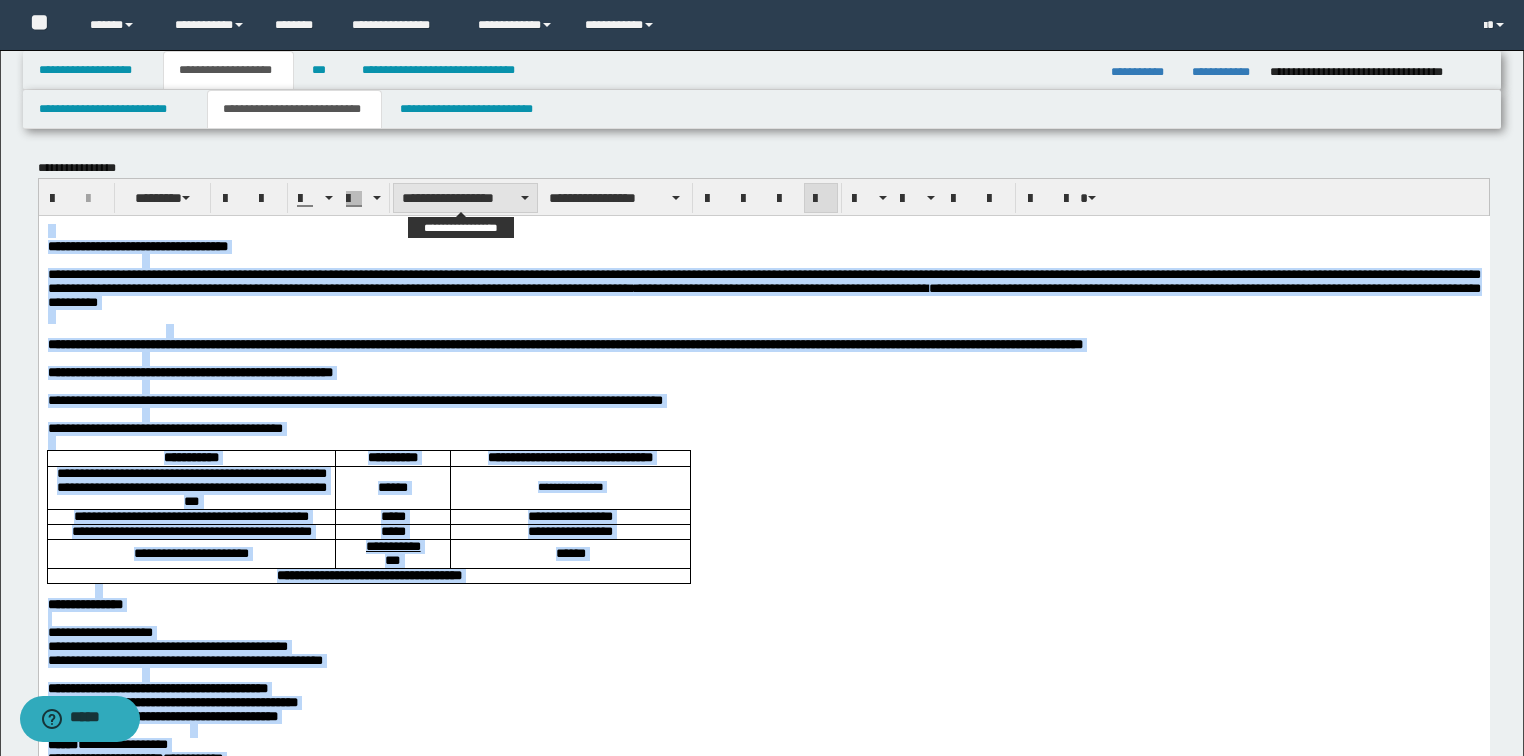click on "**********" at bounding box center (465, 198) 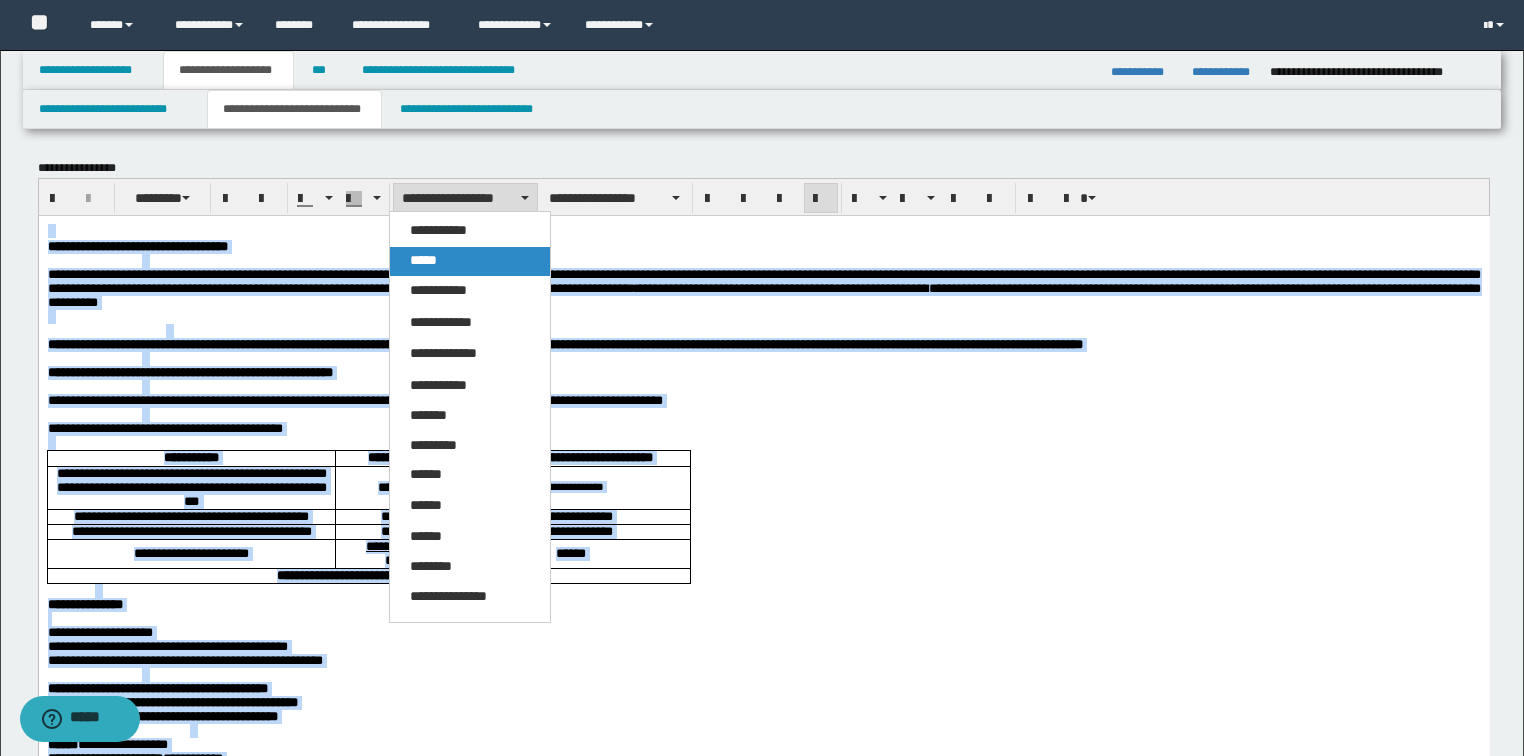 click on "*****" at bounding box center (423, 260) 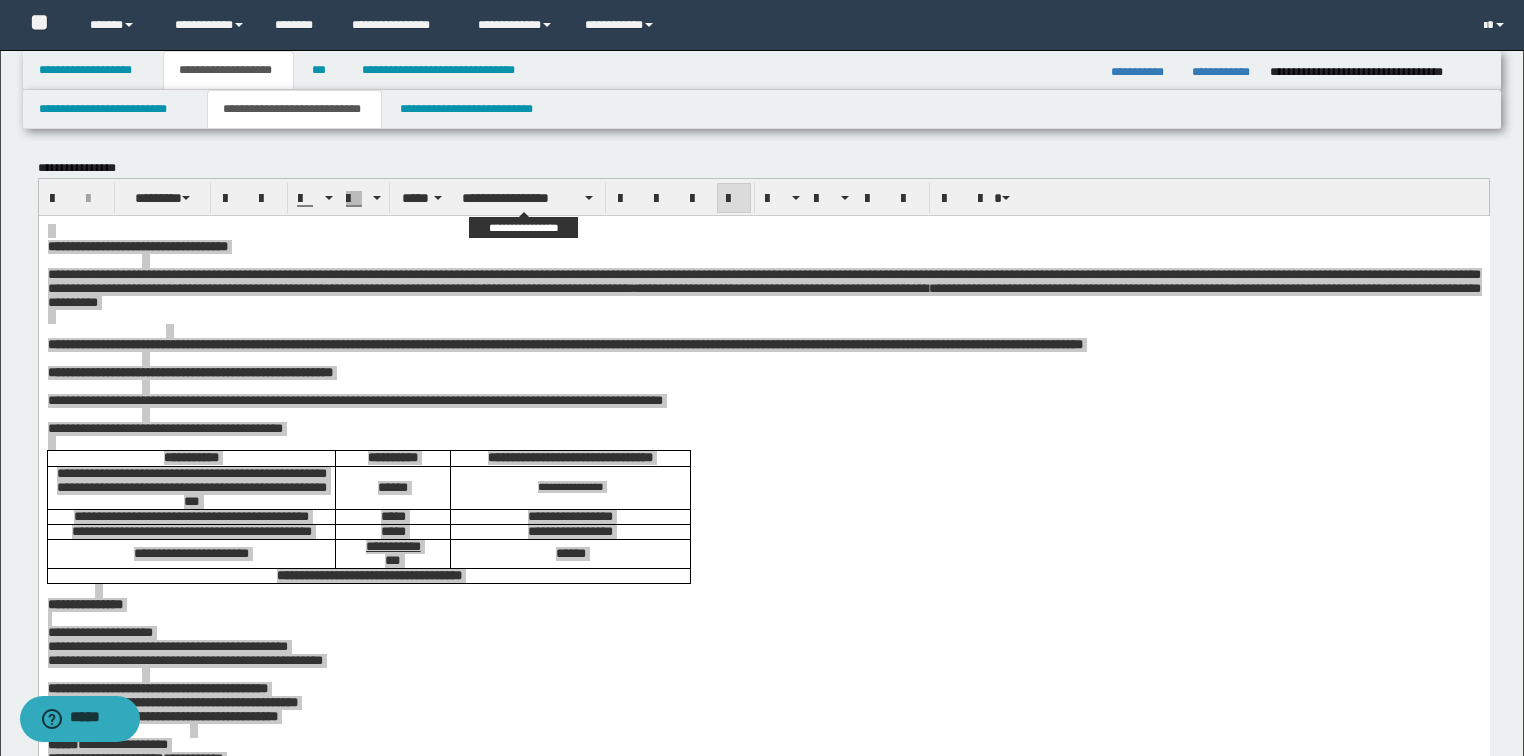 click on "**********" at bounding box center [764, 197] 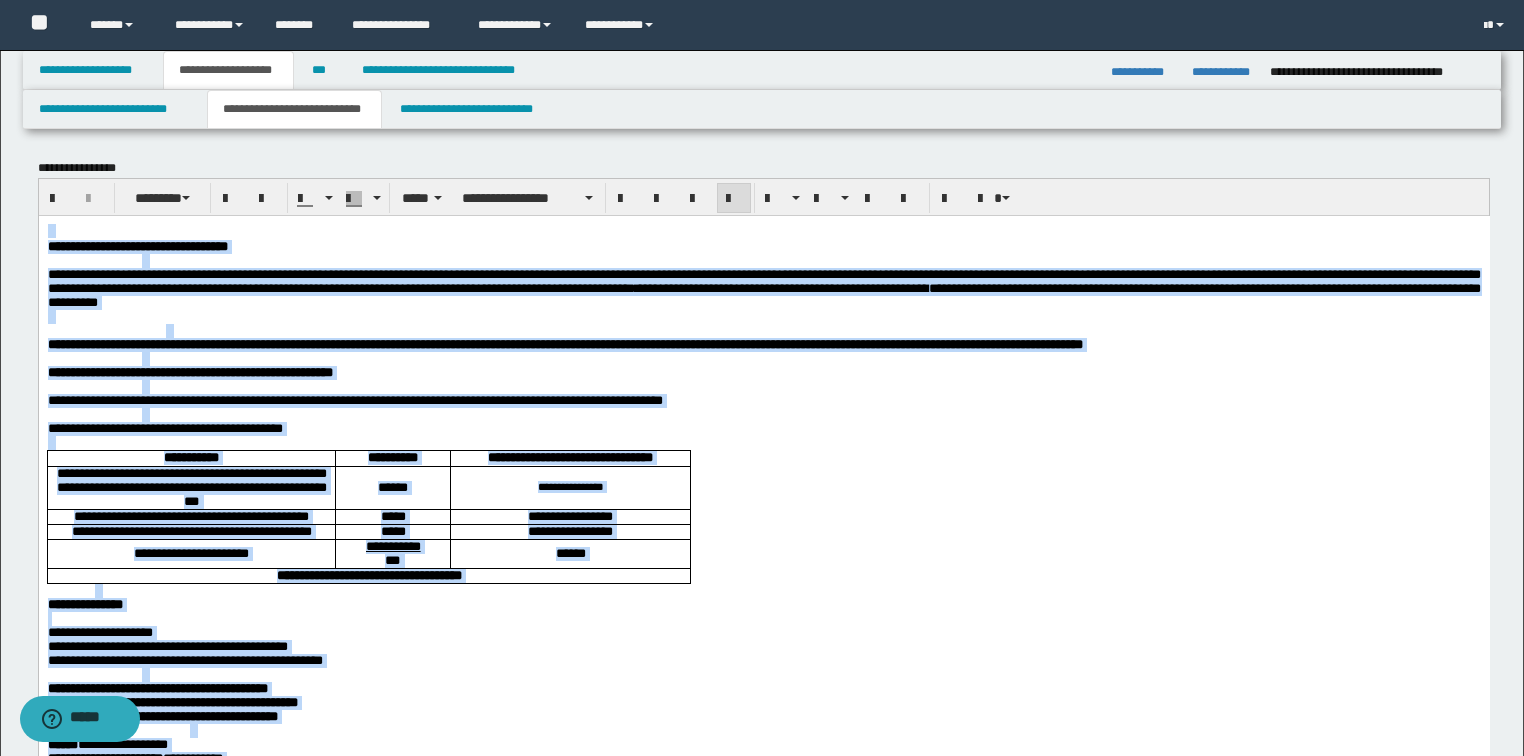 click on "**********" at bounding box center (763, 287) 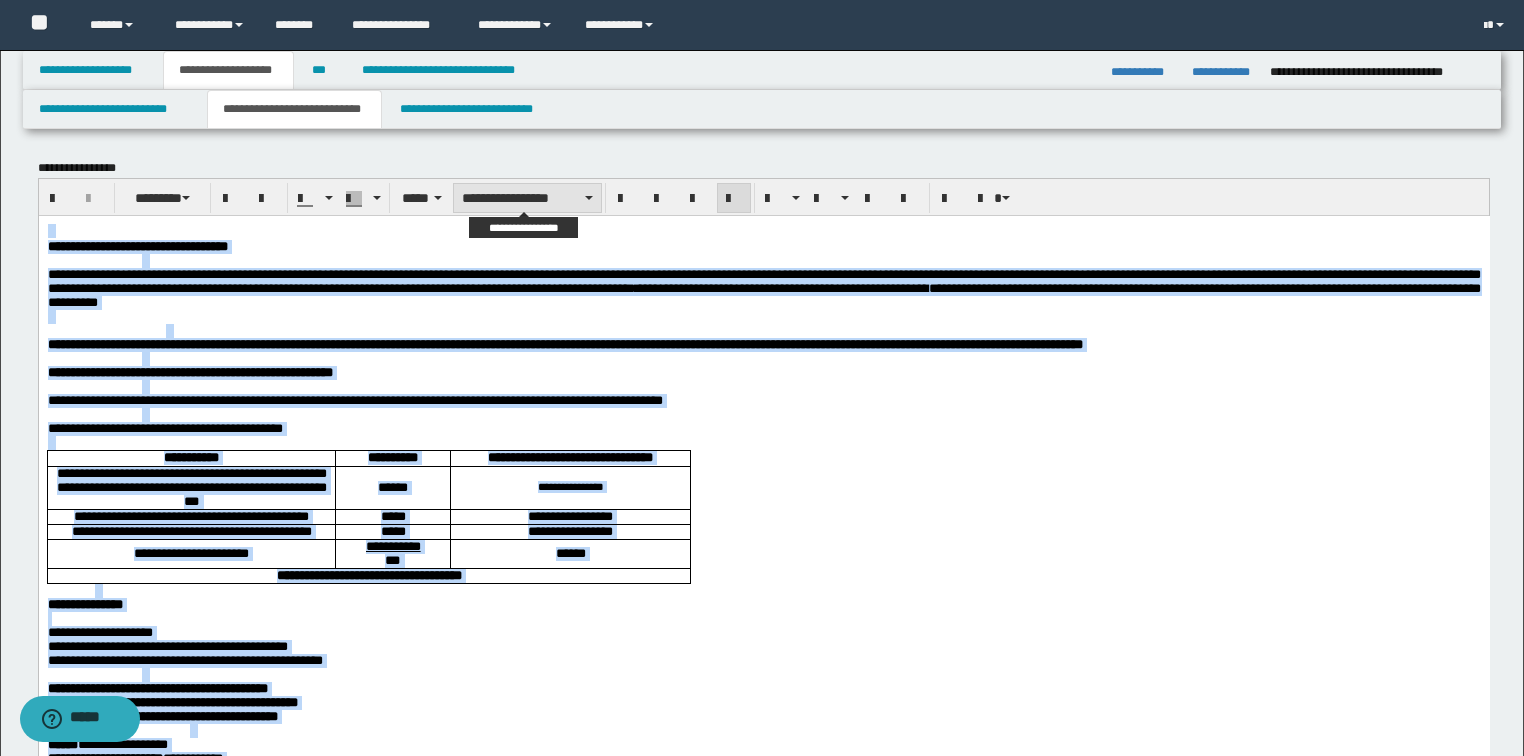 click on "**********" at bounding box center [527, 198] 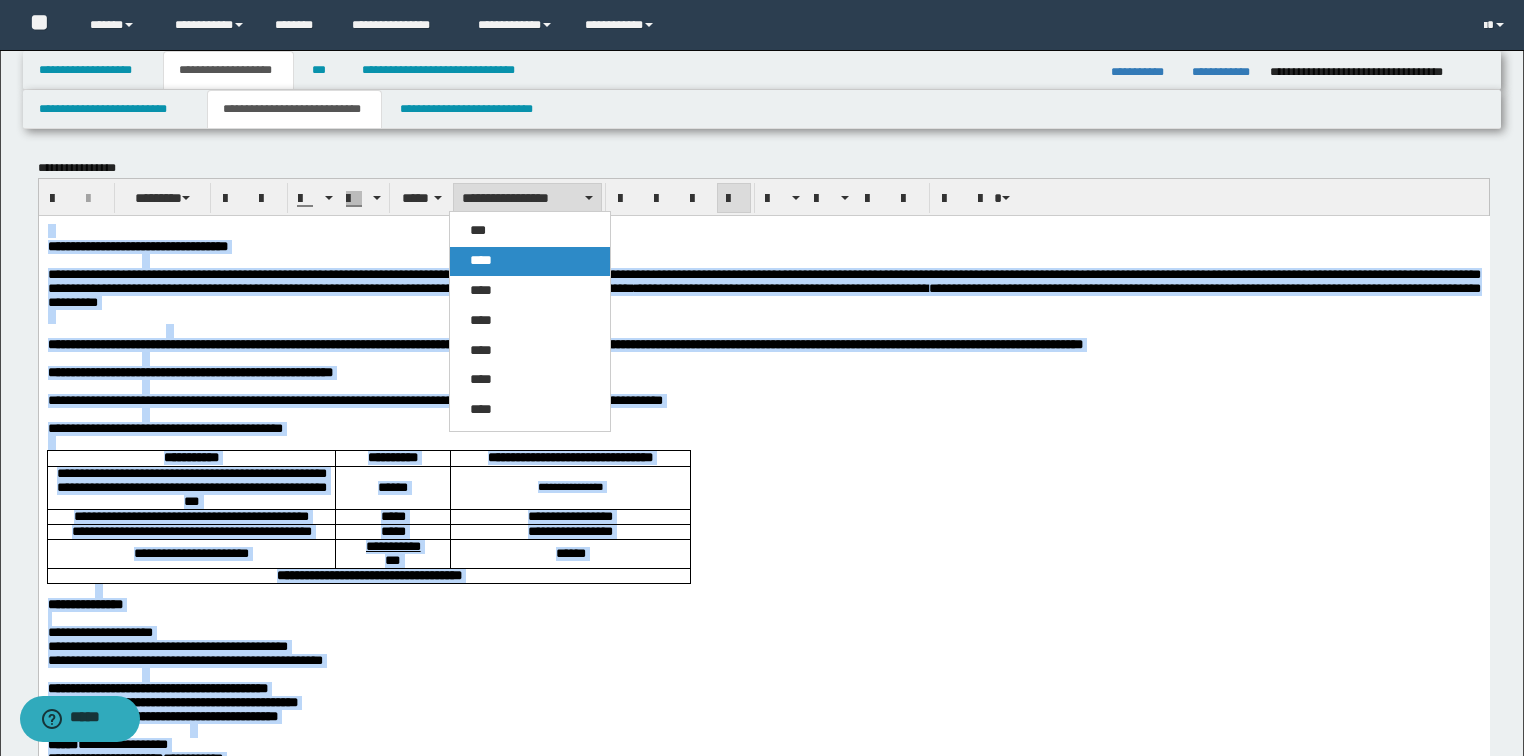 click on "****" at bounding box center (481, 260) 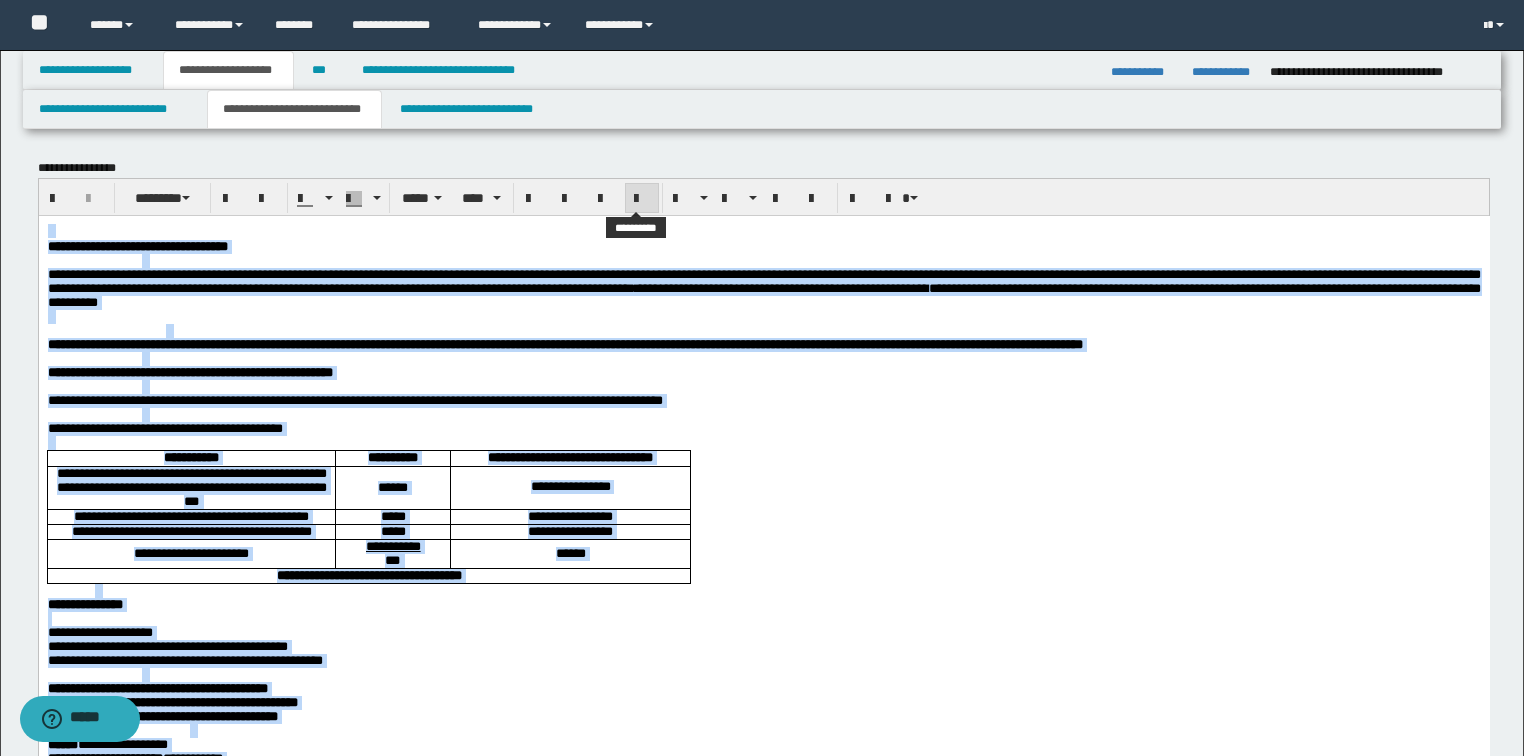 click at bounding box center [642, 198] 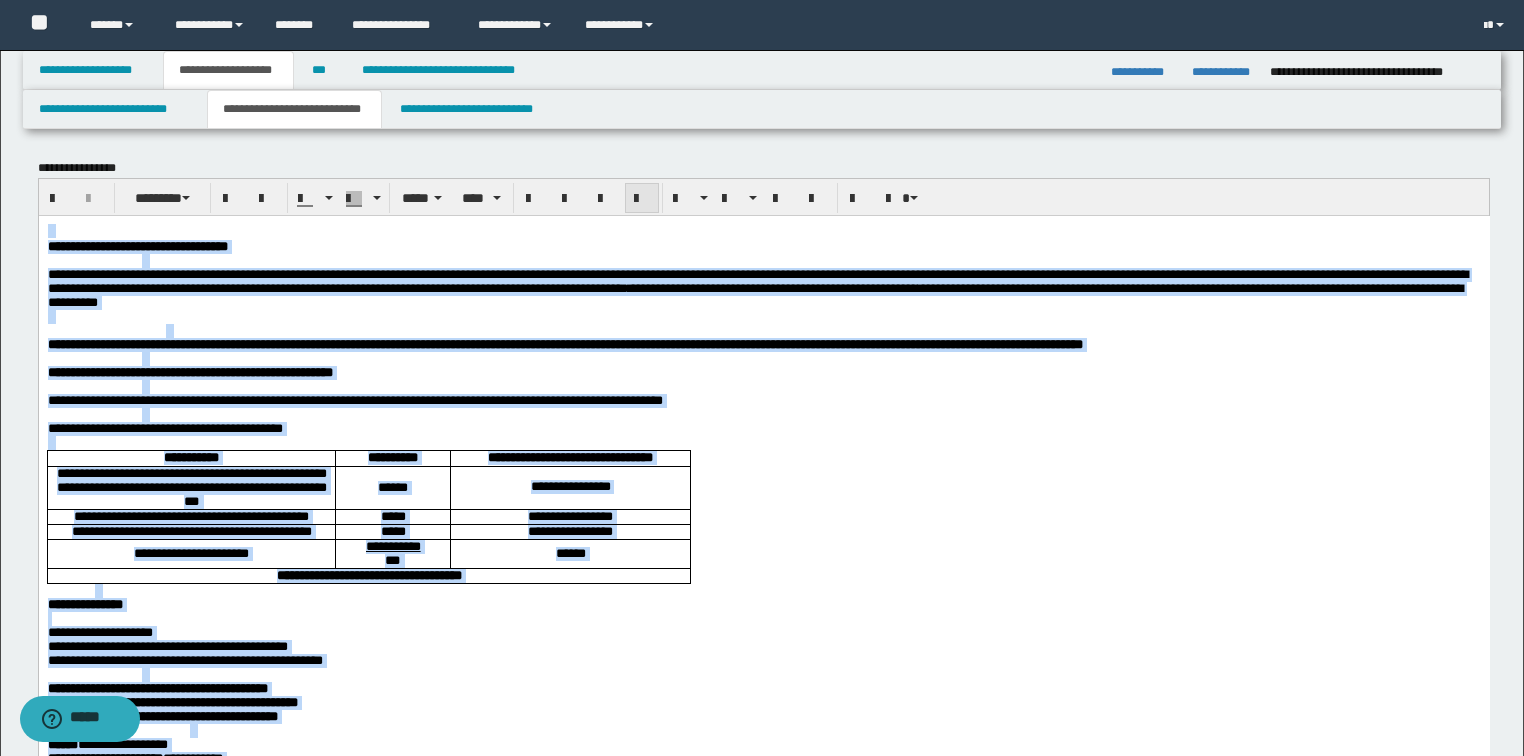 click at bounding box center (642, 198) 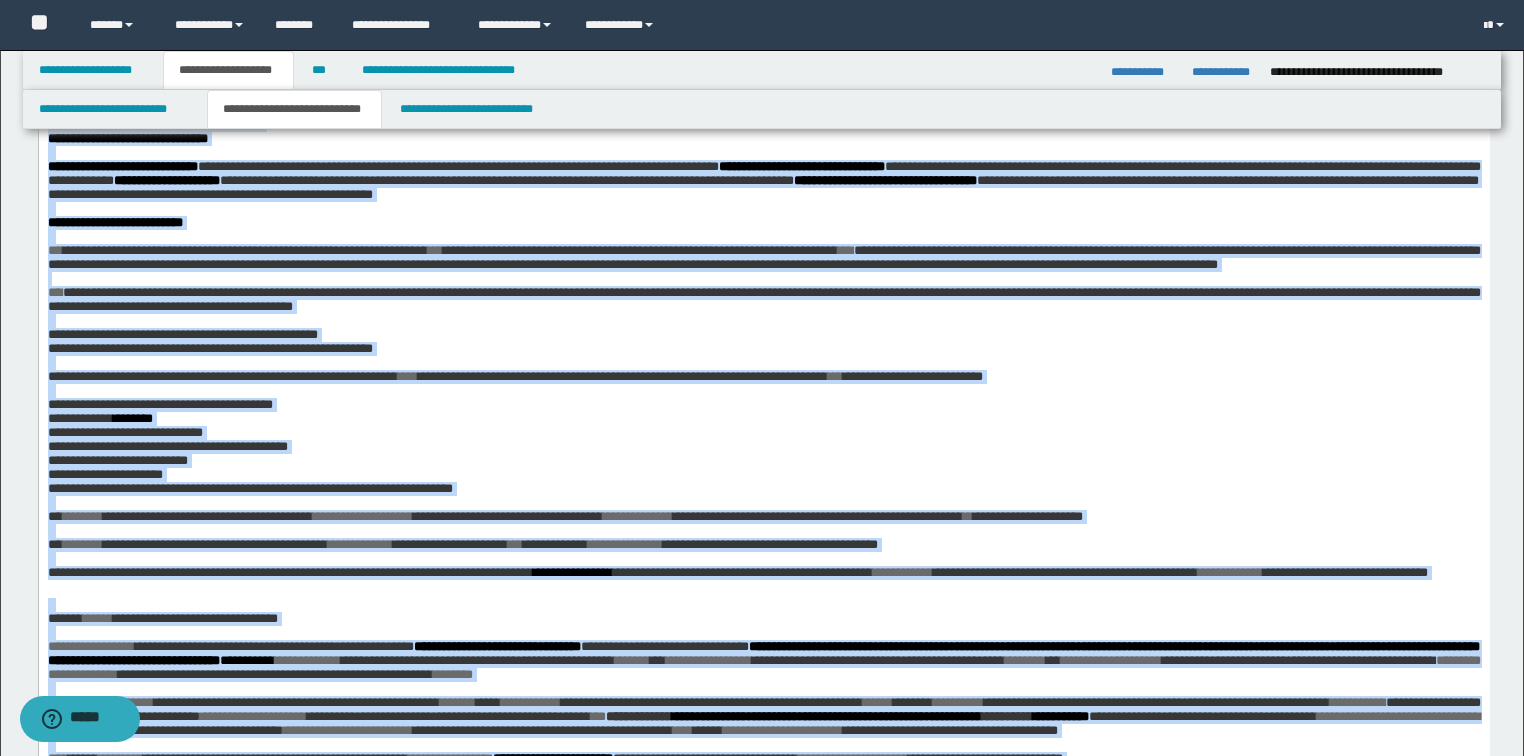 scroll, scrollTop: 1120, scrollLeft: 0, axis: vertical 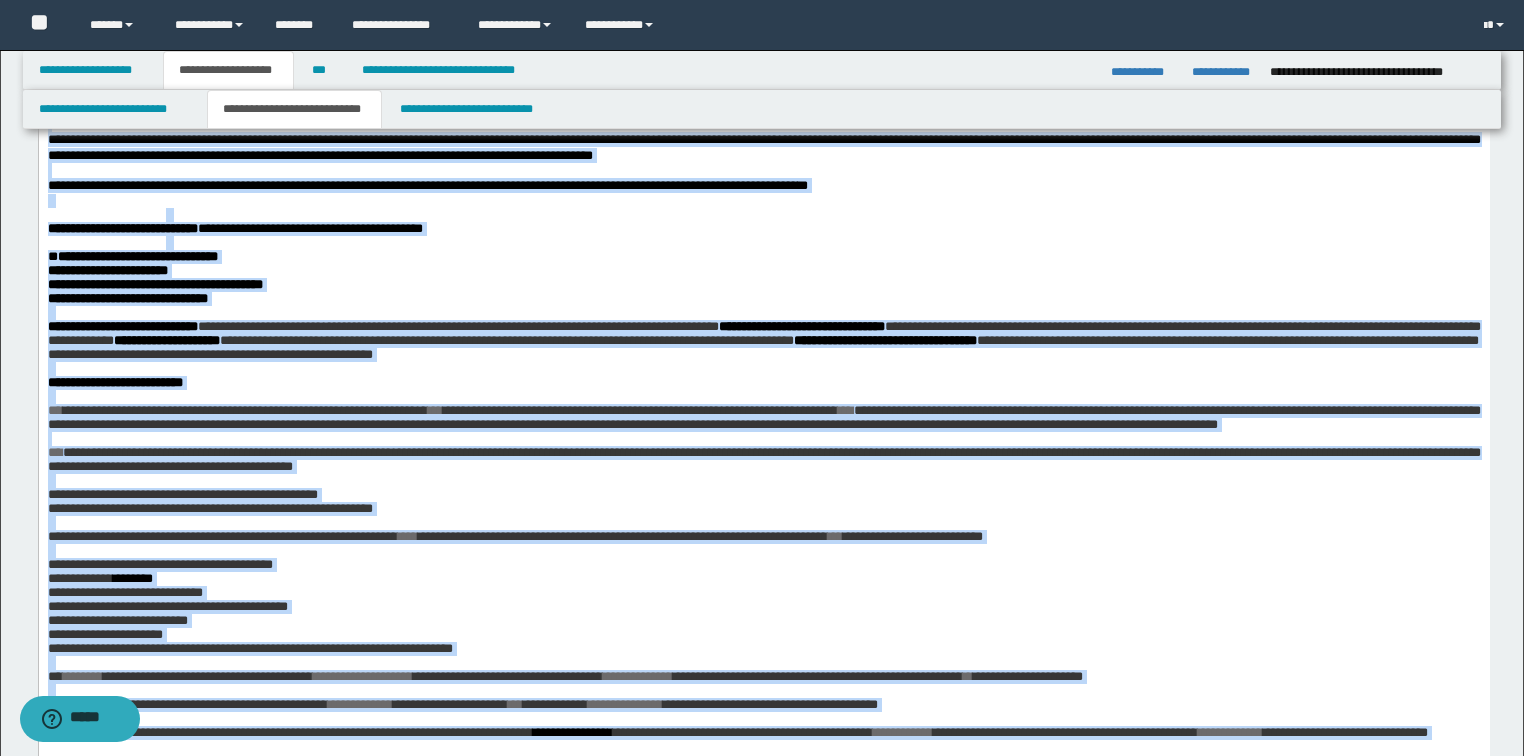 click at bounding box center [763, 313] 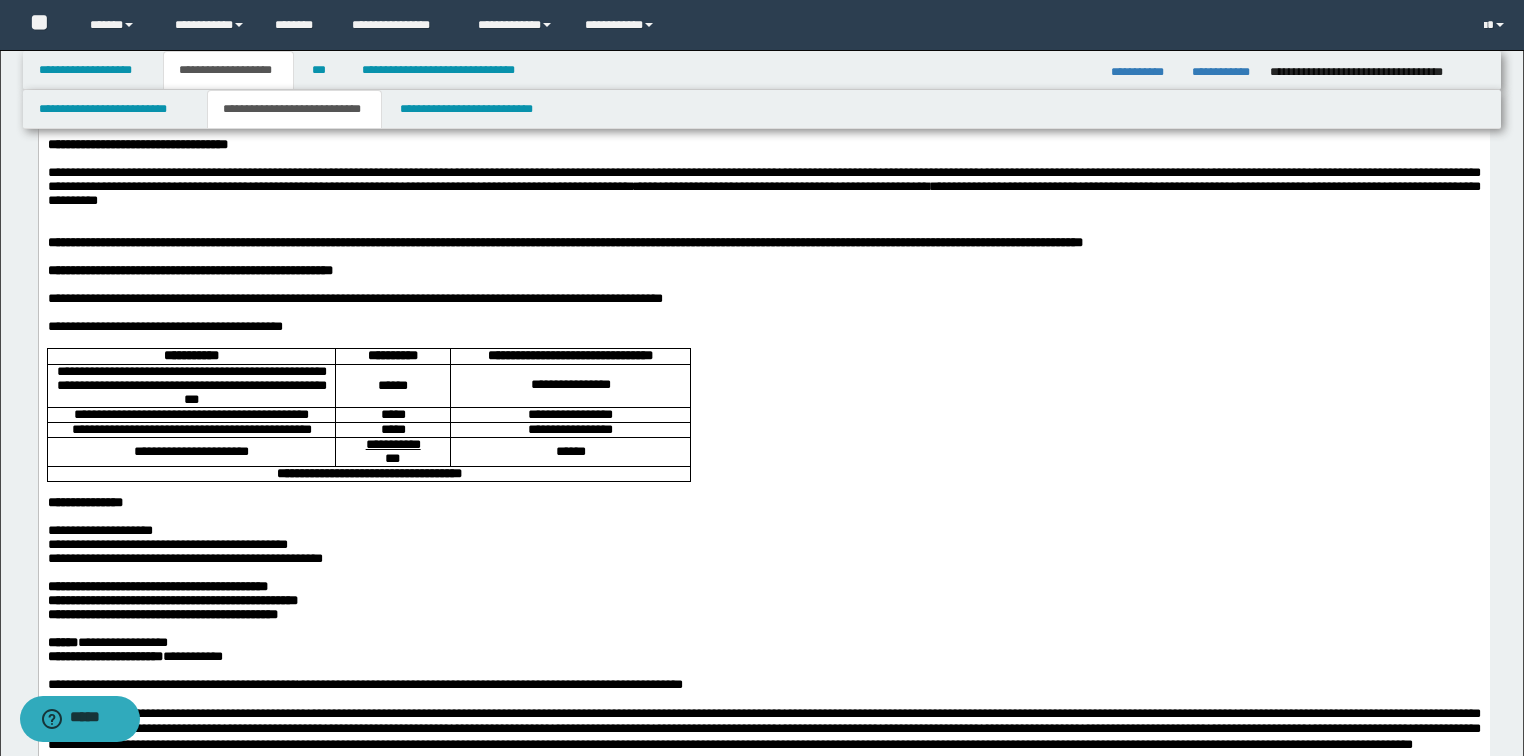 scroll, scrollTop: 80, scrollLeft: 0, axis: vertical 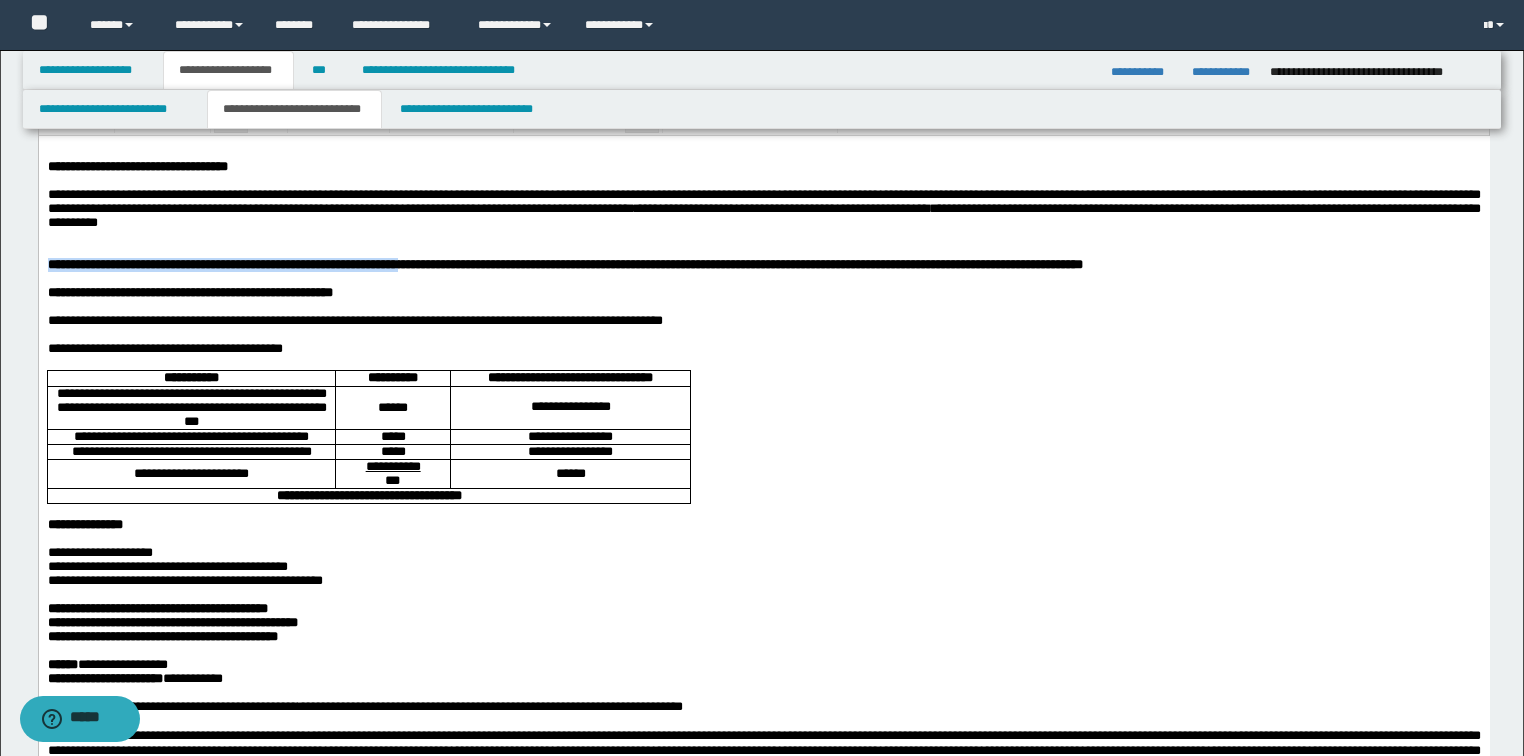 drag, startPoint x: 49, startPoint y: 280, endPoint x: 504, endPoint y: 273, distance: 455.05383 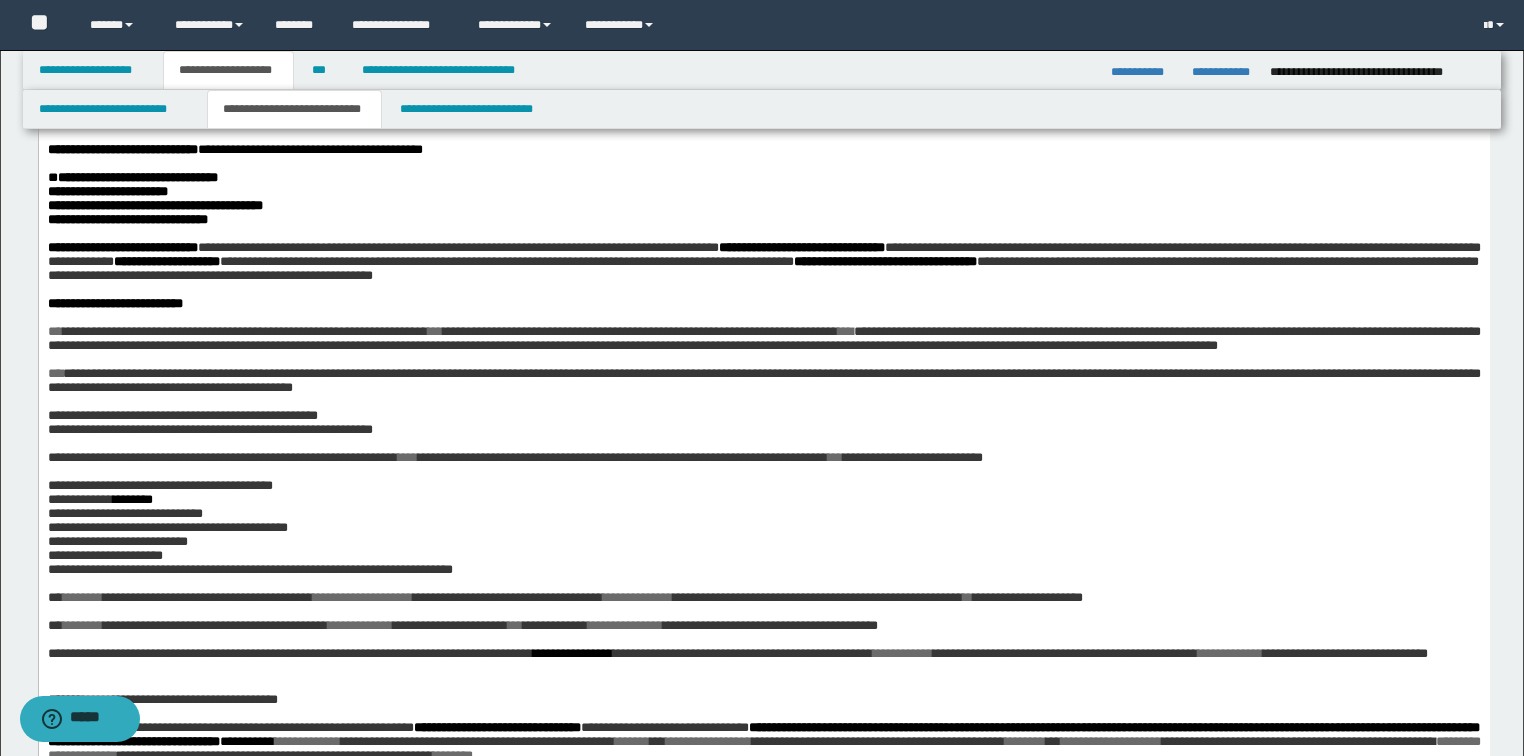 scroll, scrollTop: 1200, scrollLeft: 0, axis: vertical 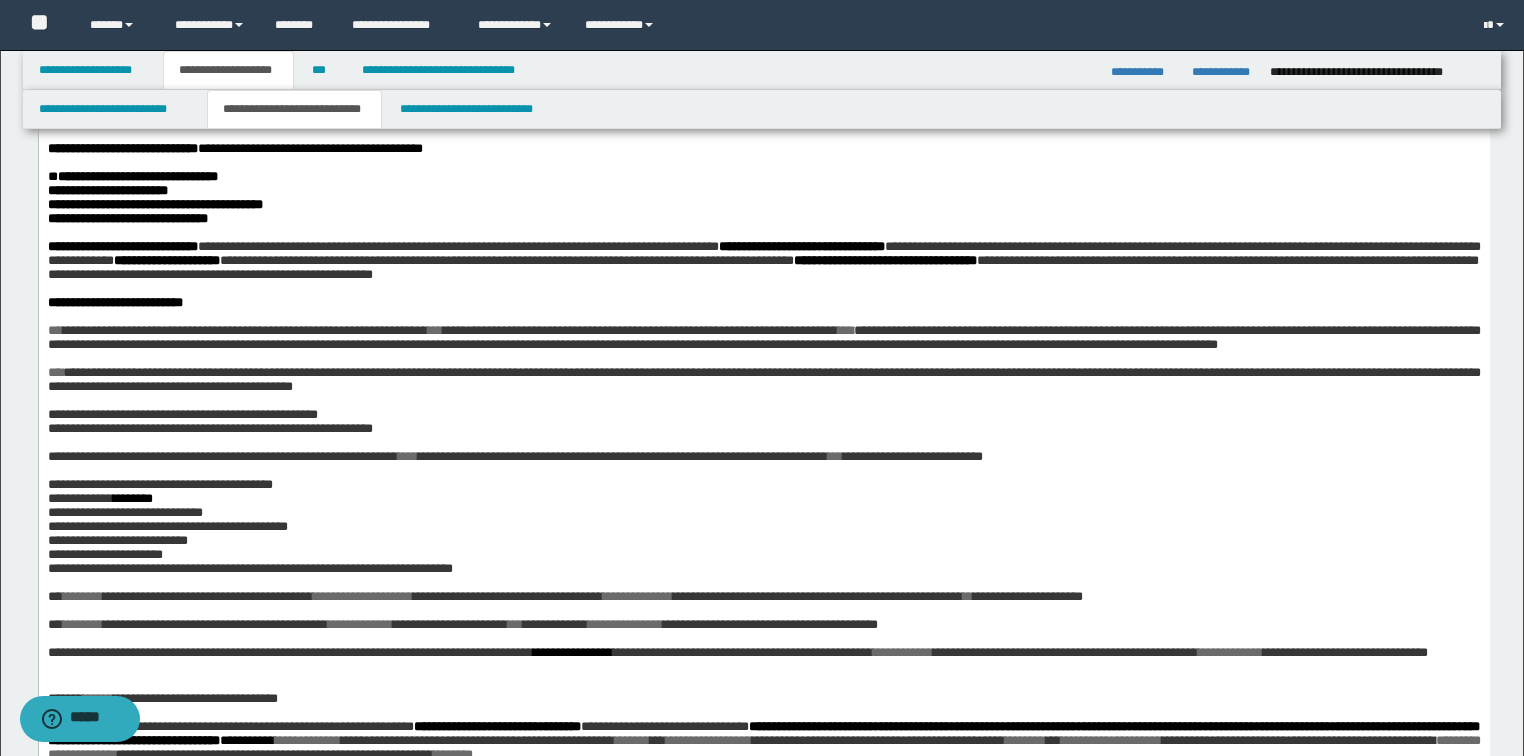 click on "**********" at bounding box center [234, 148] 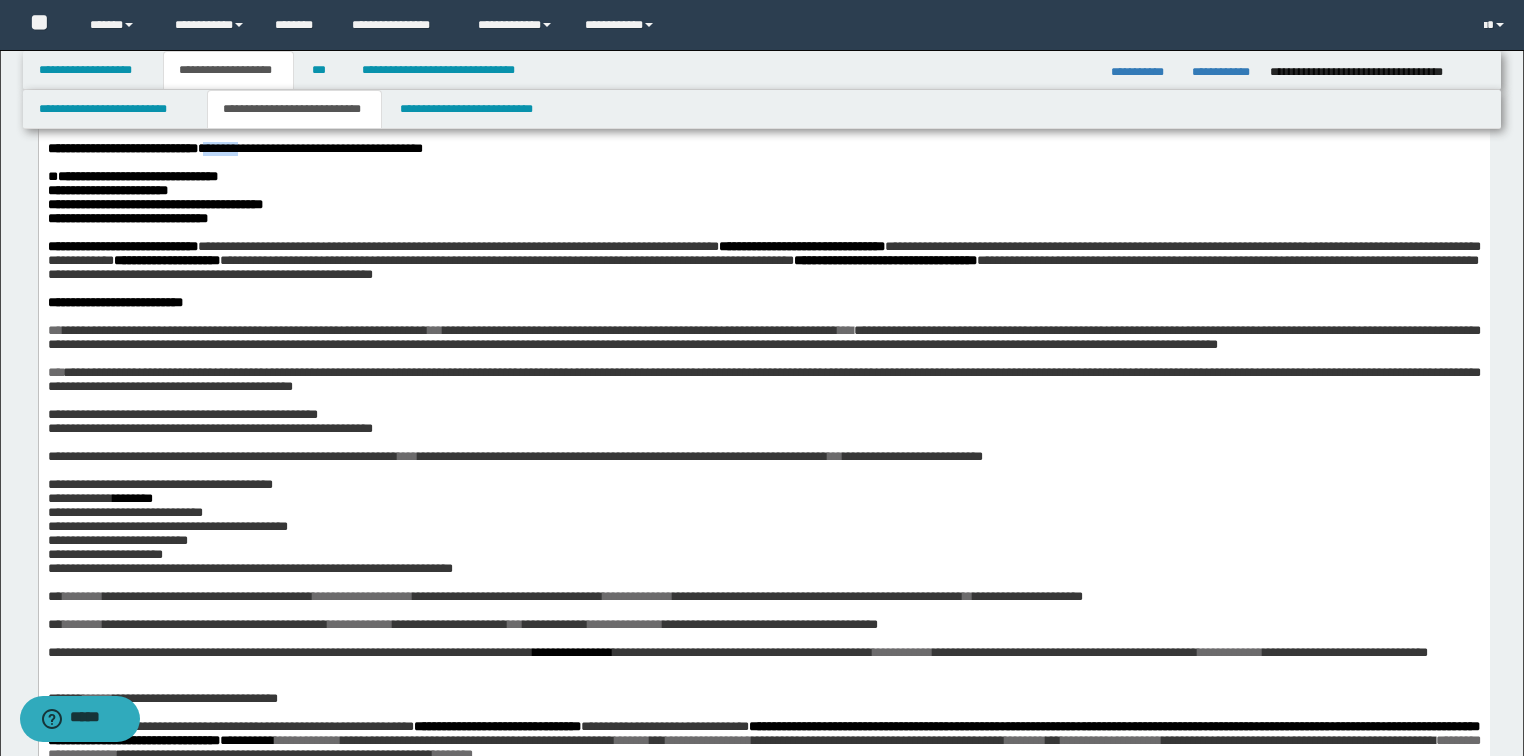 click on "**********" at bounding box center (234, 148) 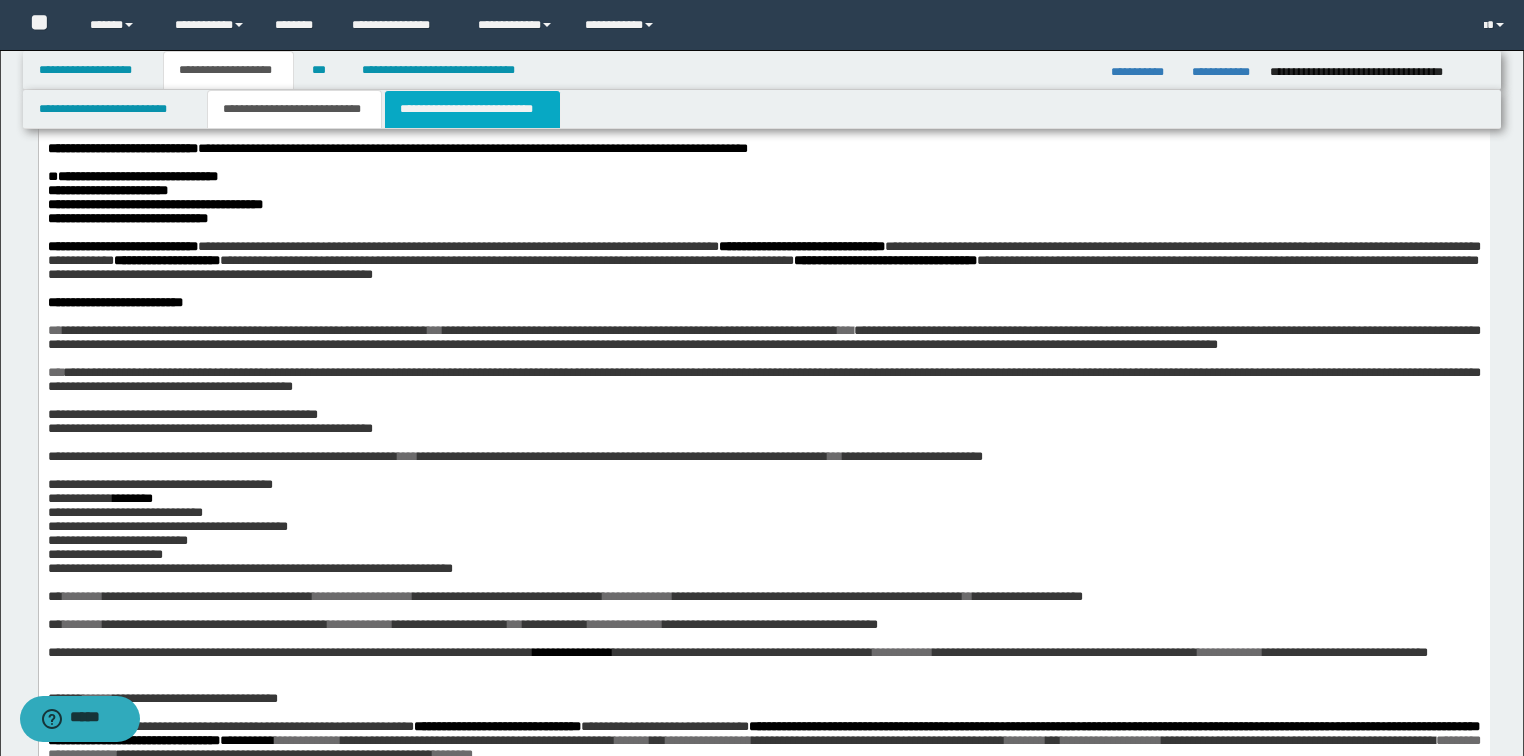 click on "**********" at bounding box center [472, 109] 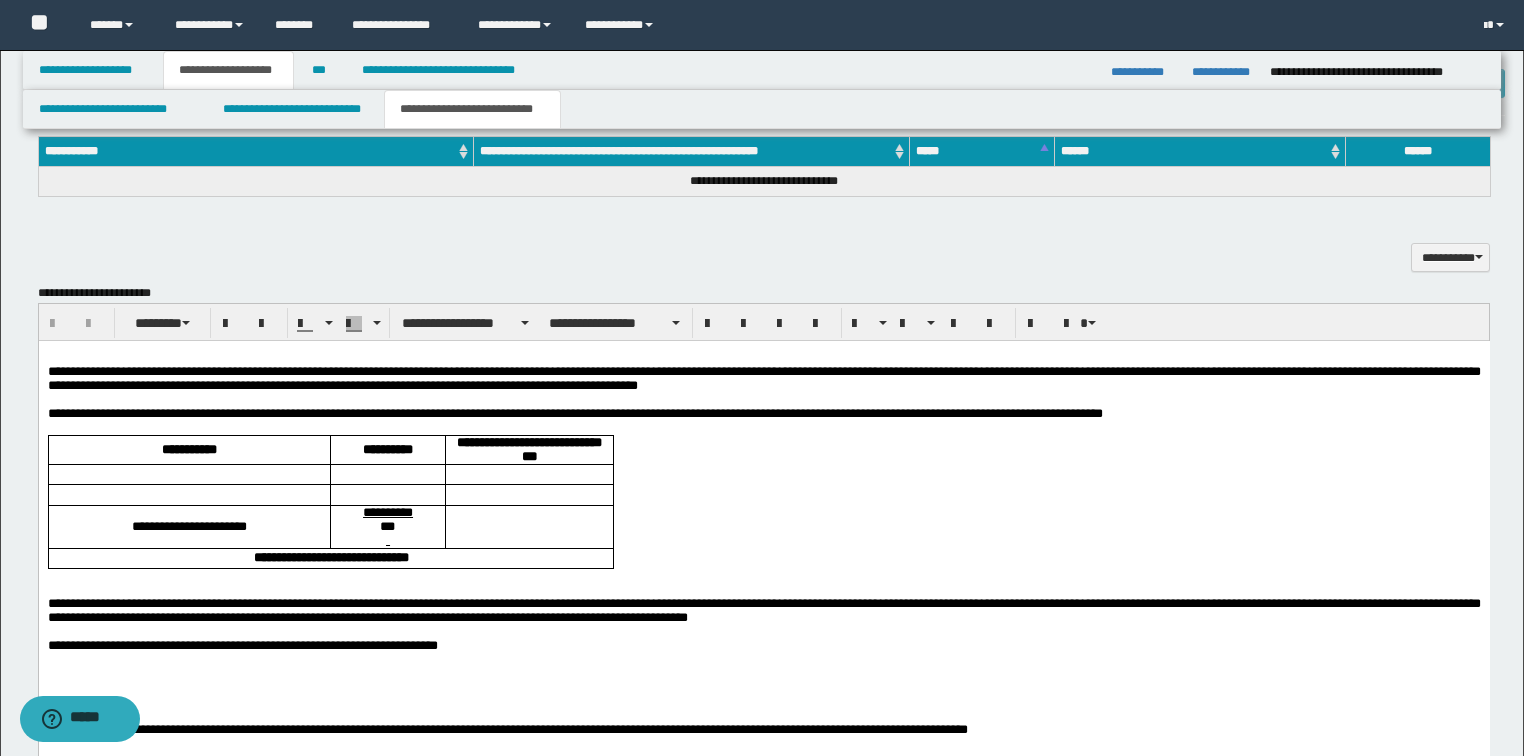 scroll, scrollTop: 1120, scrollLeft: 0, axis: vertical 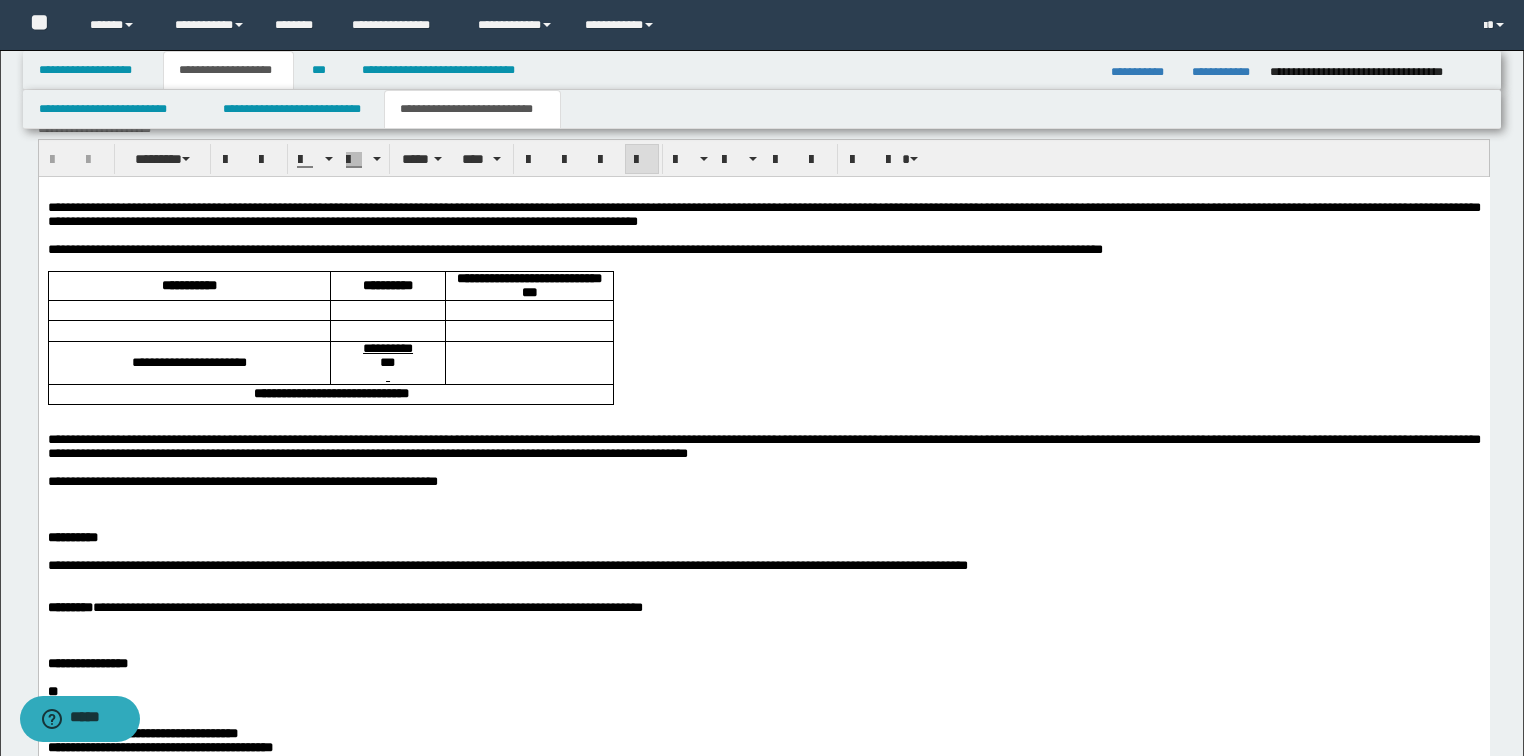 click on "**********" at bounding box center [763, 214] 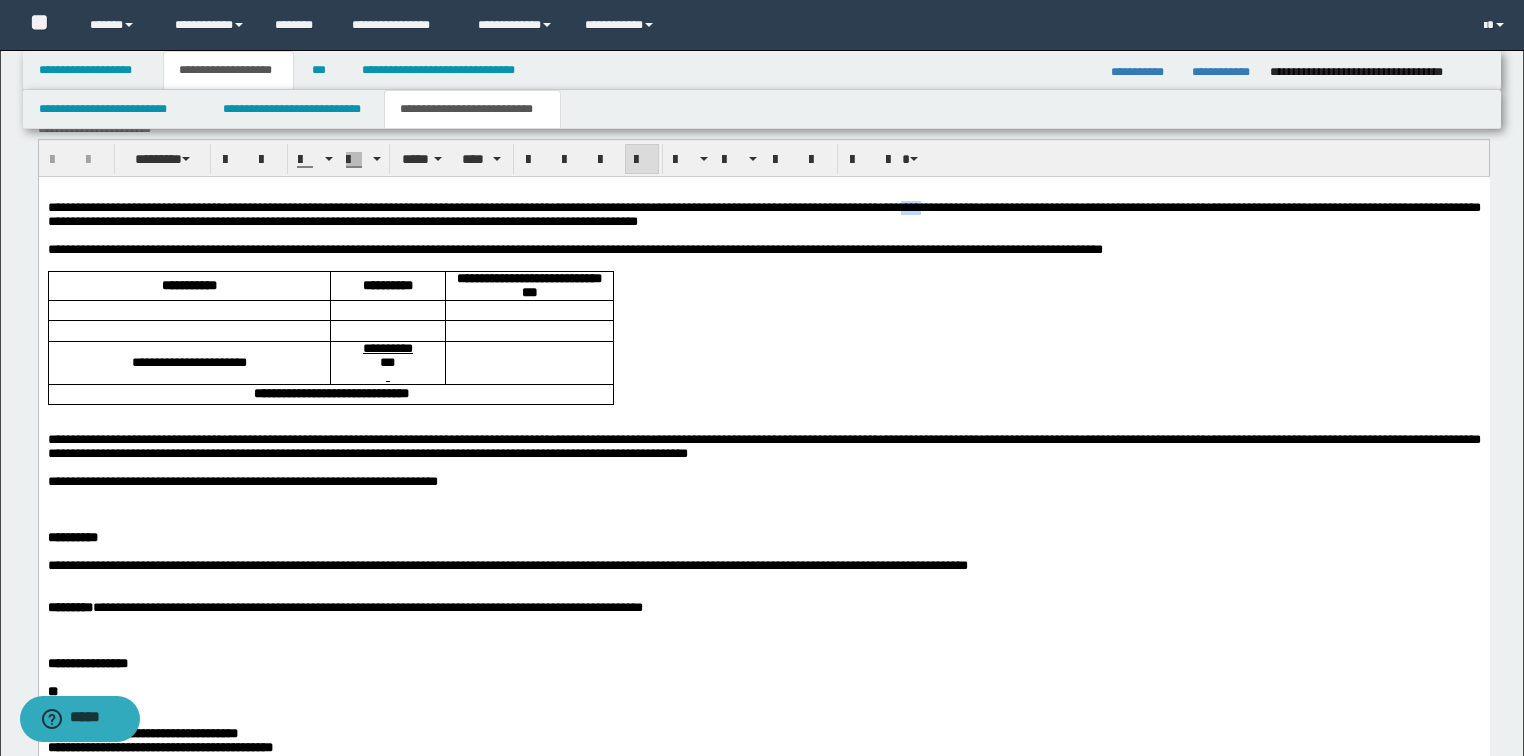 click on "**********" at bounding box center (763, 214) 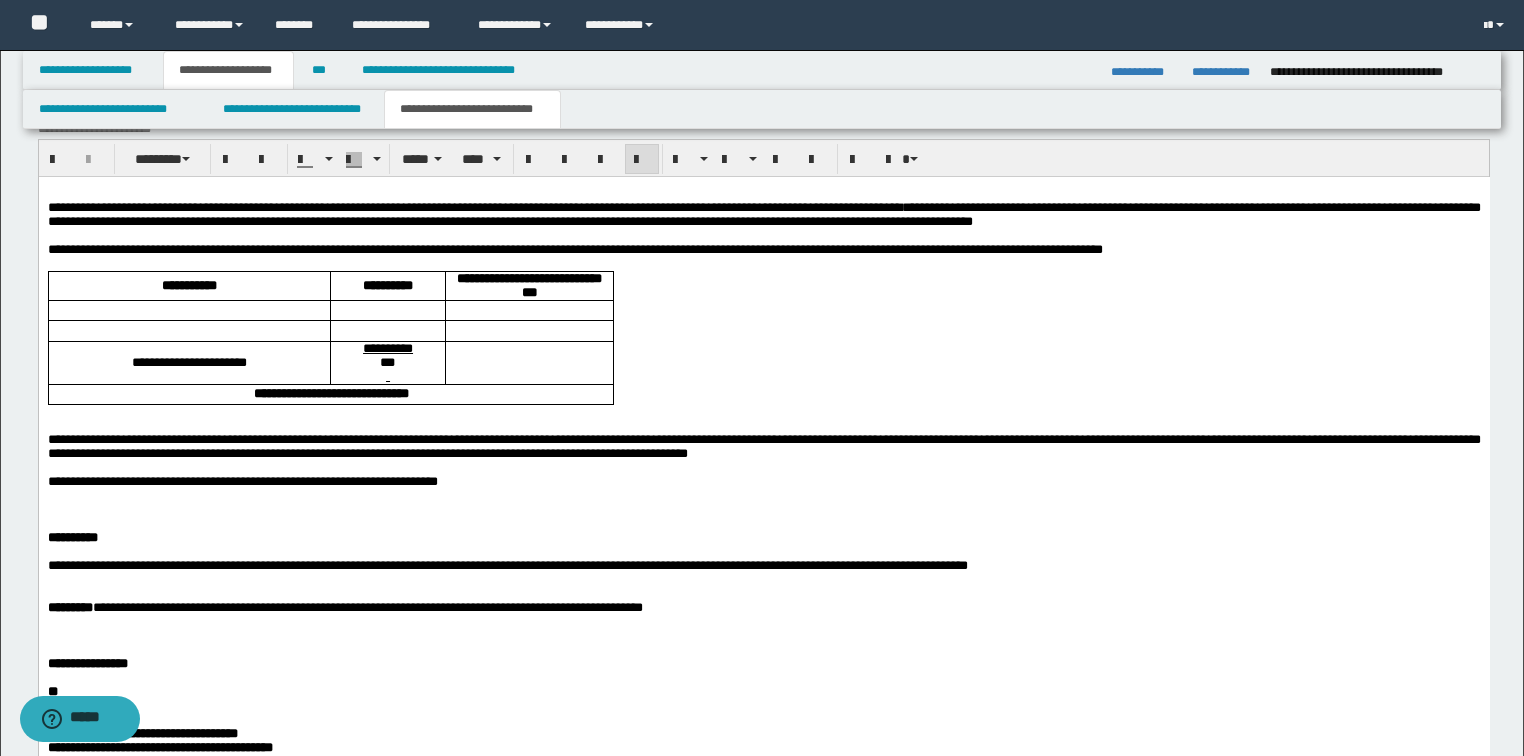 click on "**********" at bounding box center (763, 214) 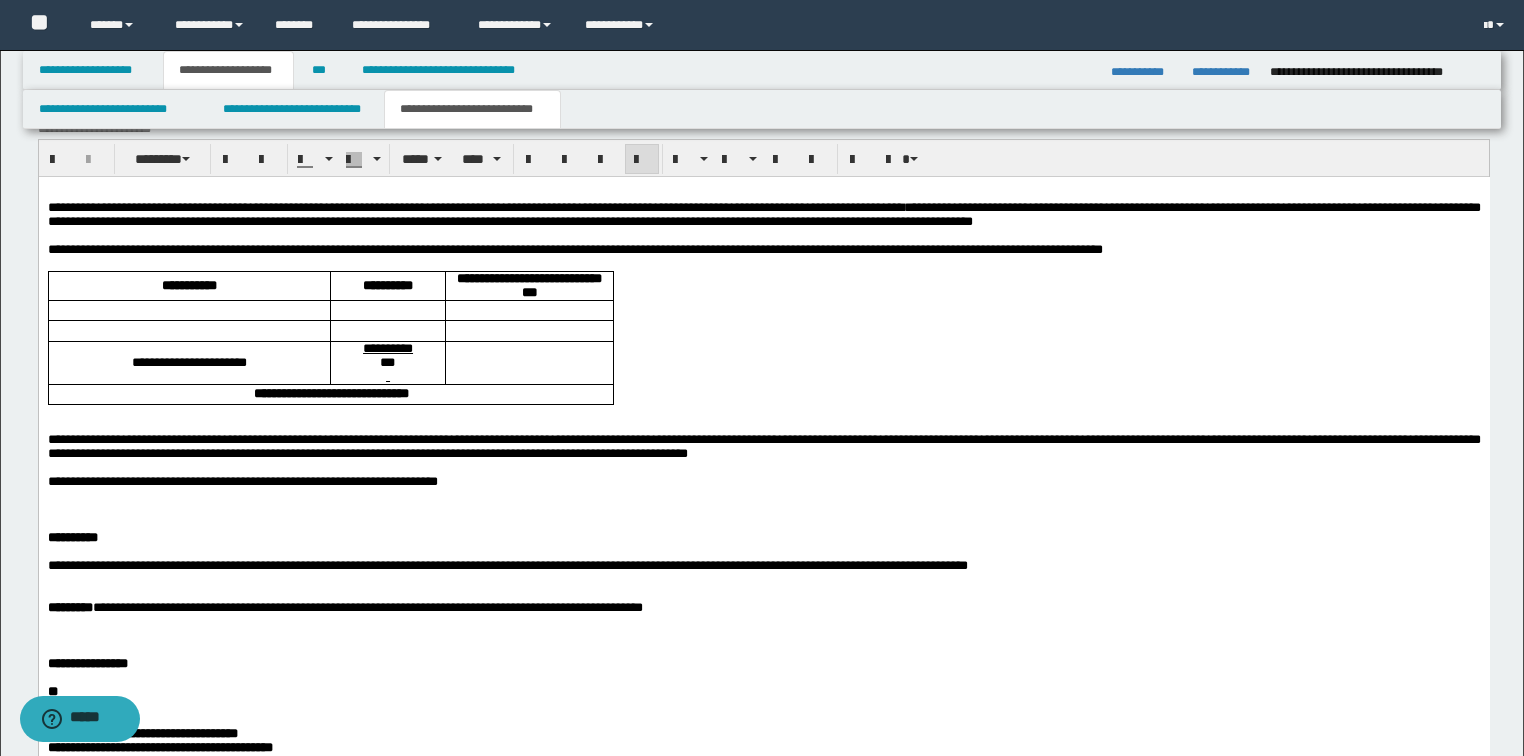 click on "**********" at bounding box center (763, 214) 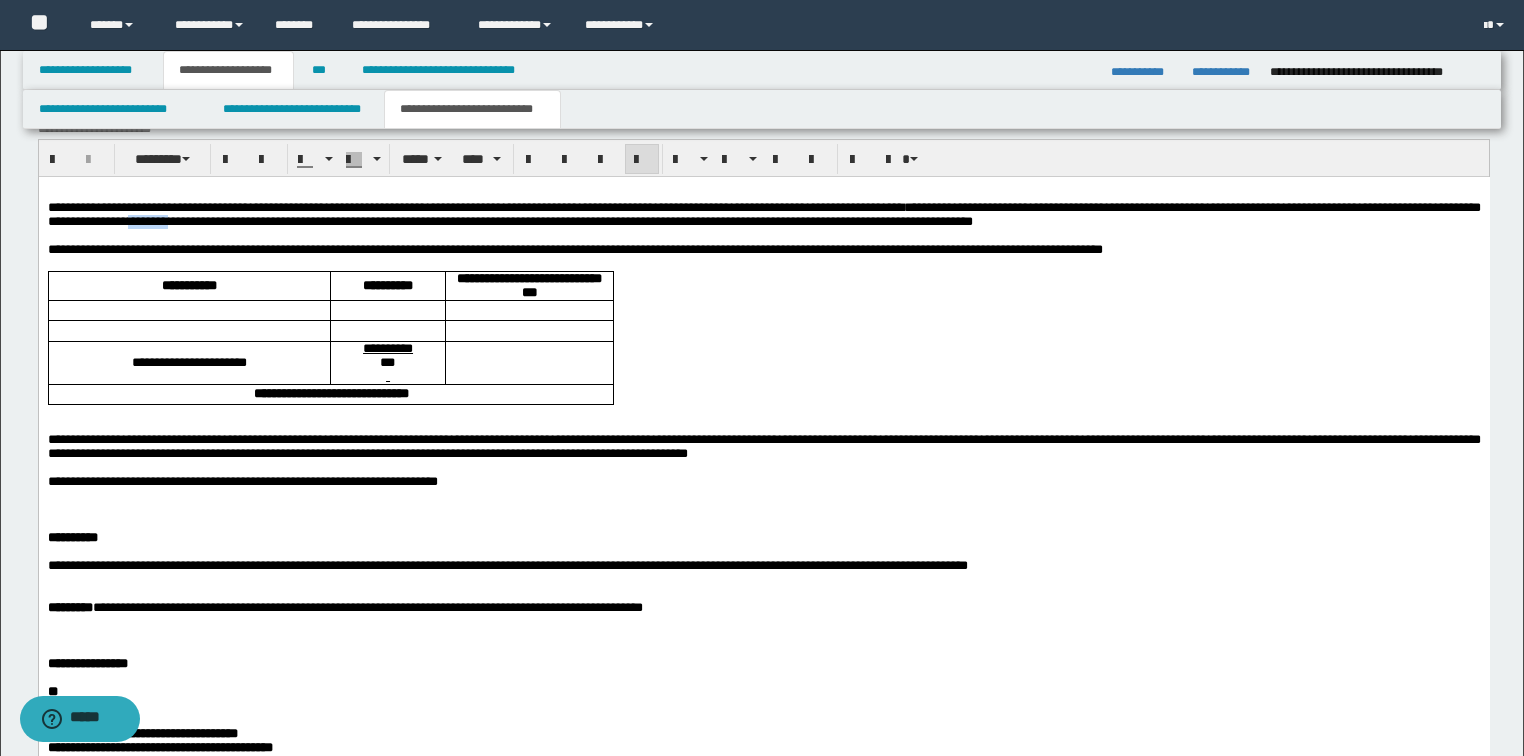click on "**********" at bounding box center [763, 214] 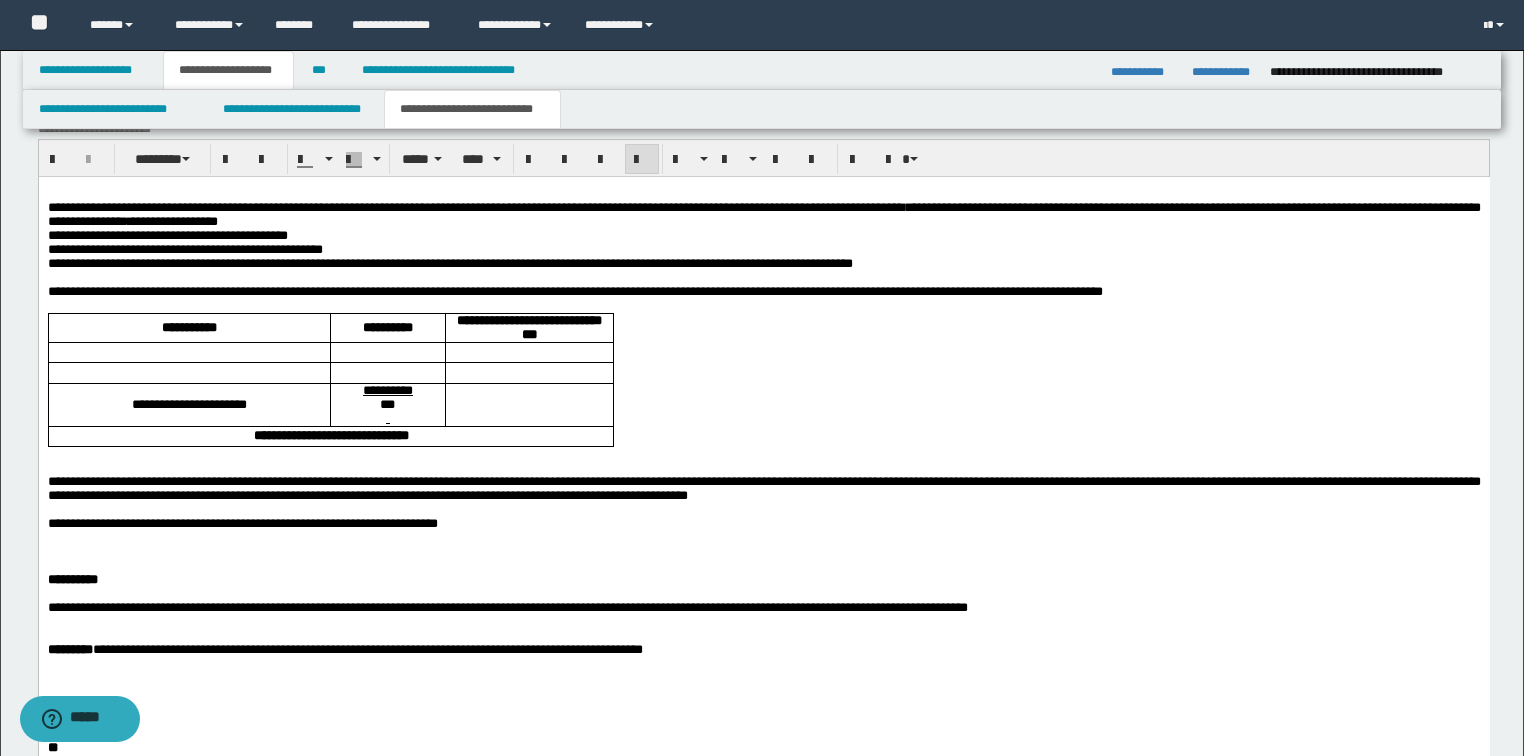 click on "**********" at bounding box center (763, 235) 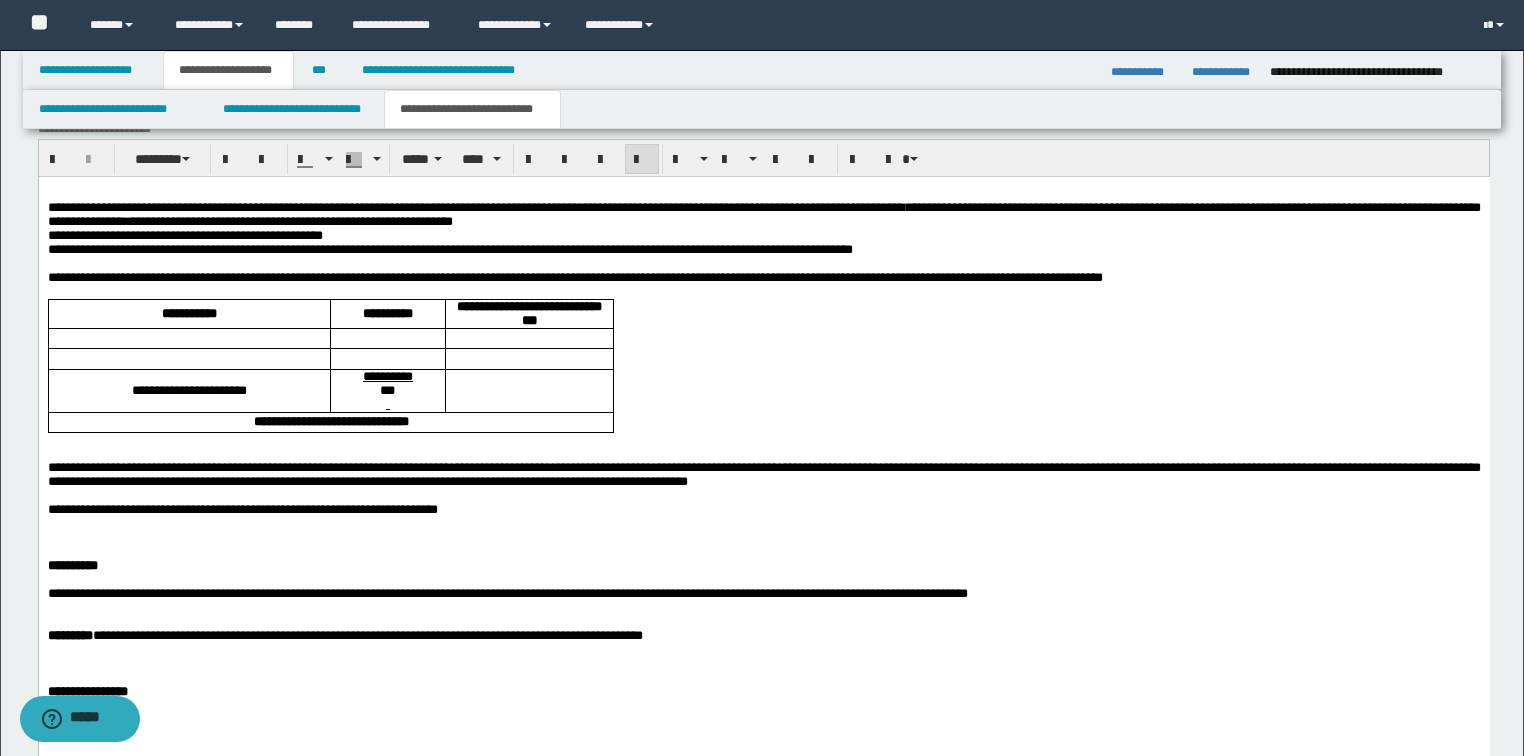 click on "**********" at bounding box center (763, 228) 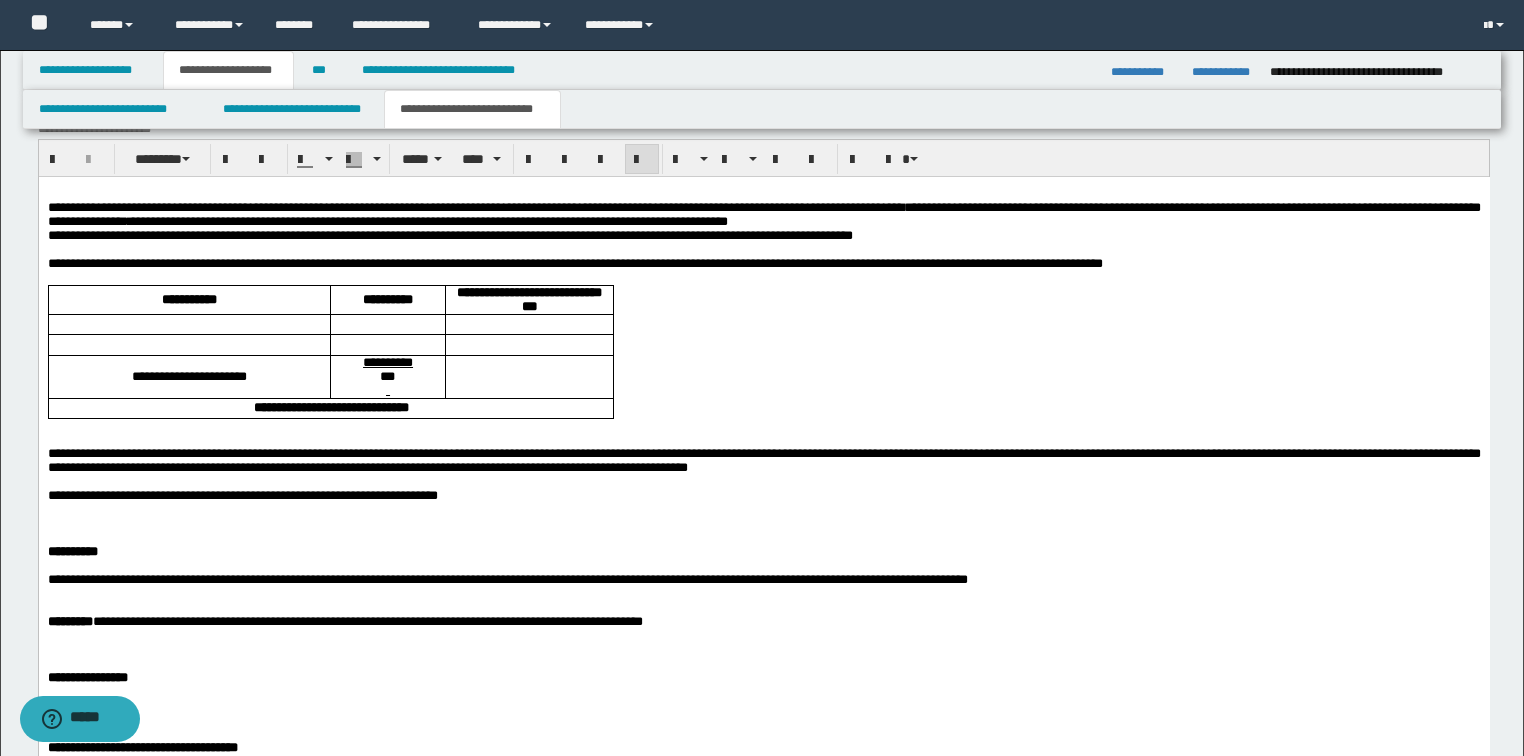 click on "**********" at bounding box center [763, 565] 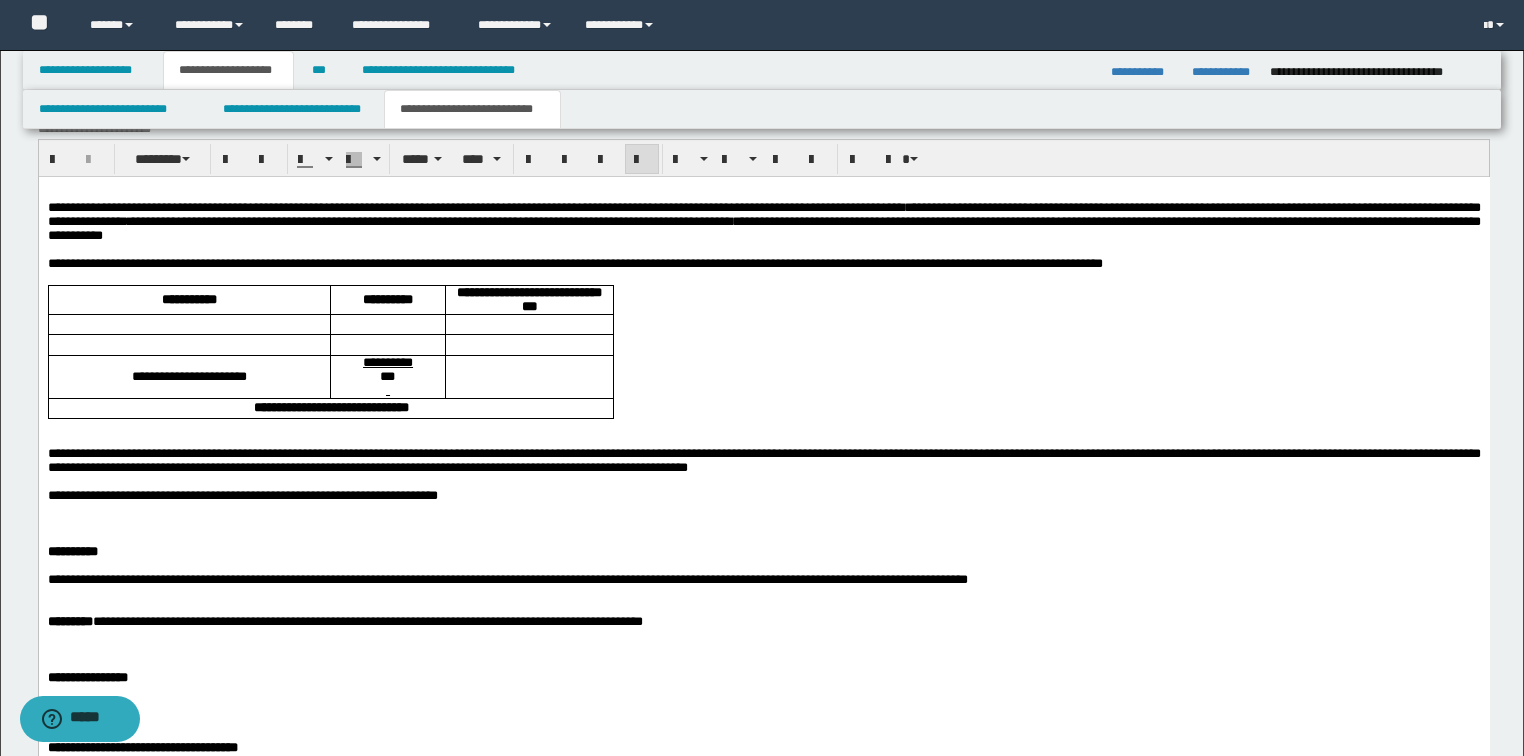 click on "**********" at bounding box center [763, 221] 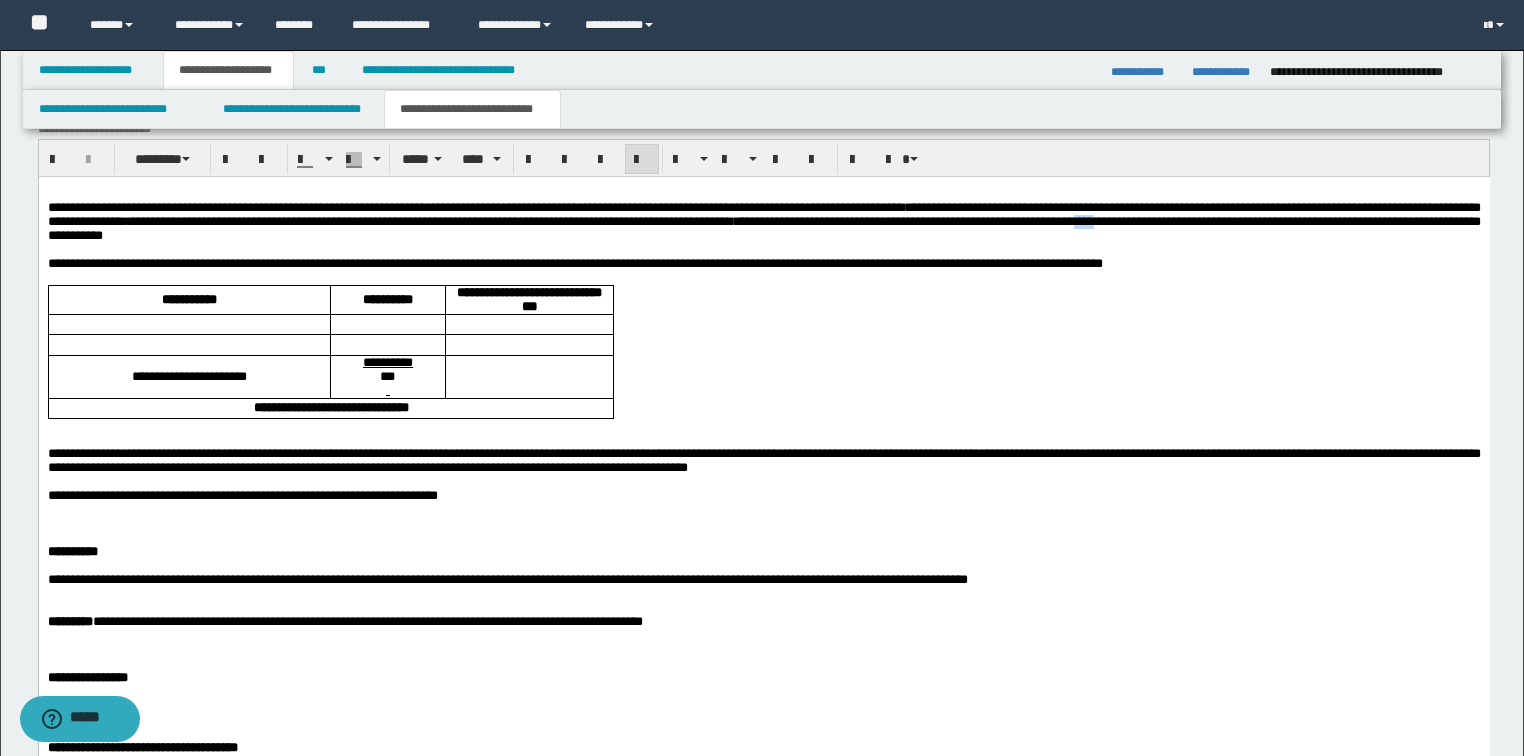 click on "**********" at bounding box center [763, 221] 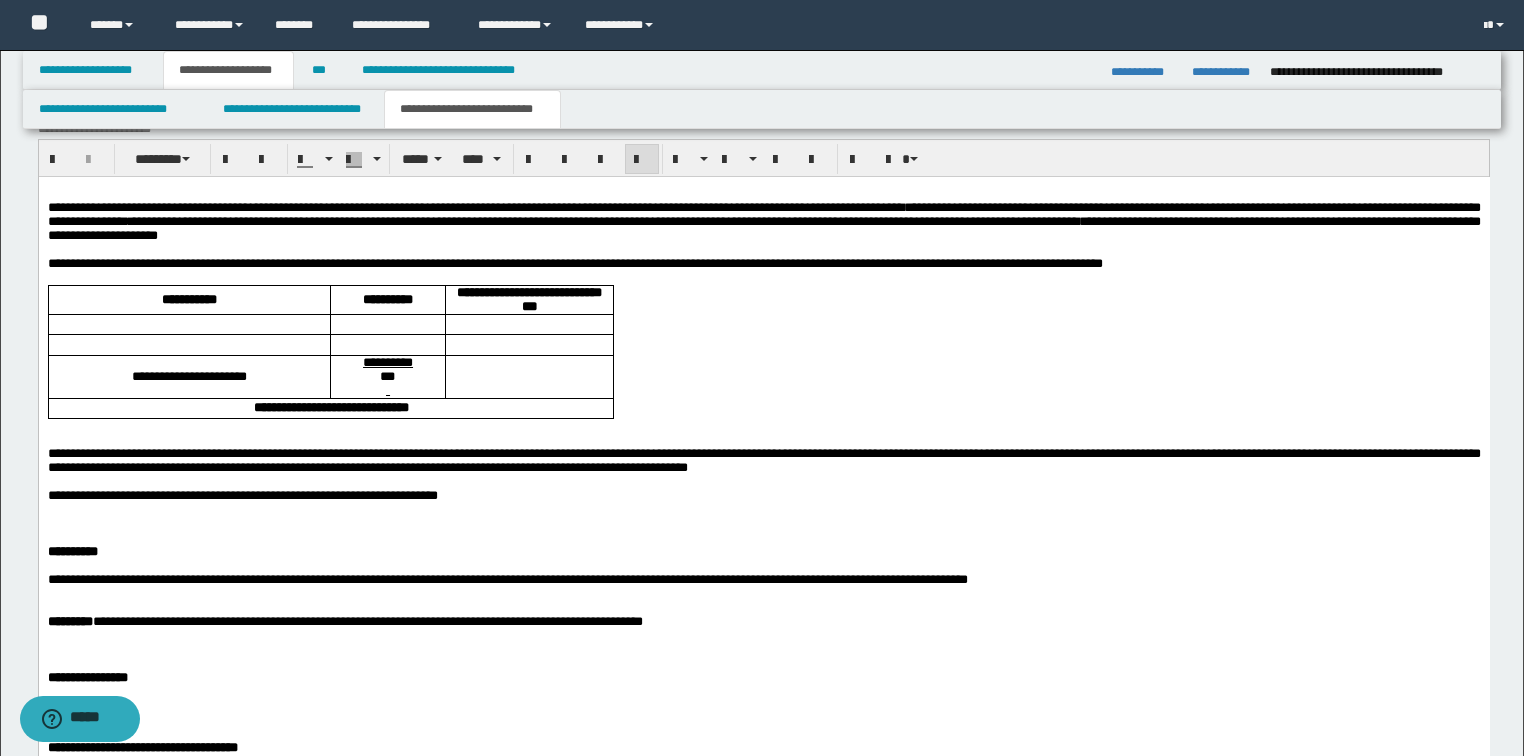 click on "**********" at bounding box center [763, 221] 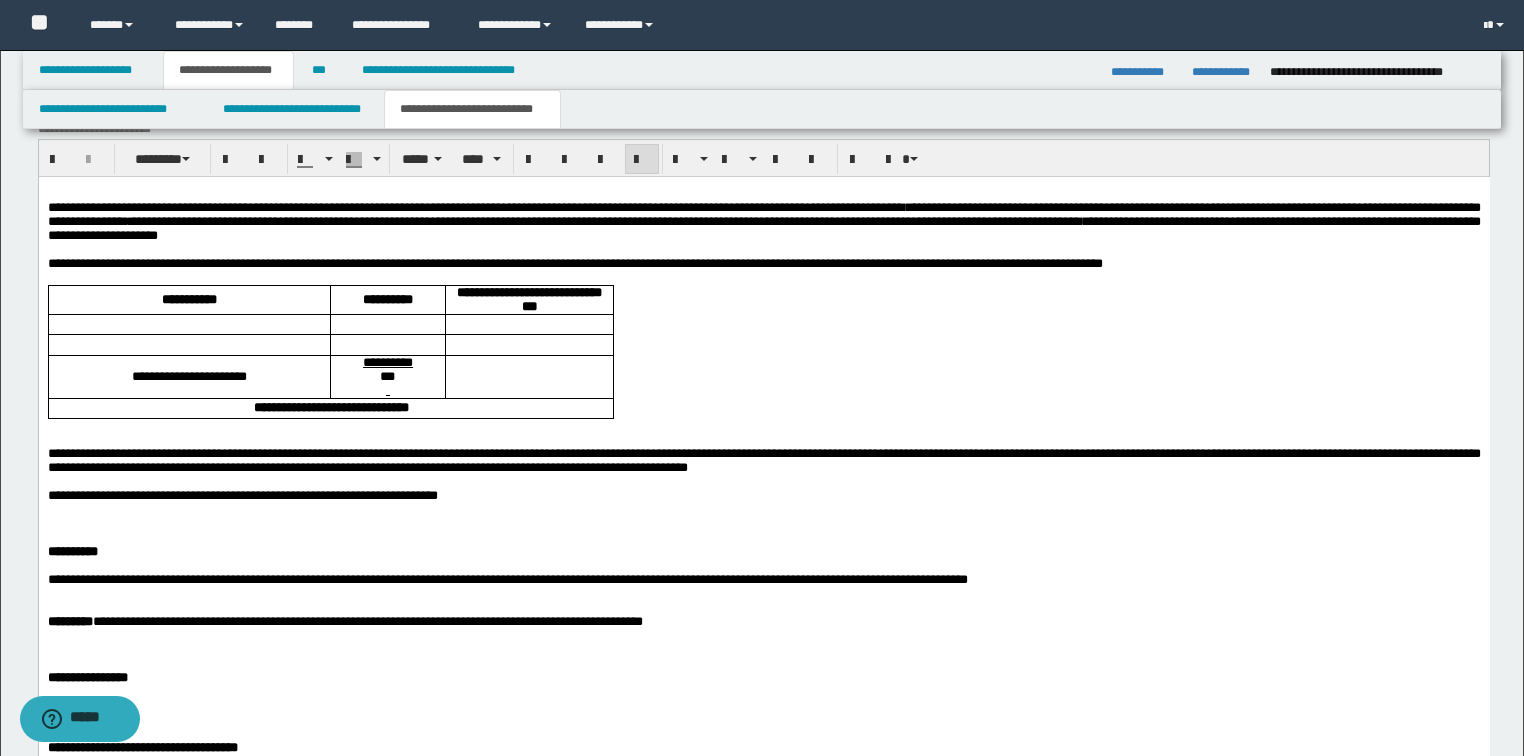 click on "**********" at bounding box center [763, 221] 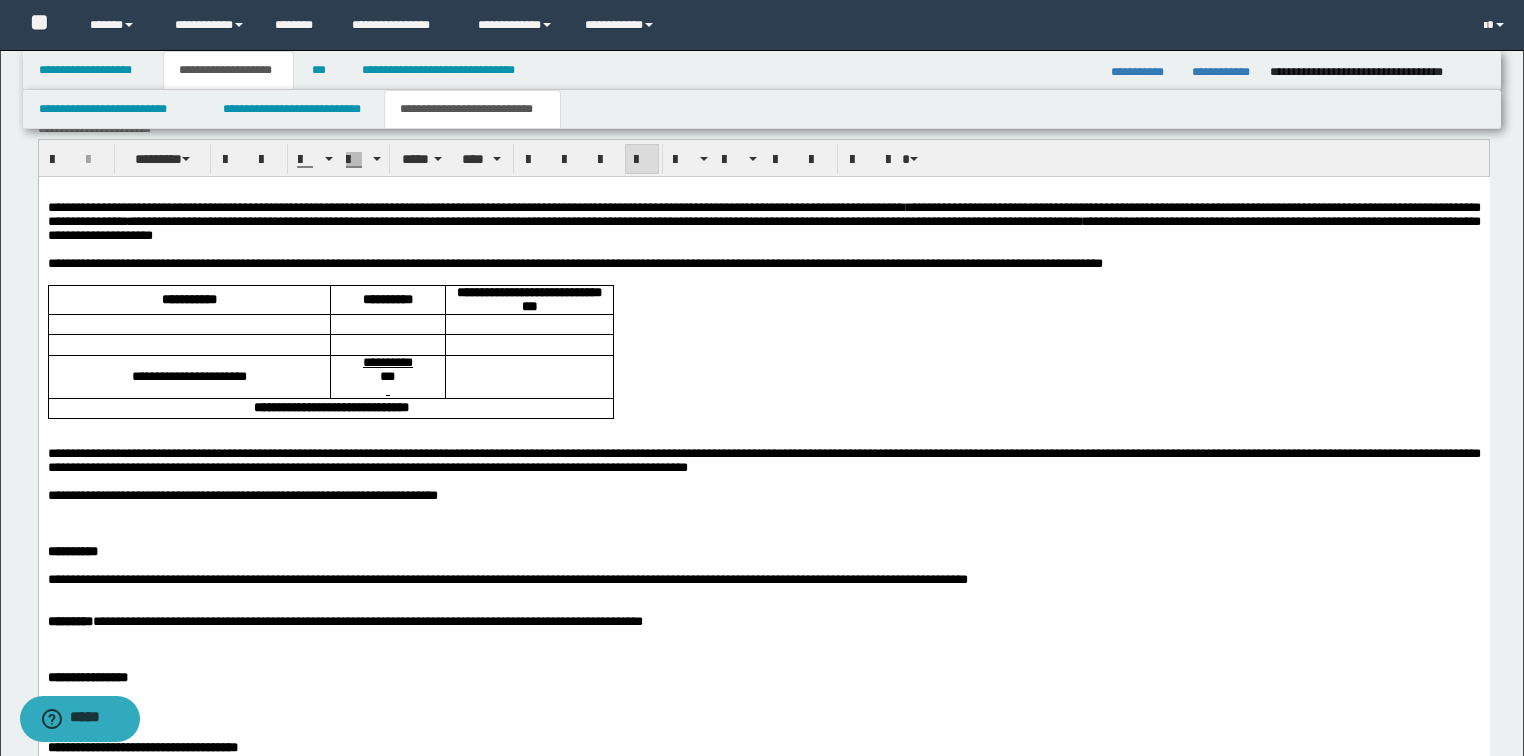 click on "**********" at bounding box center [763, 221] 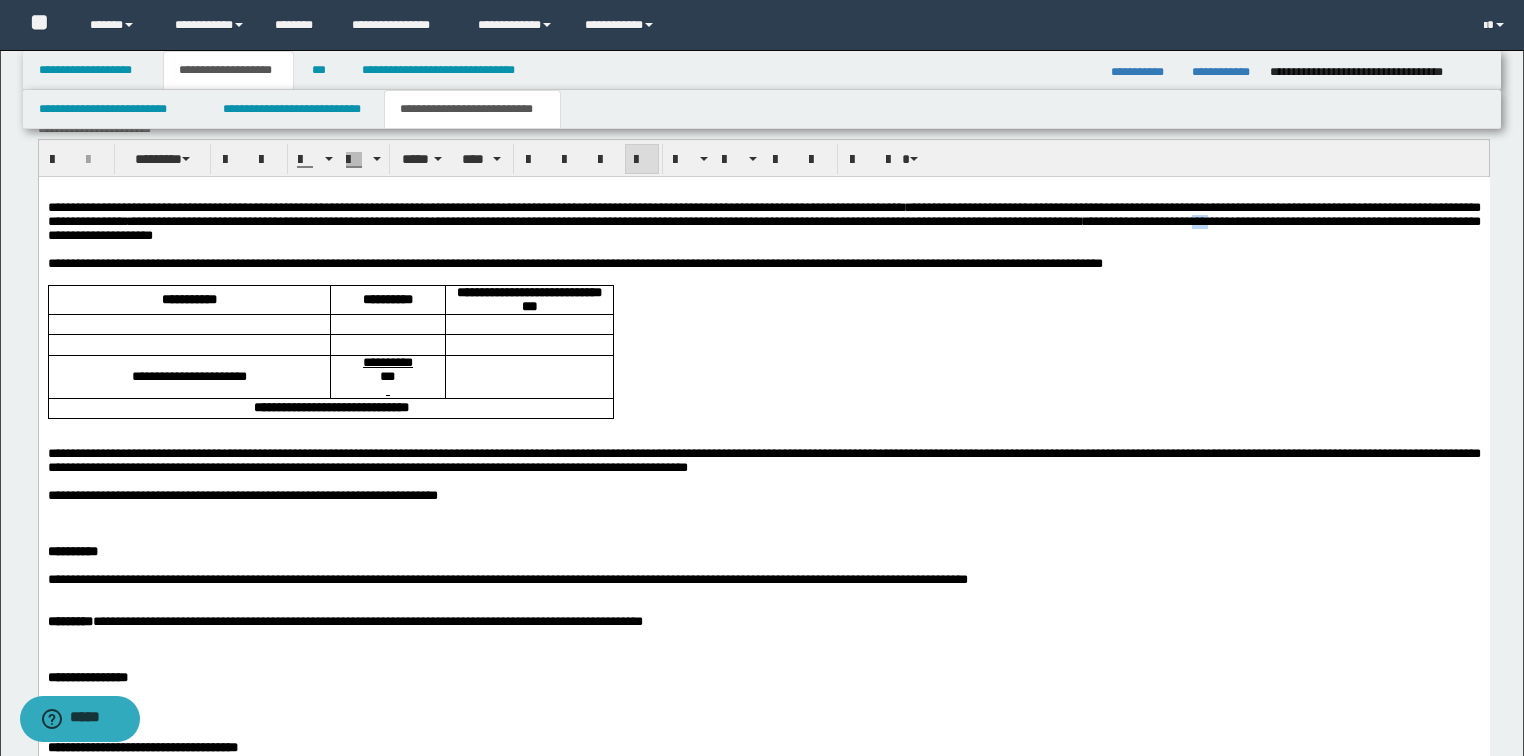 click on "**********" at bounding box center (763, 221) 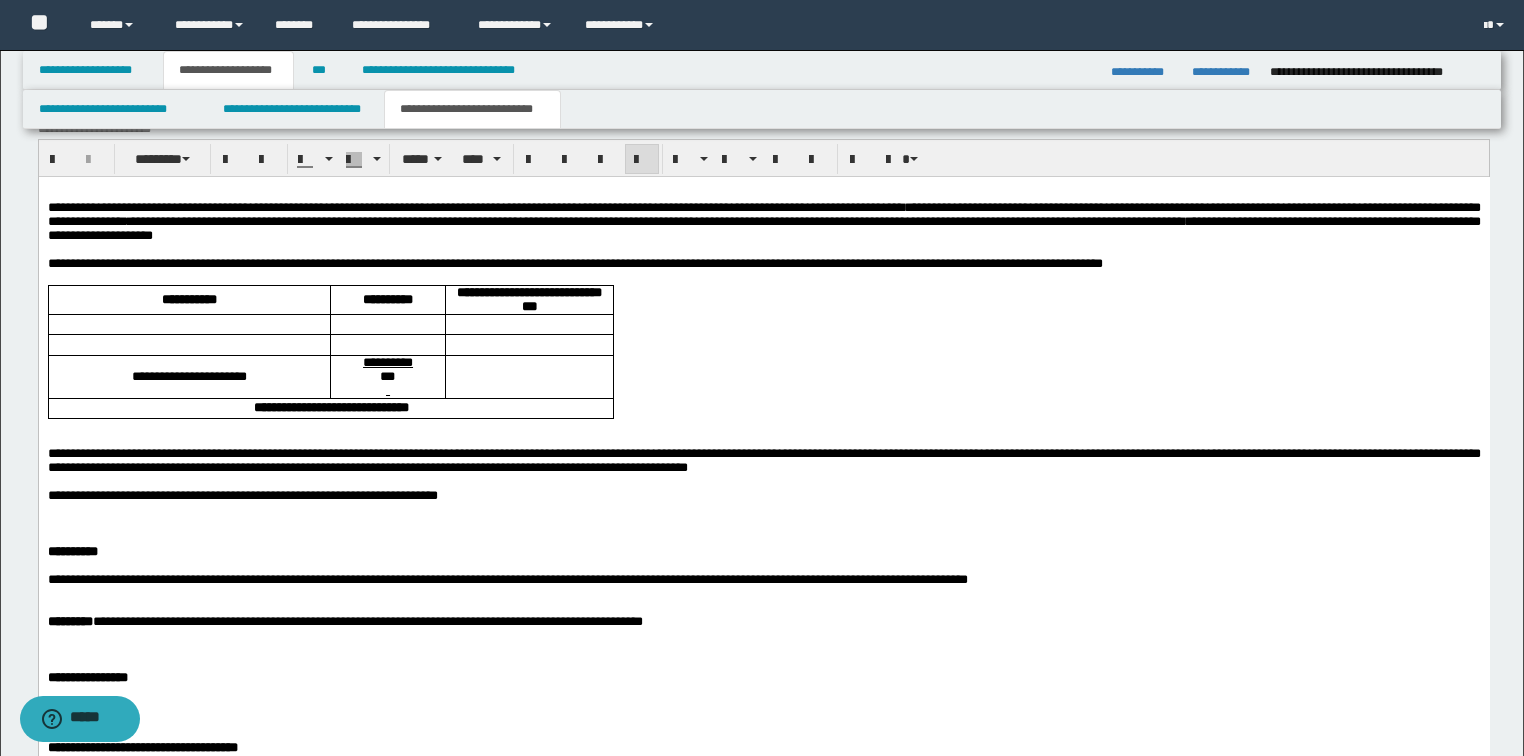click on "**********" at bounding box center [763, 221] 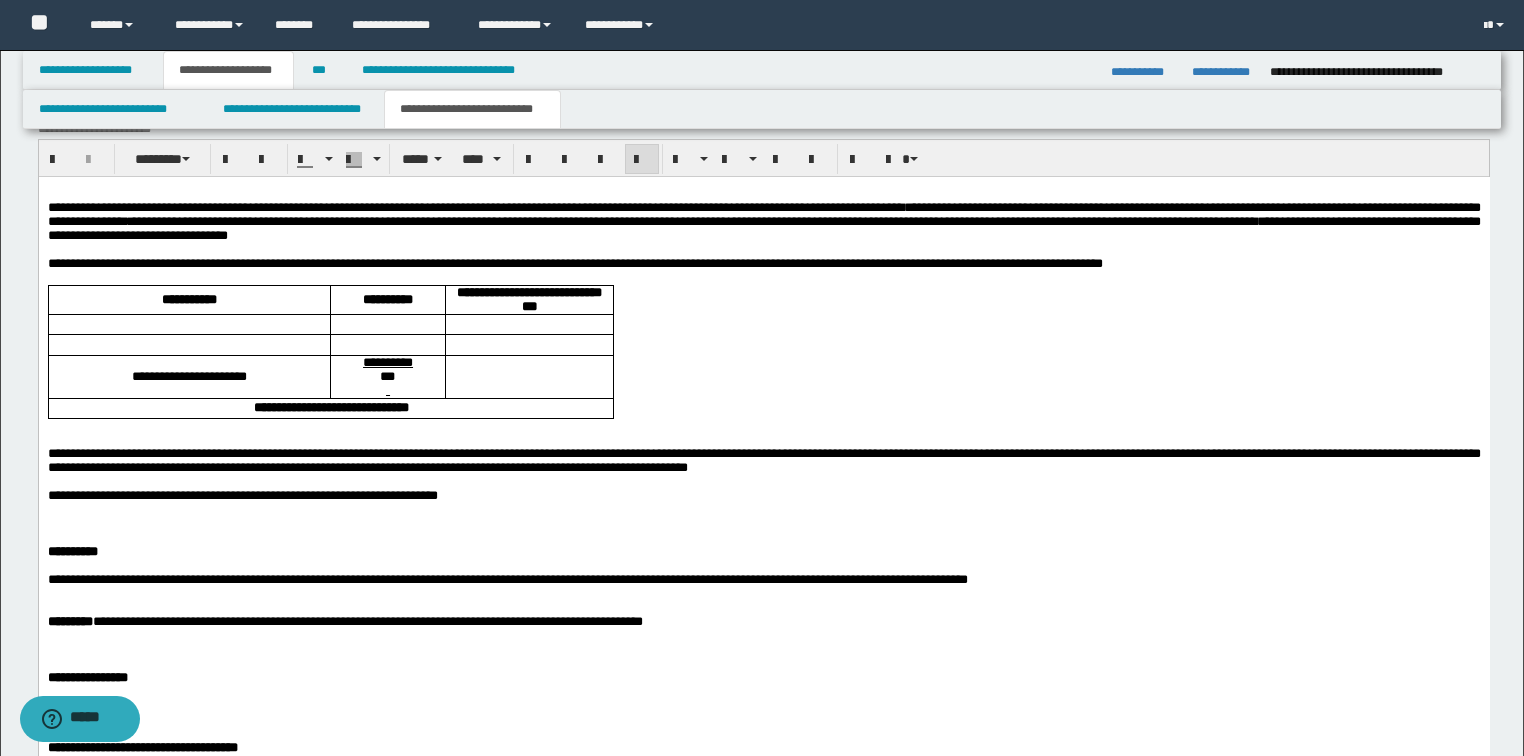 click on "**********" at bounding box center [763, 221] 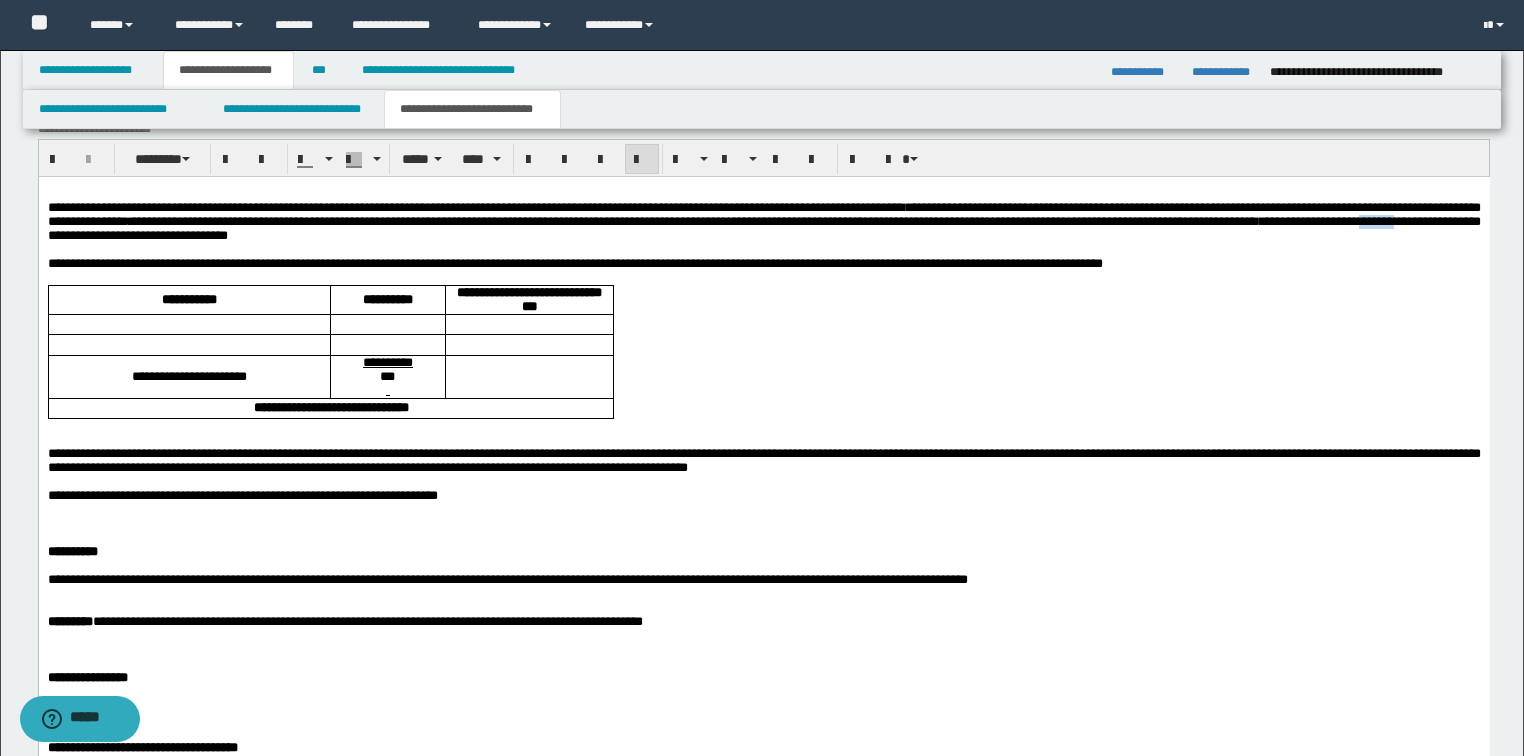 click on "**********" at bounding box center (763, 221) 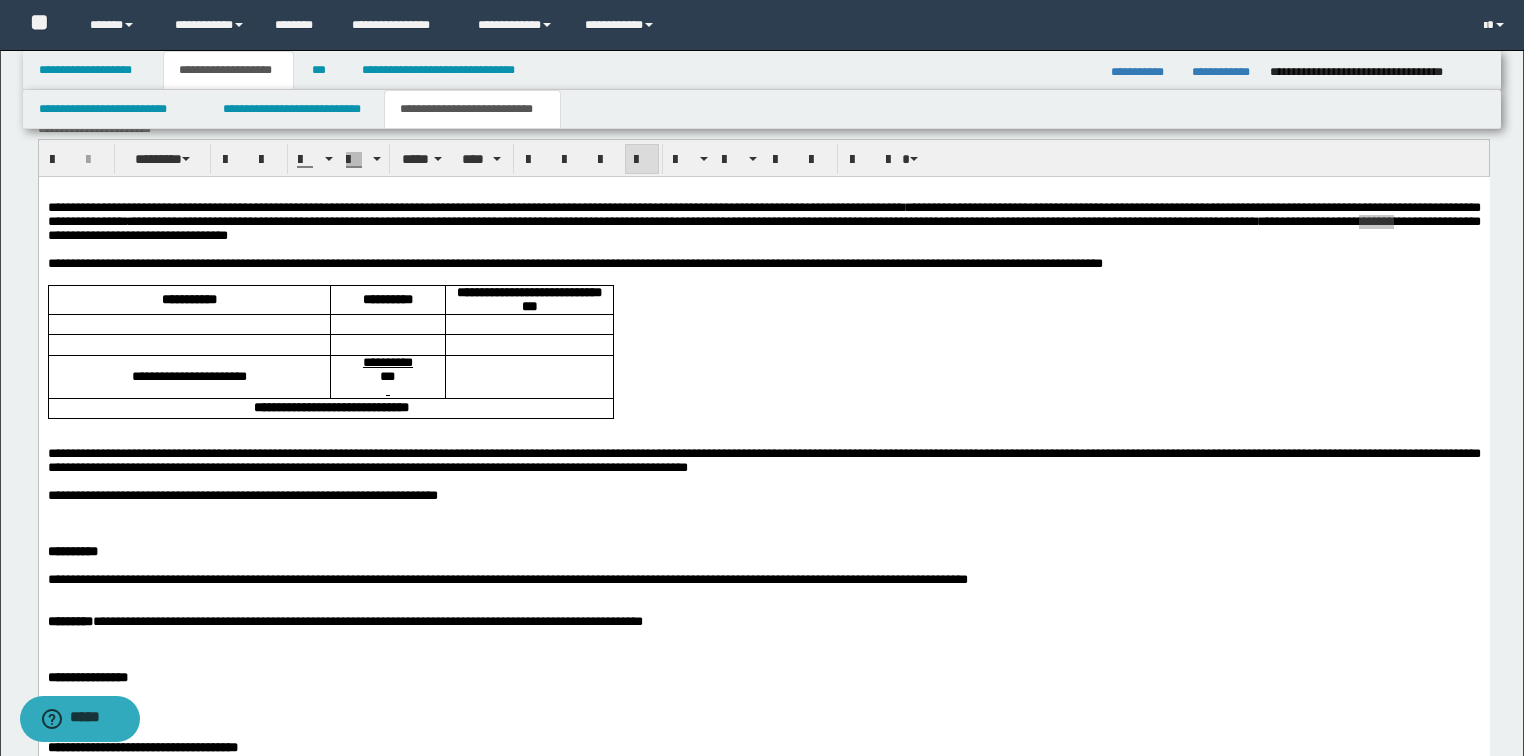 scroll, scrollTop: 1932, scrollLeft: 0, axis: vertical 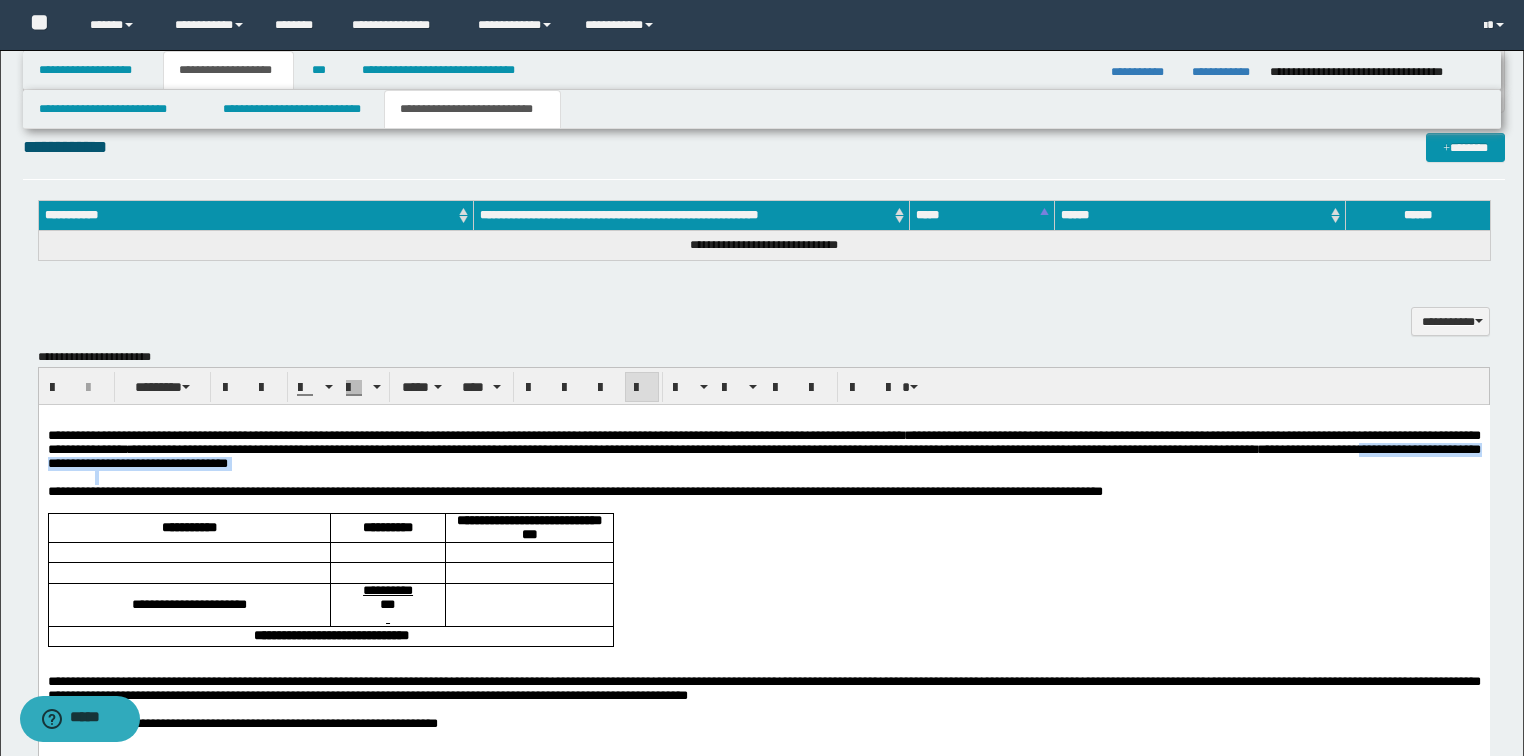 click at bounding box center (787, 478) 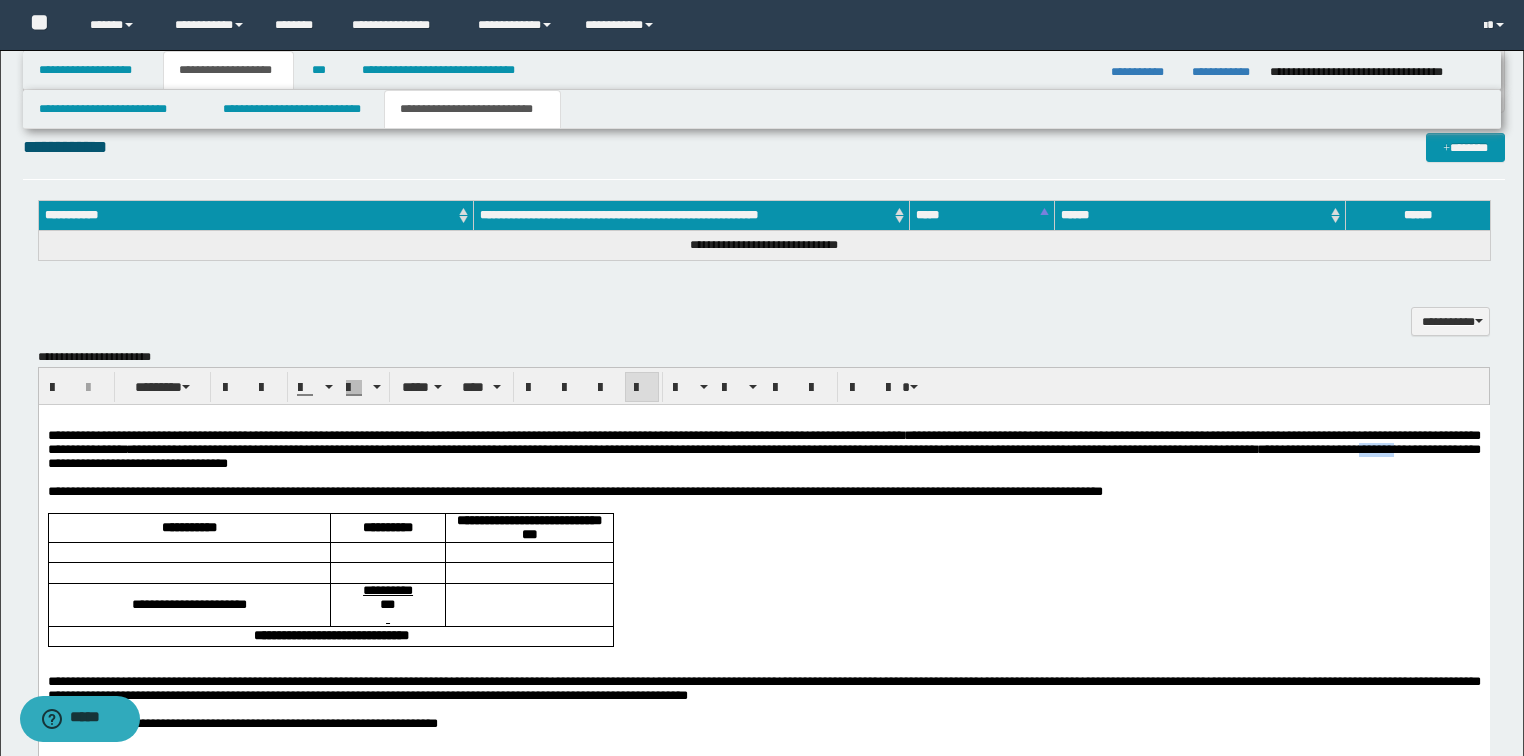click on "**********" at bounding box center (763, 449) 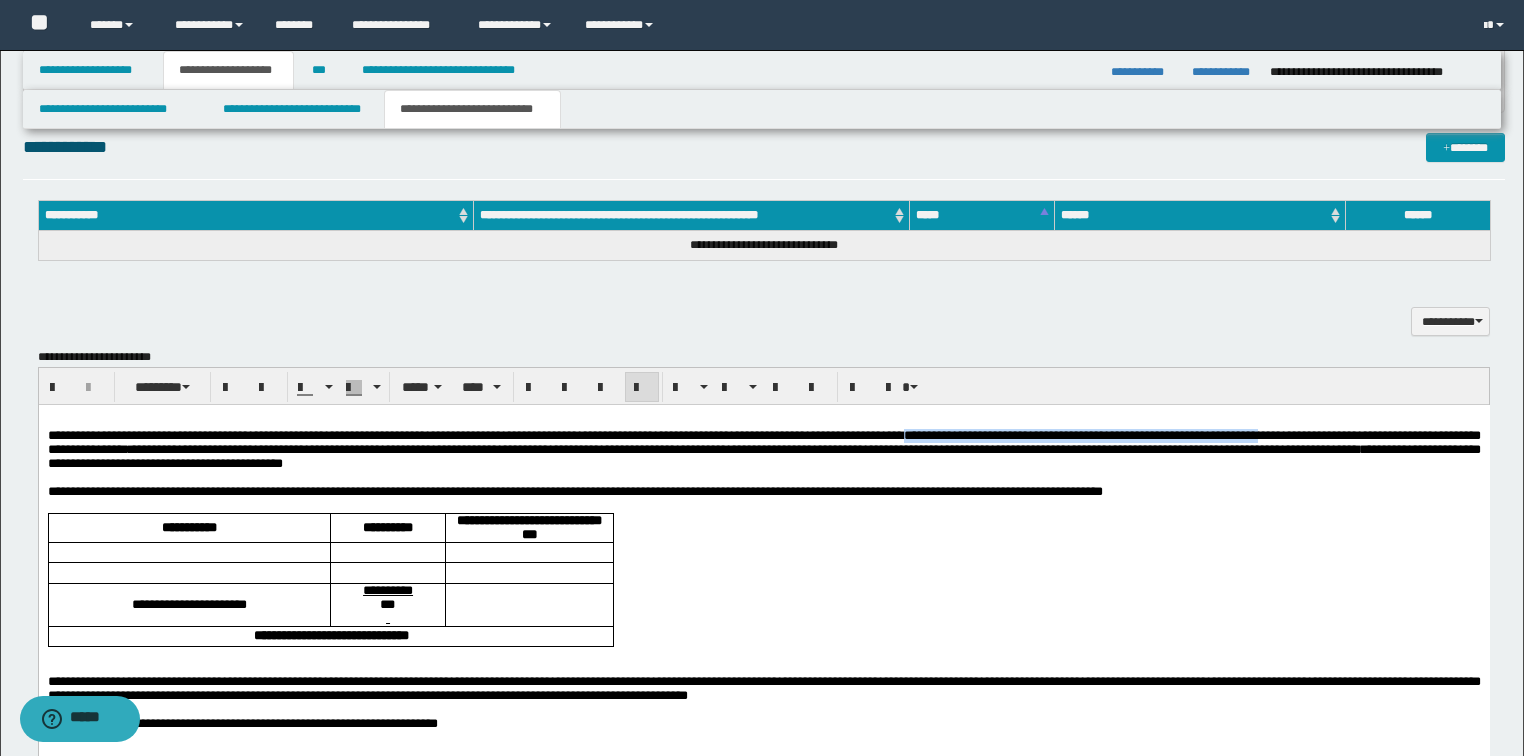 drag, startPoint x: 1042, startPoint y: 434, endPoint x: 1475, endPoint y: 435, distance: 433.00116 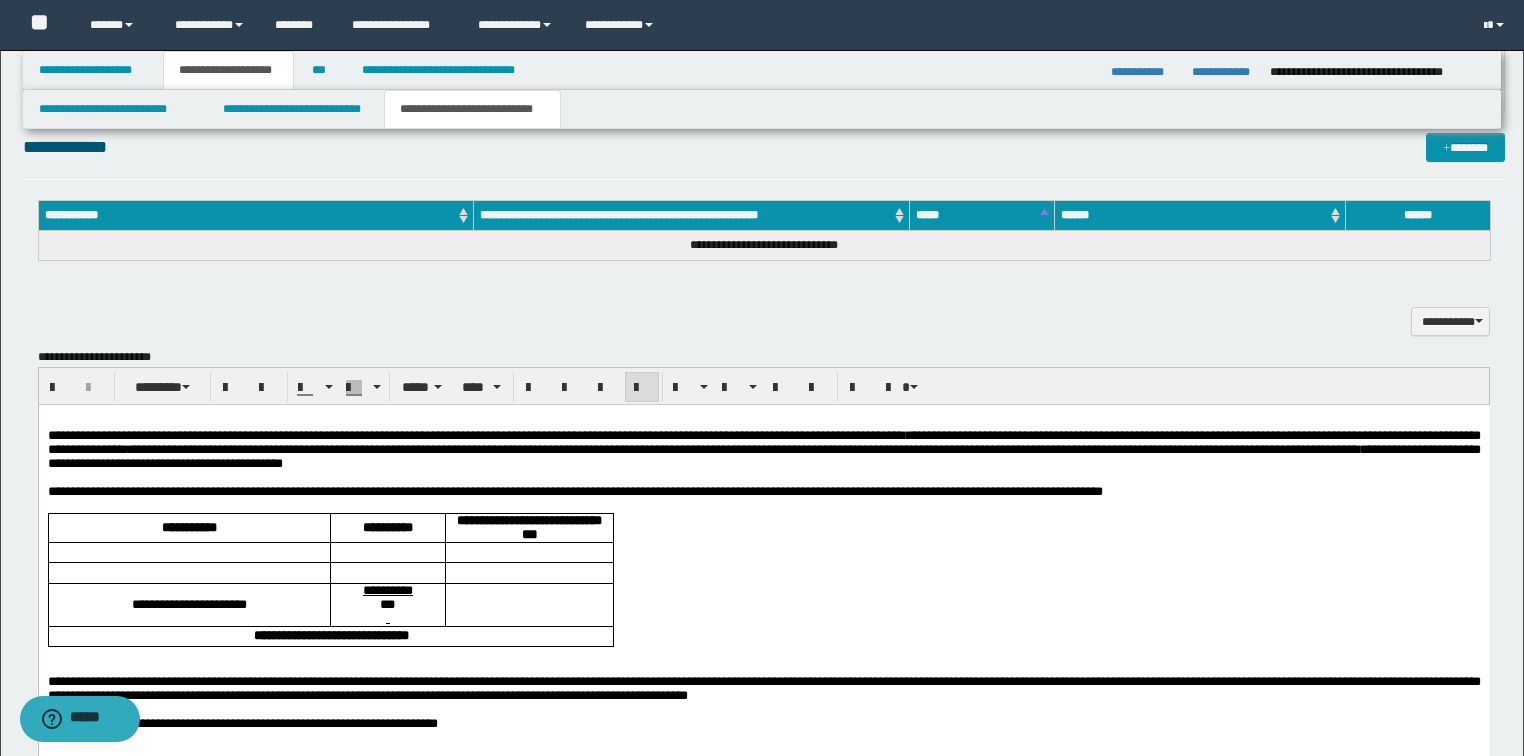 click on "**********" at bounding box center [763, 449] 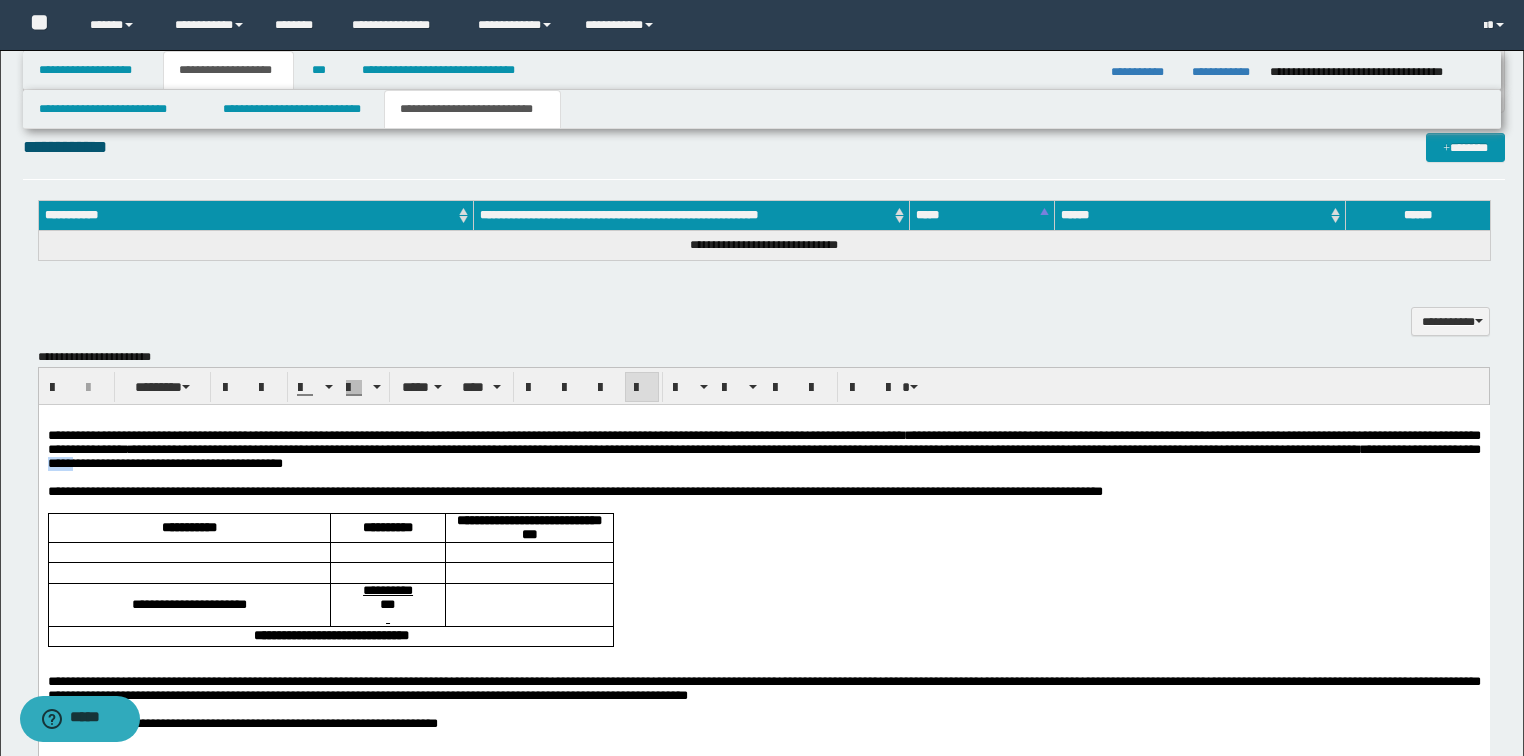 click on "**********" at bounding box center [763, 449] 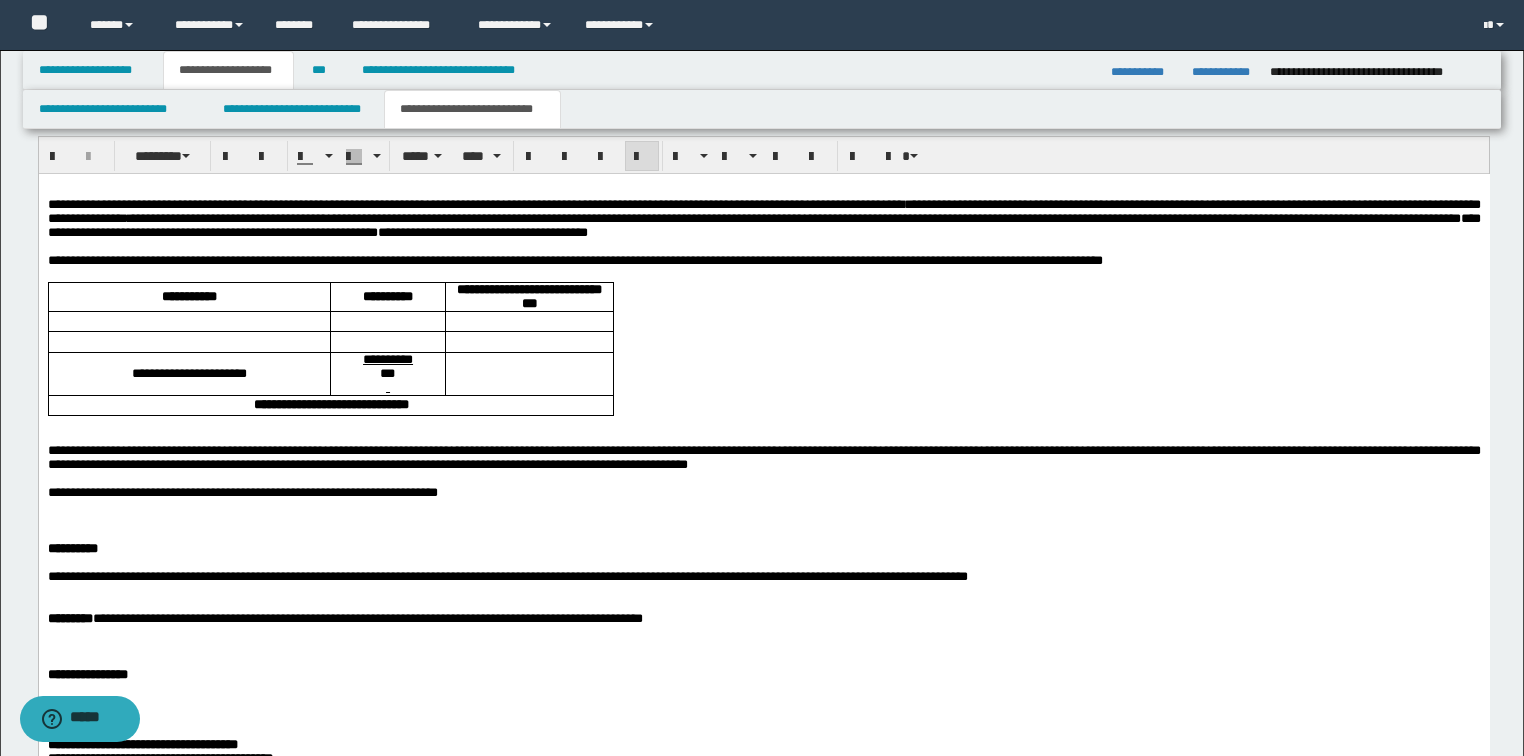 scroll, scrollTop: 1132, scrollLeft: 0, axis: vertical 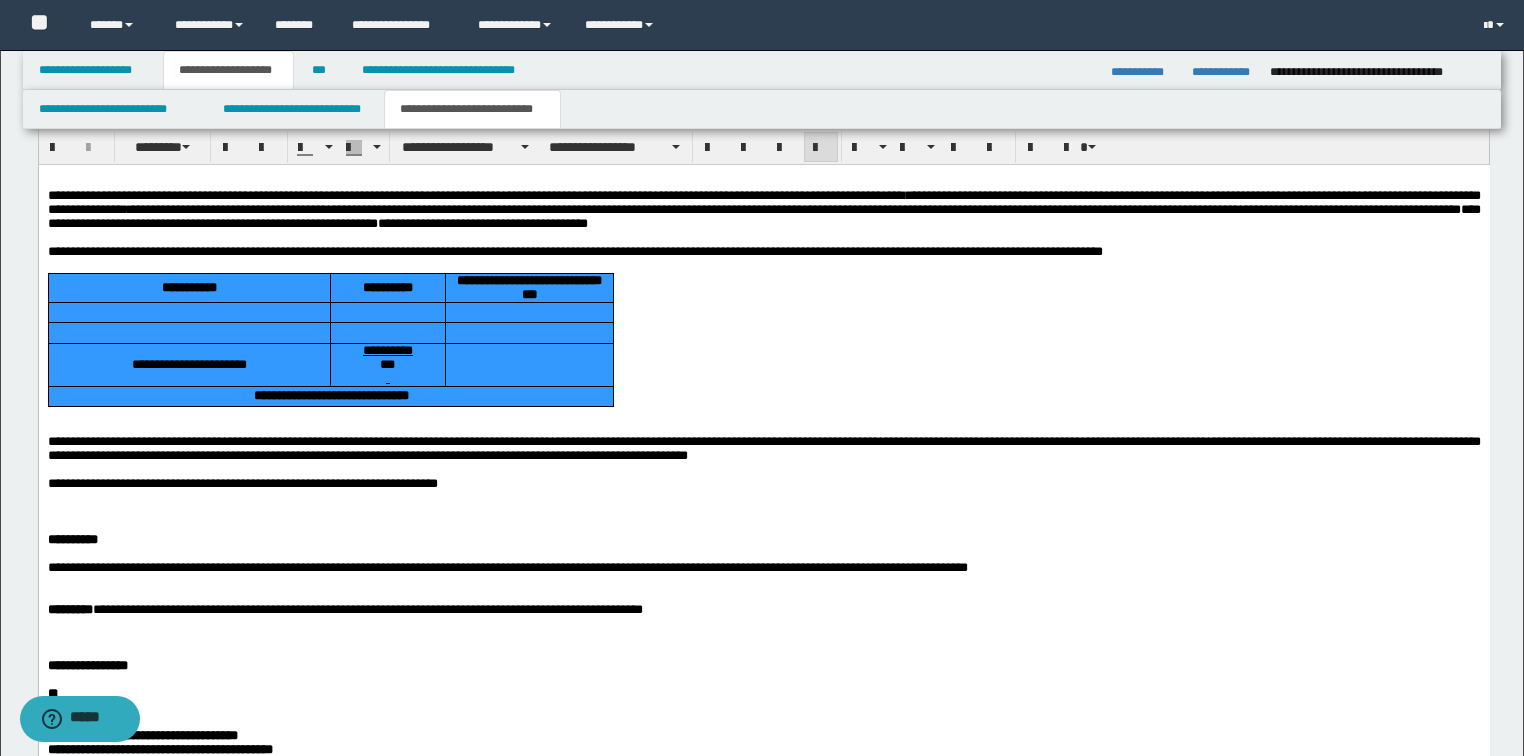drag, startPoint x: 455, startPoint y: 419, endPoint x: 135, endPoint y: 299, distance: 341.76016 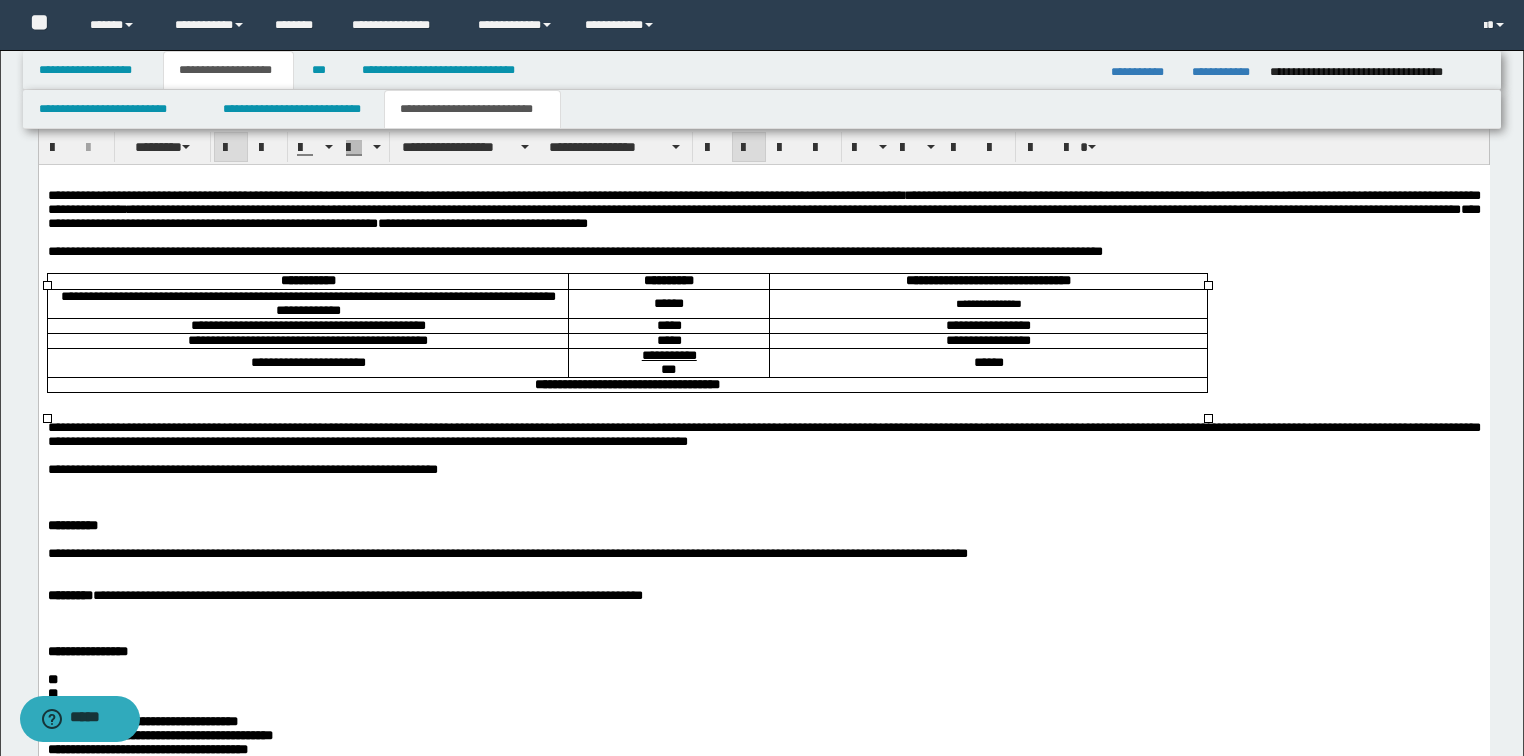 click on "*****" at bounding box center [668, 326] 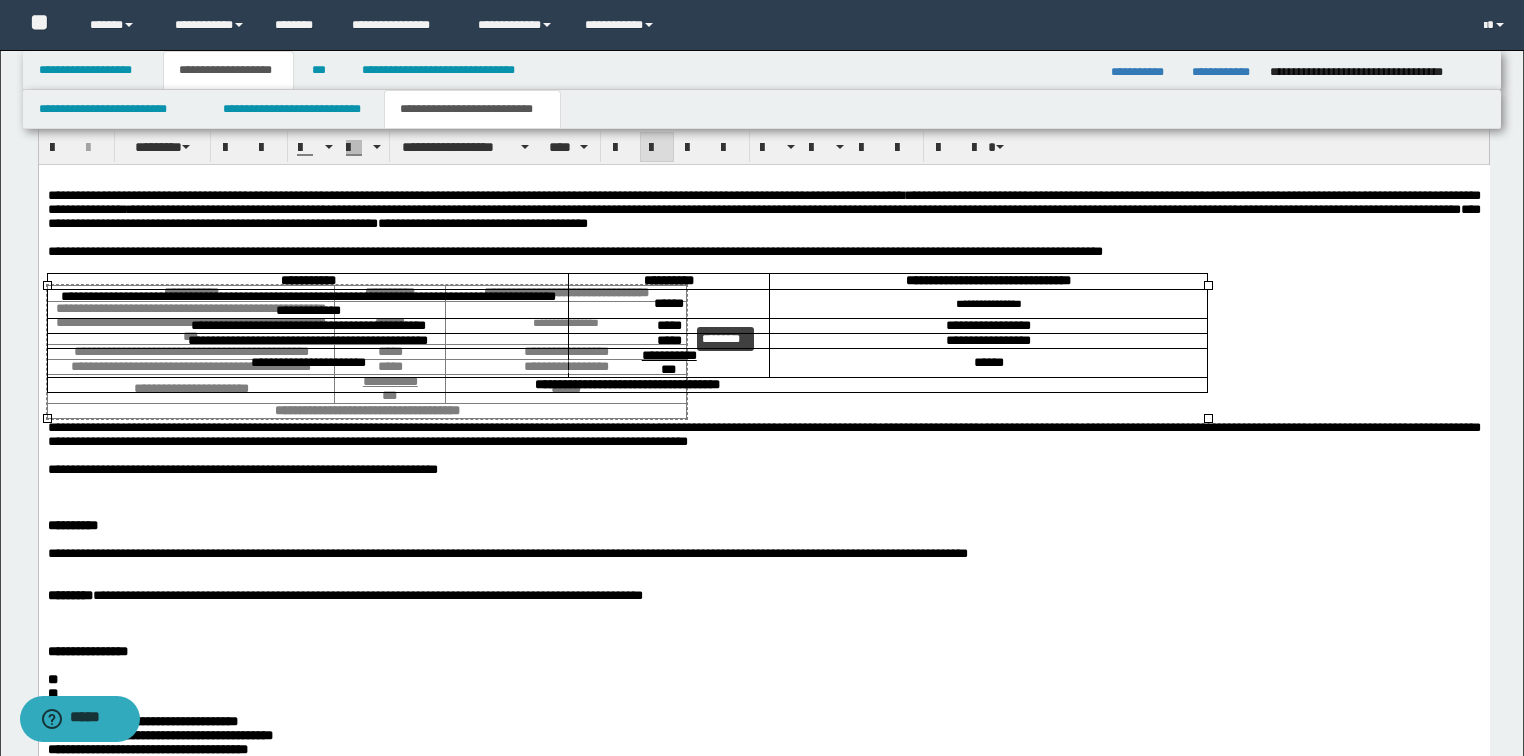 drag, startPoint x: 1208, startPoint y: 283, endPoint x: 791, endPoint y: 313, distance: 418.07776 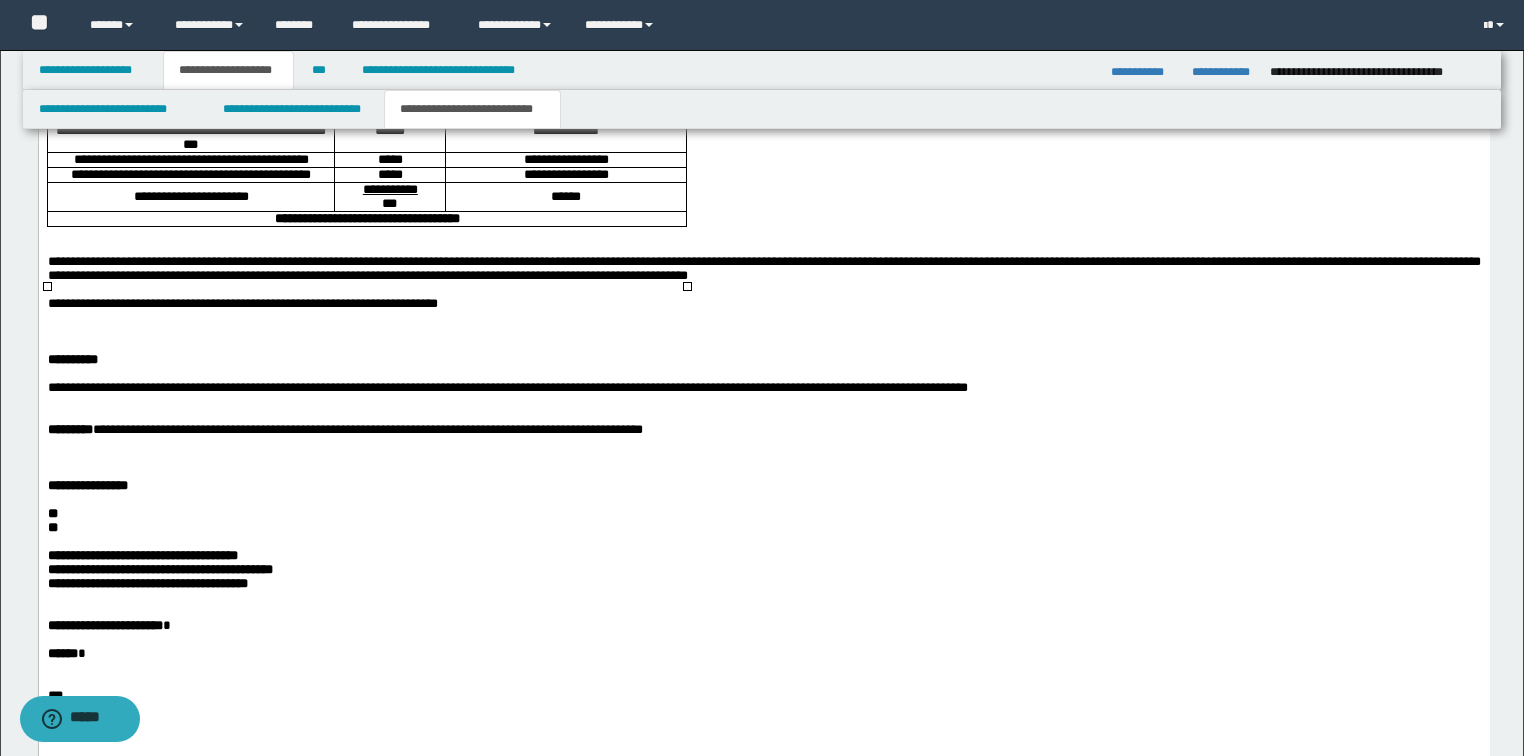 scroll, scrollTop: 1452, scrollLeft: 0, axis: vertical 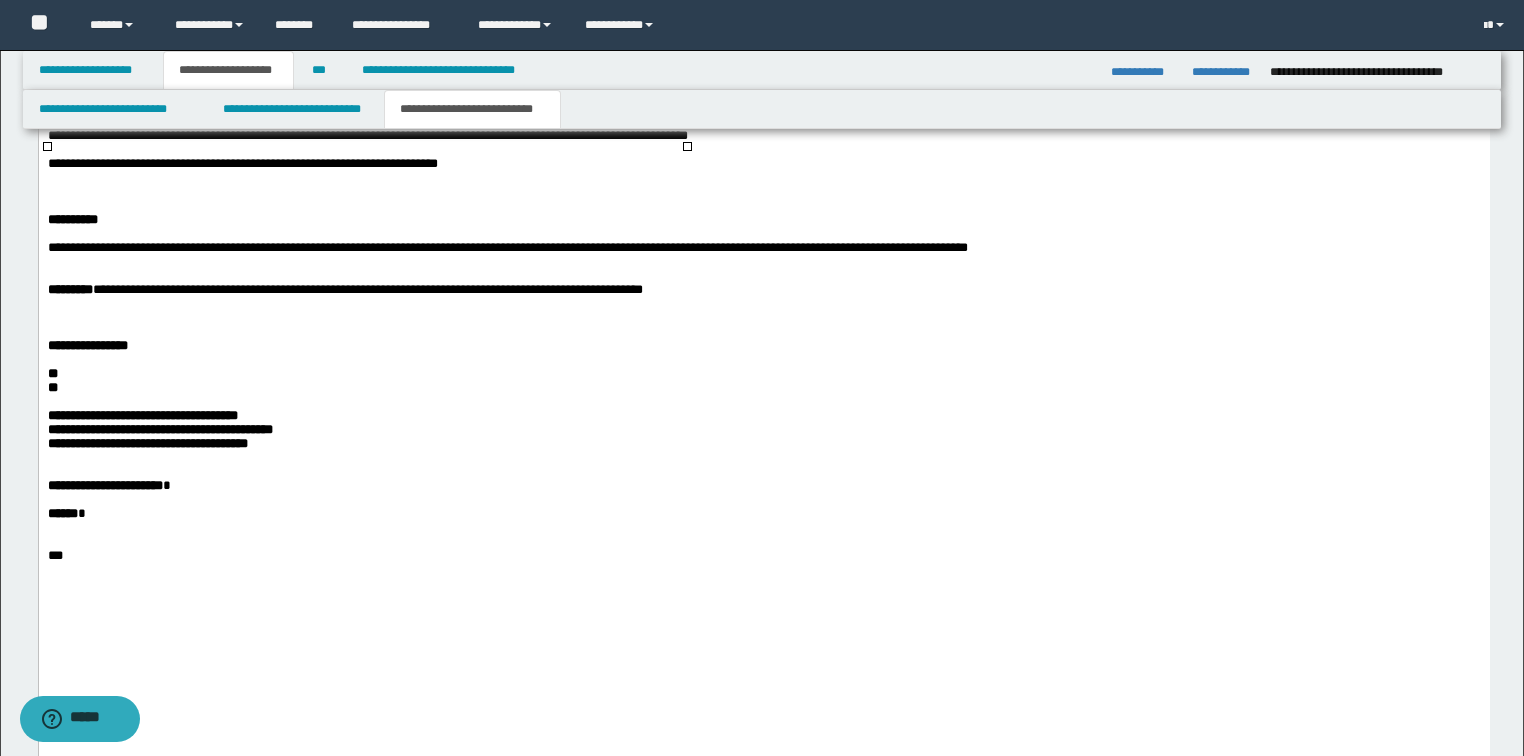 click on "**********" at bounding box center [344, 290] 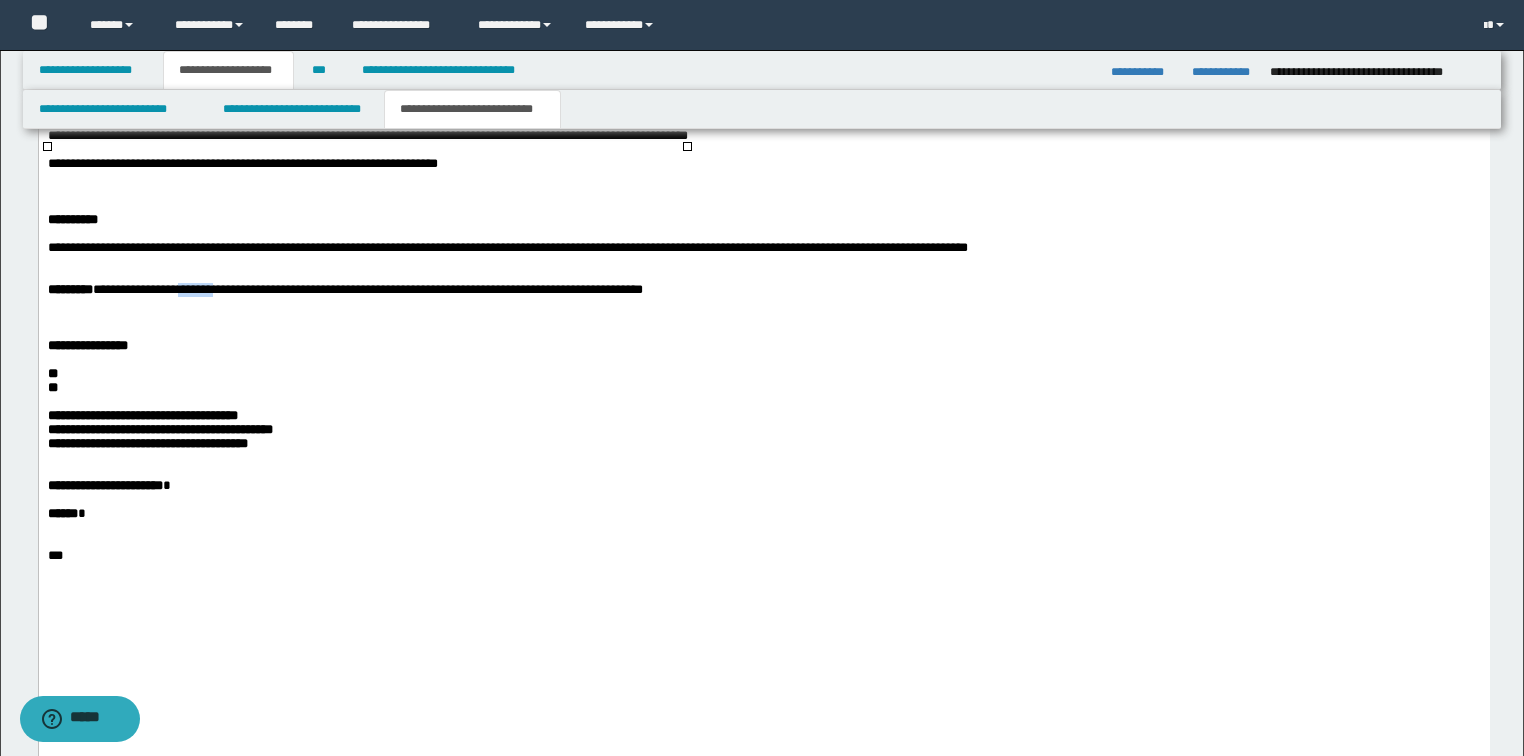 click on "**********" at bounding box center [344, 290] 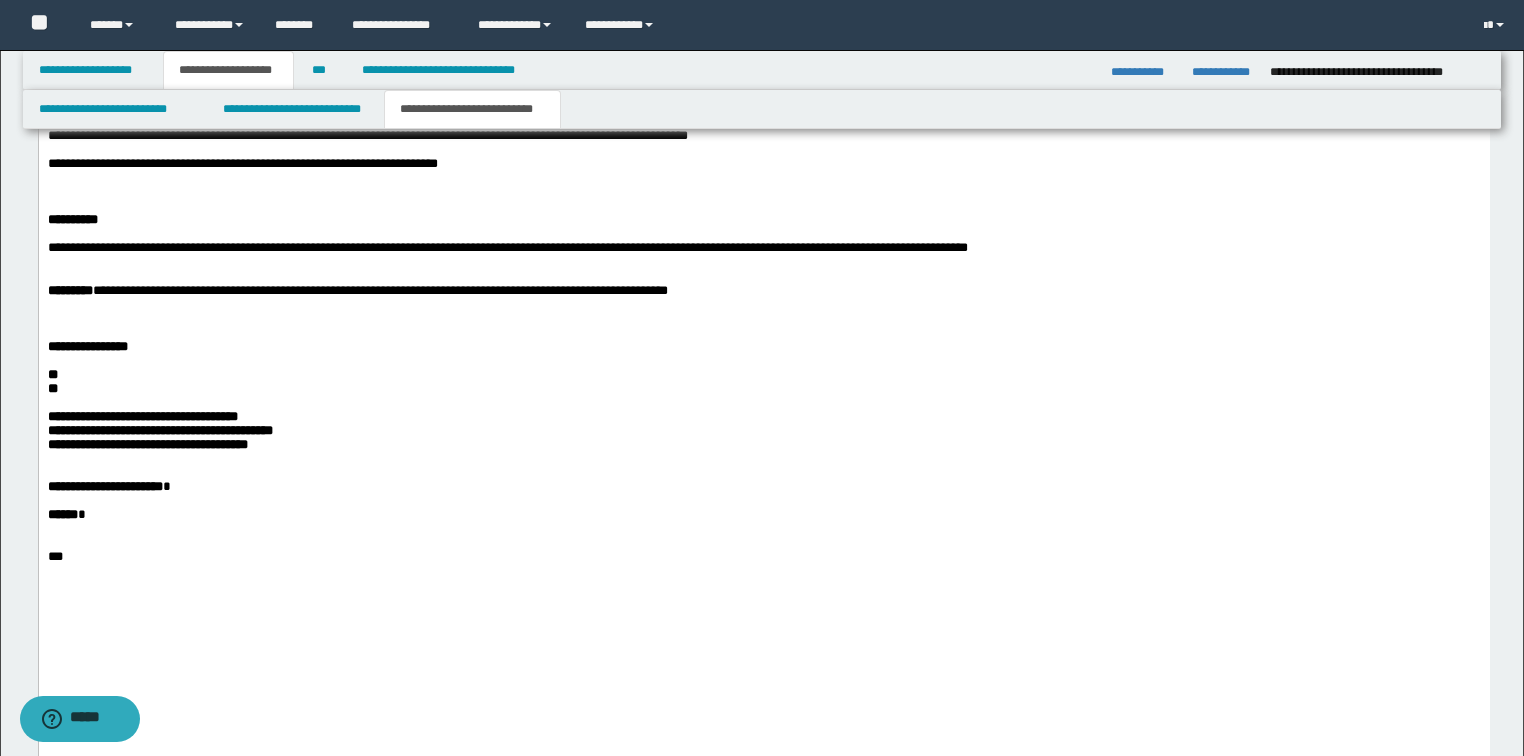 click on "**********" at bounding box center [357, 291] 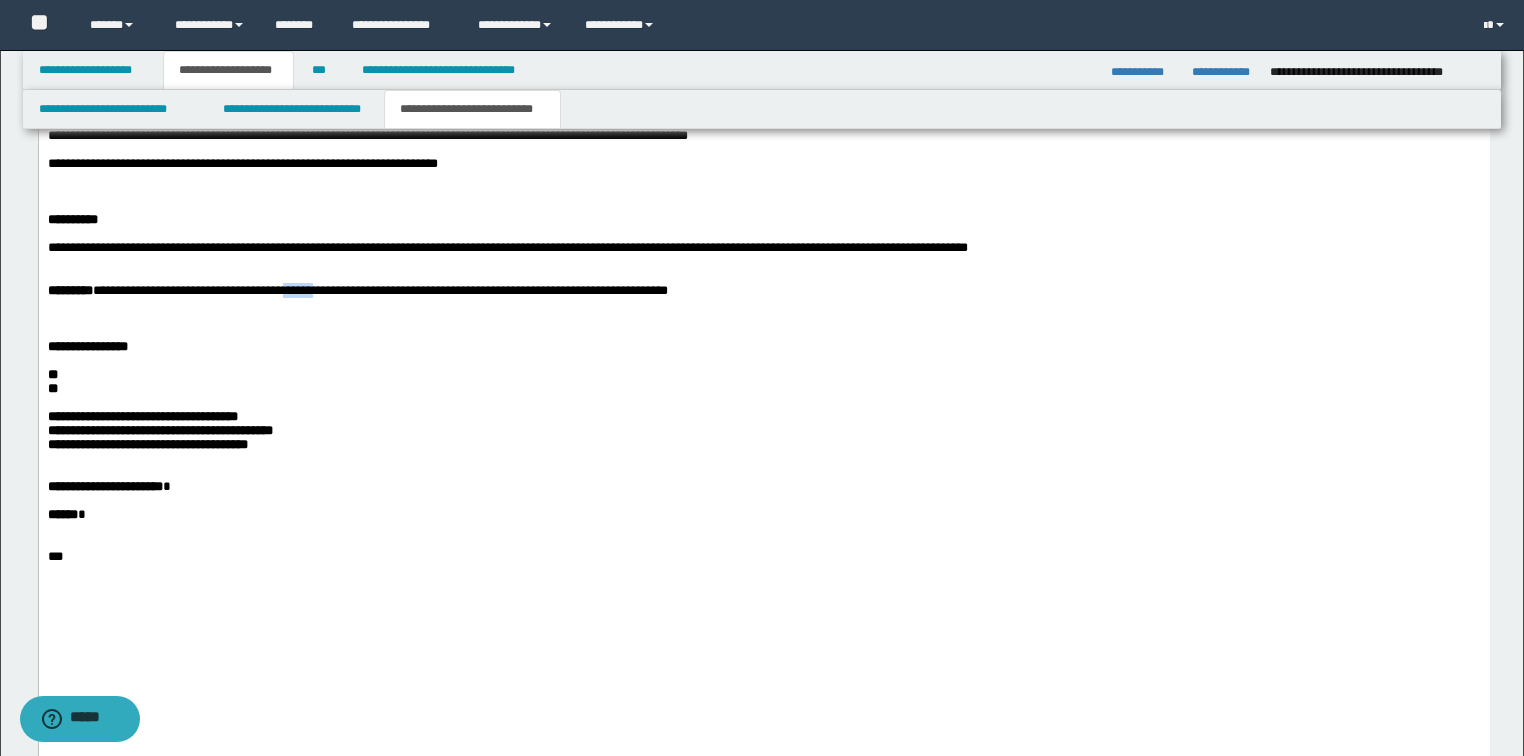 click on "**********" at bounding box center (357, 291) 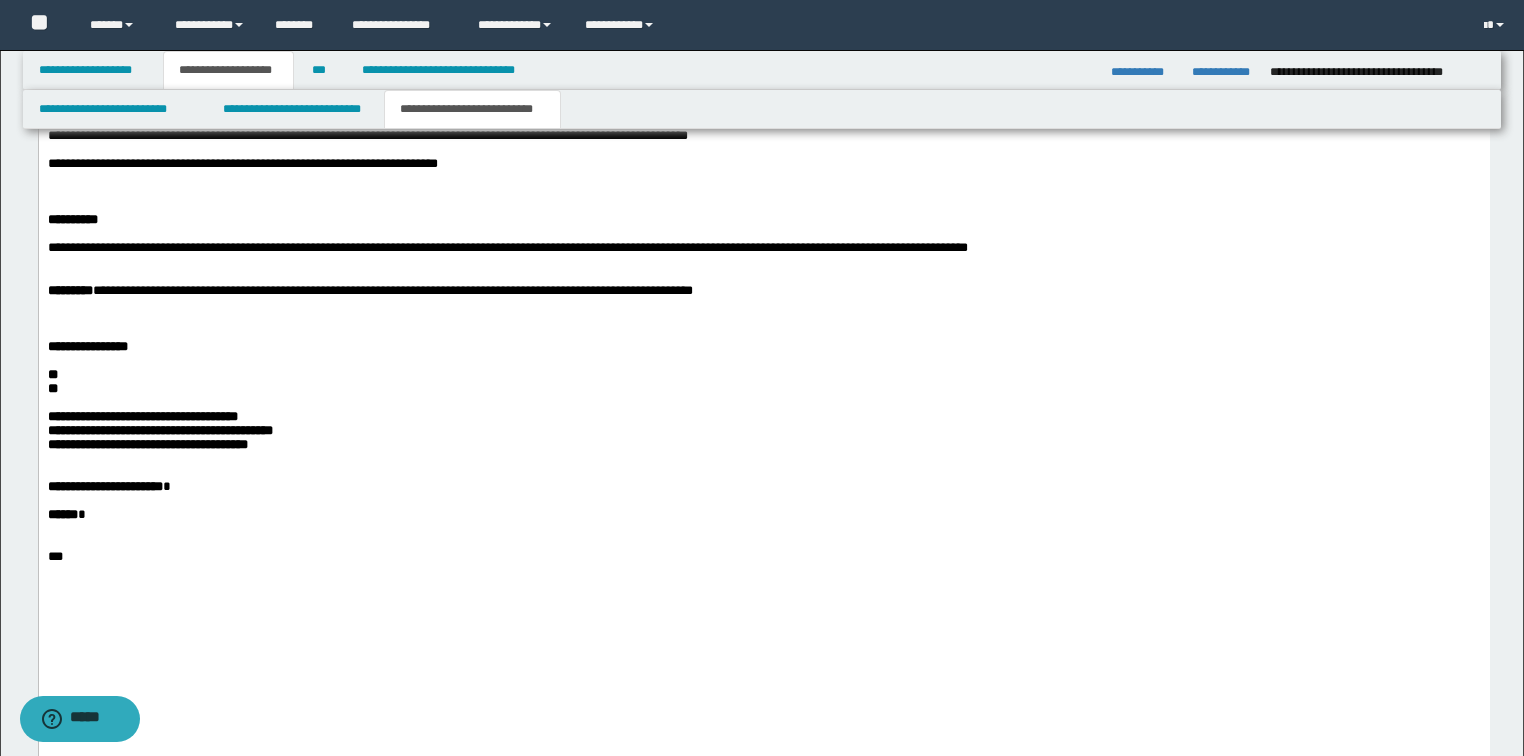 click on "**********" at bounding box center (369, 291) 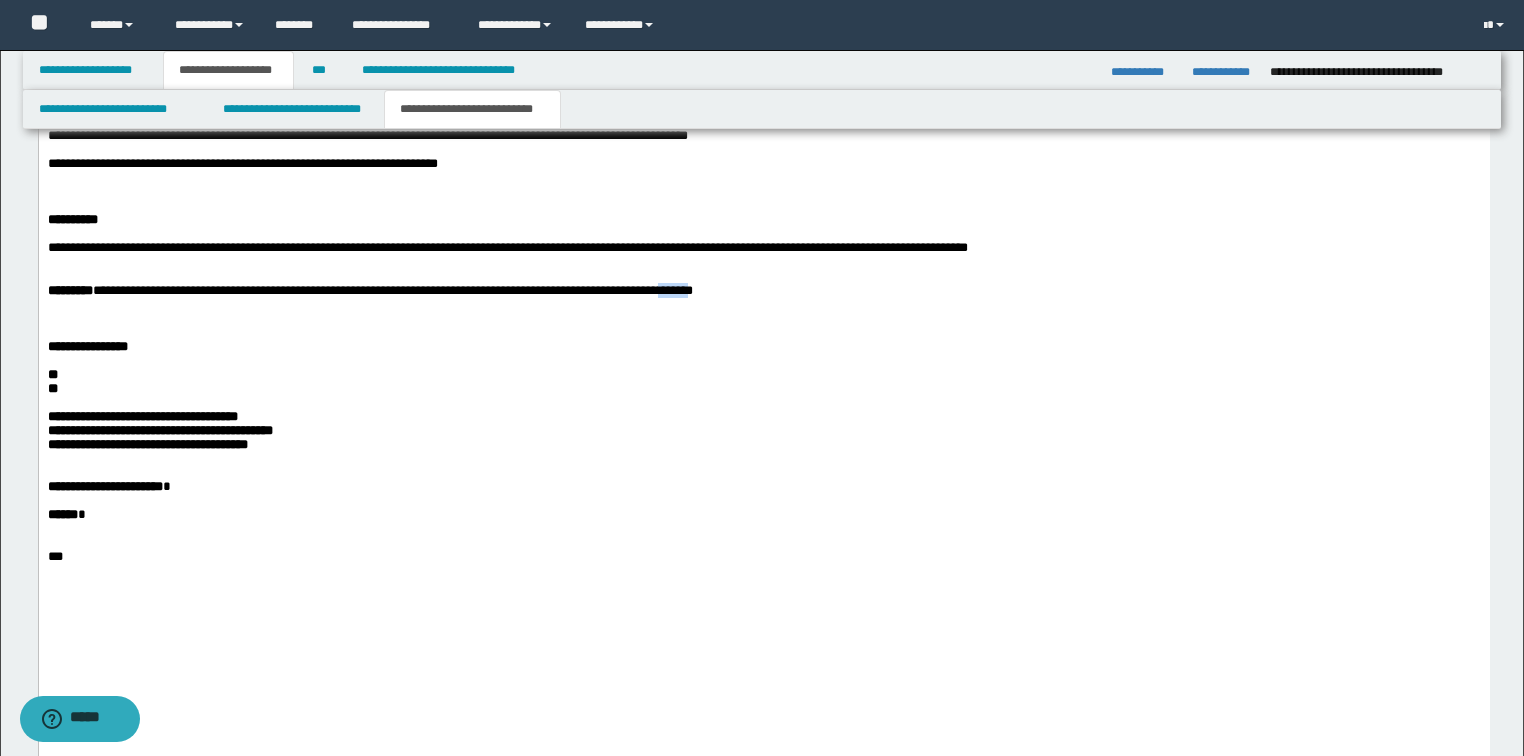 click on "**********" at bounding box center [369, 291] 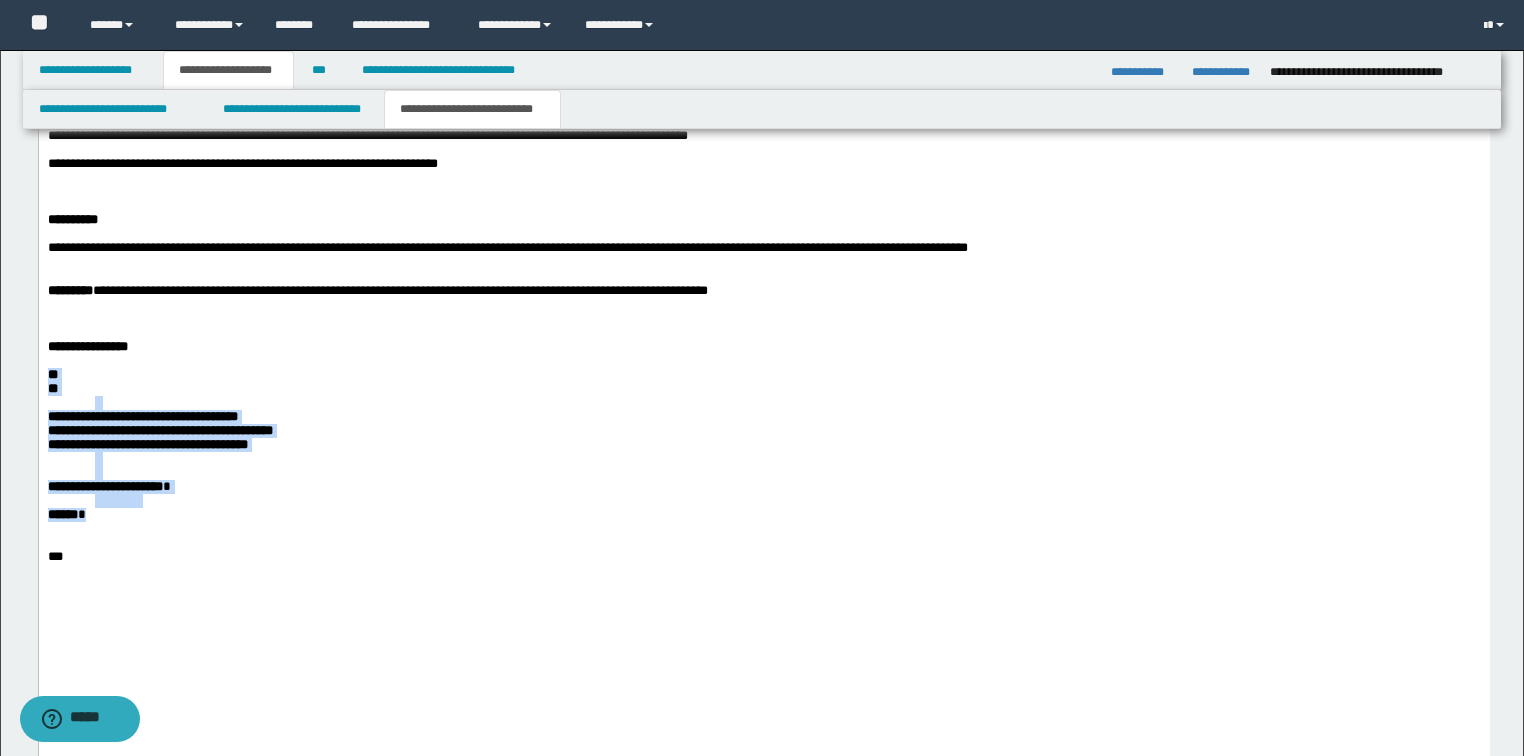 drag, startPoint x: 107, startPoint y: 640, endPoint x: 38, endPoint y: 322, distance: 325.39975 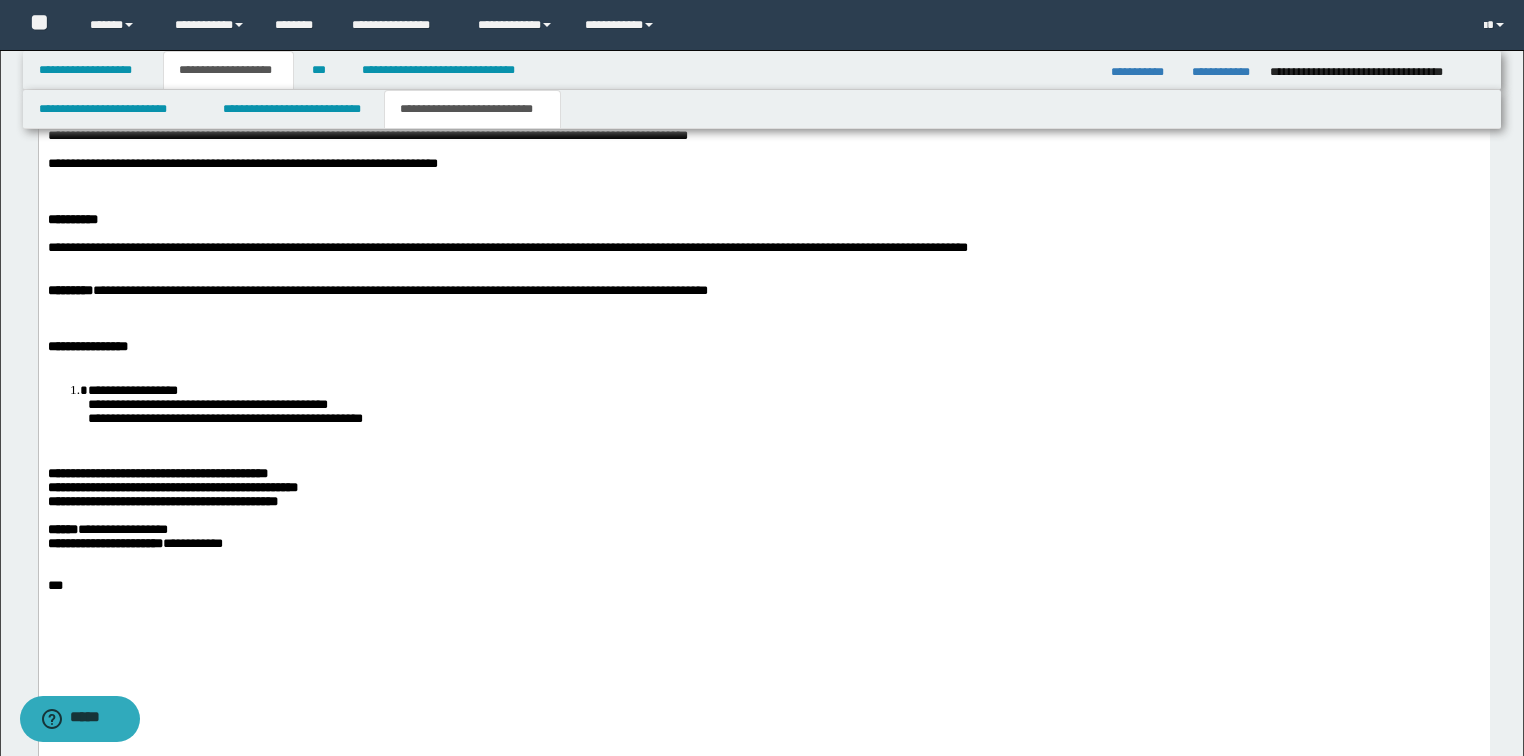click on "**********" at bounding box center (224, 405) 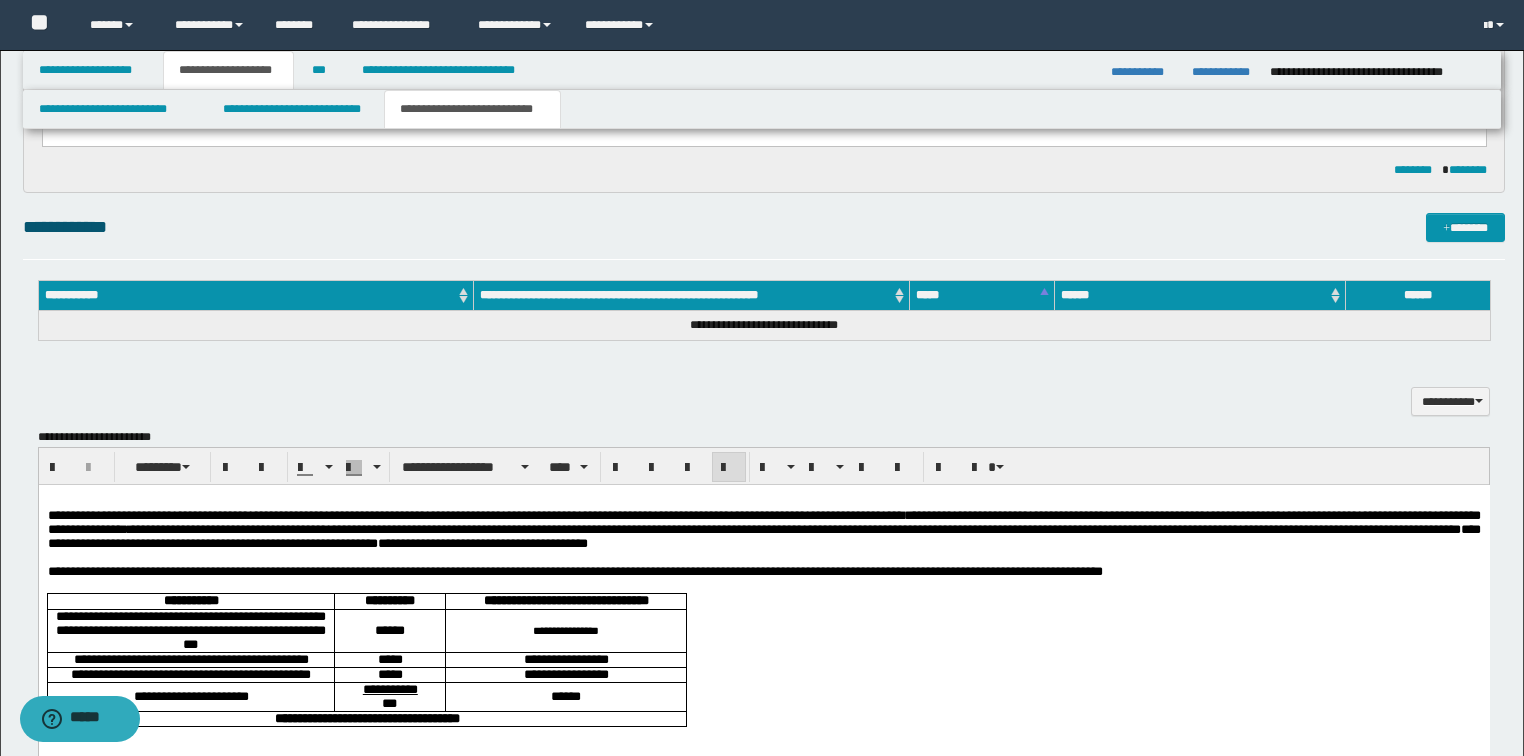 scroll, scrollTop: 812, scrollLeft: 0, axis: vertical 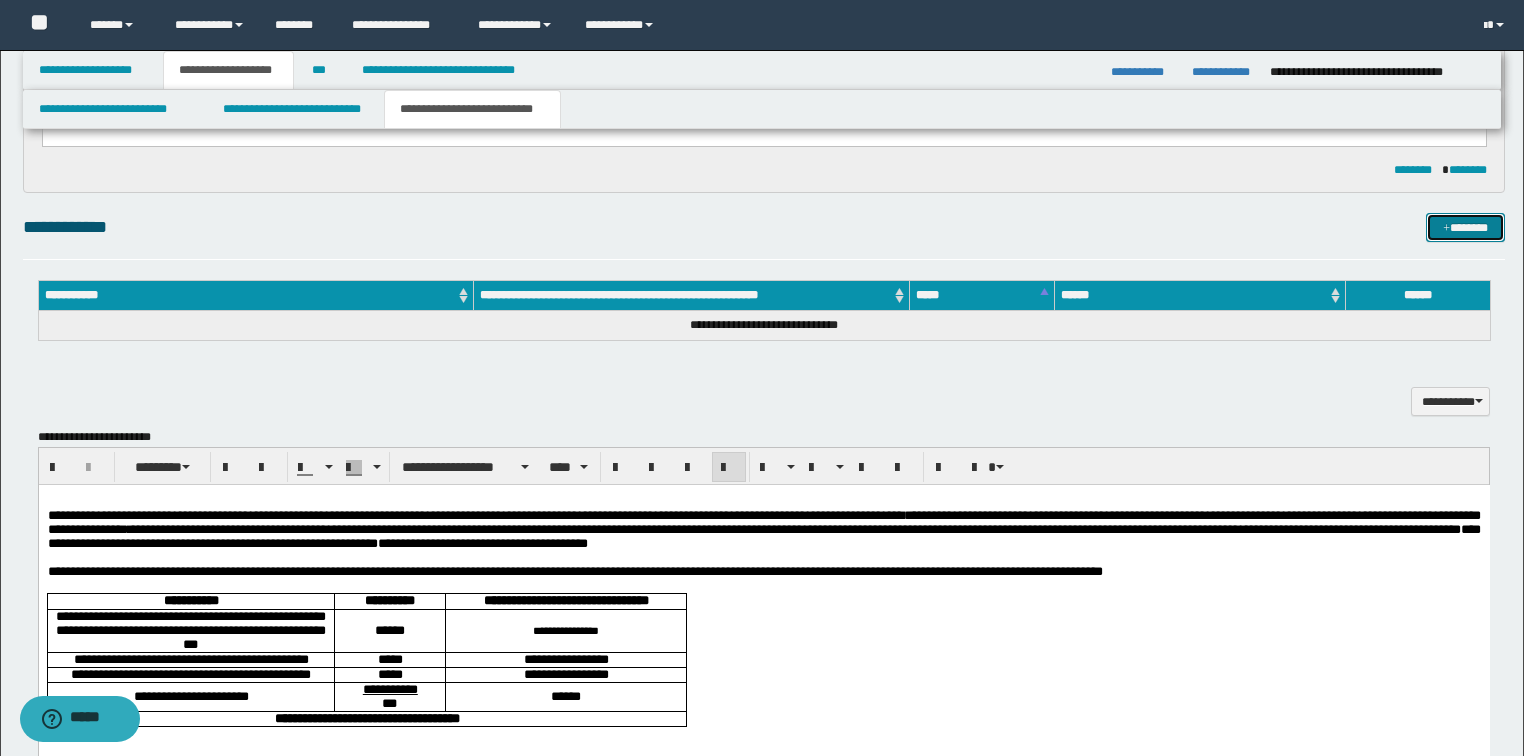 click on "*******" at bounding box center [1465, 228] 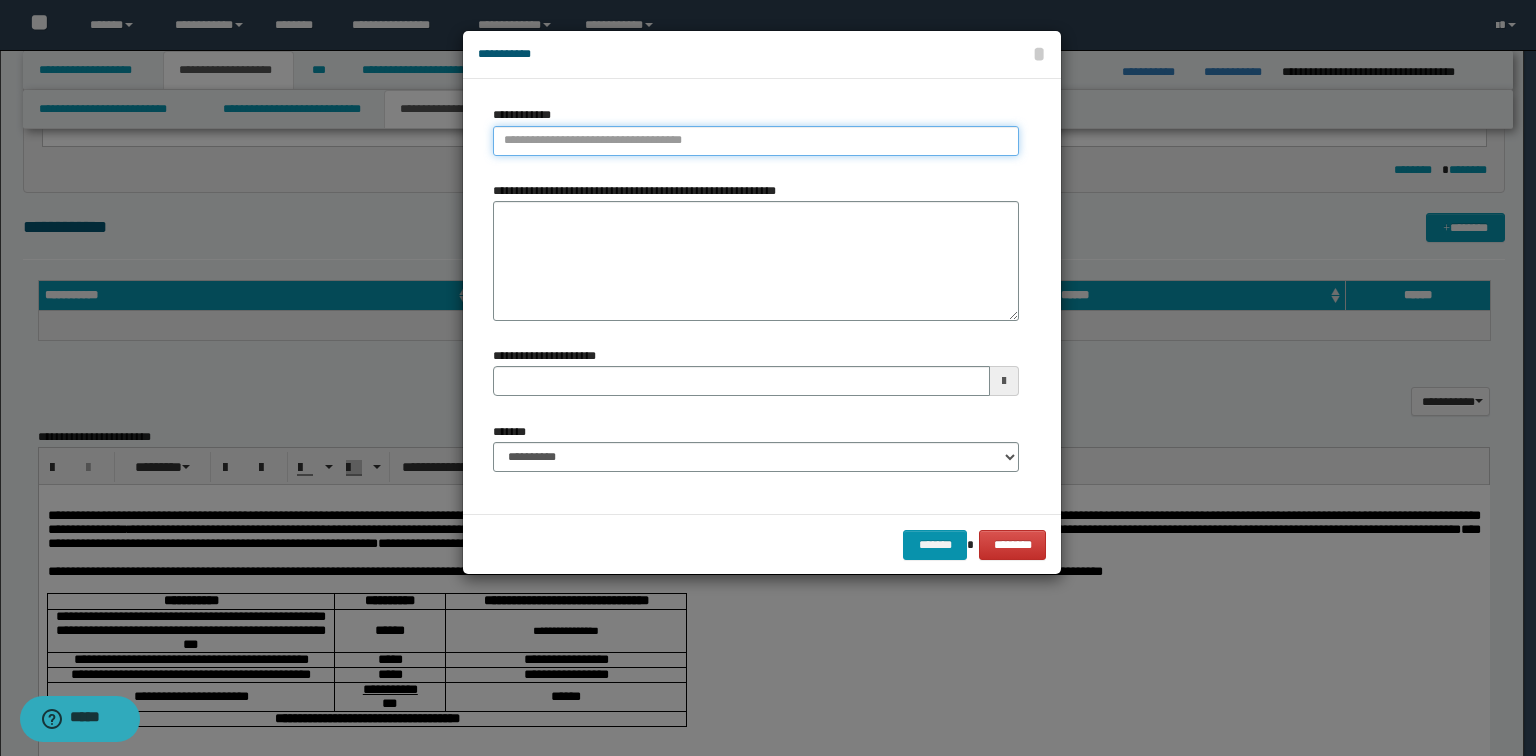 click on "**********" at bounding box center [756, 141] 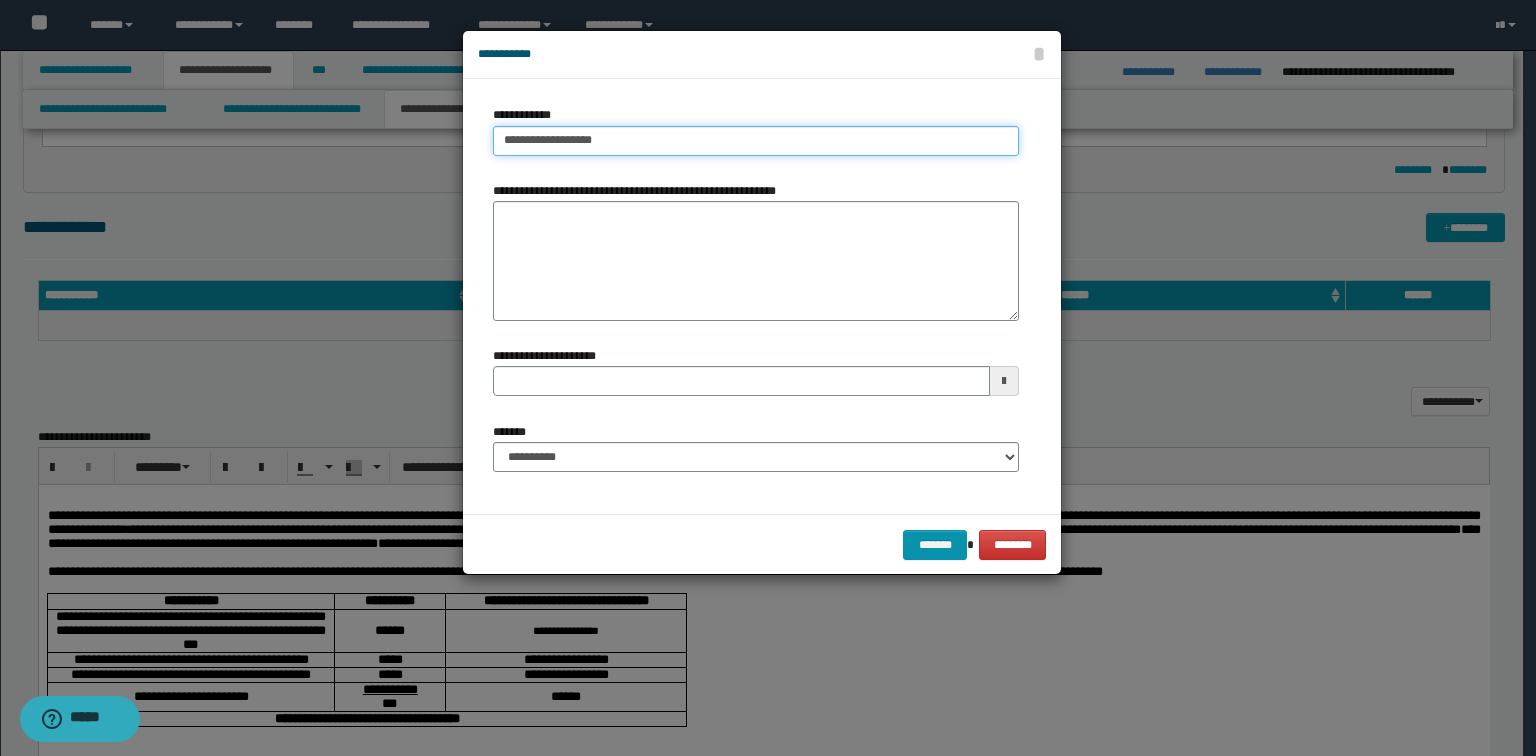 type on "**********" 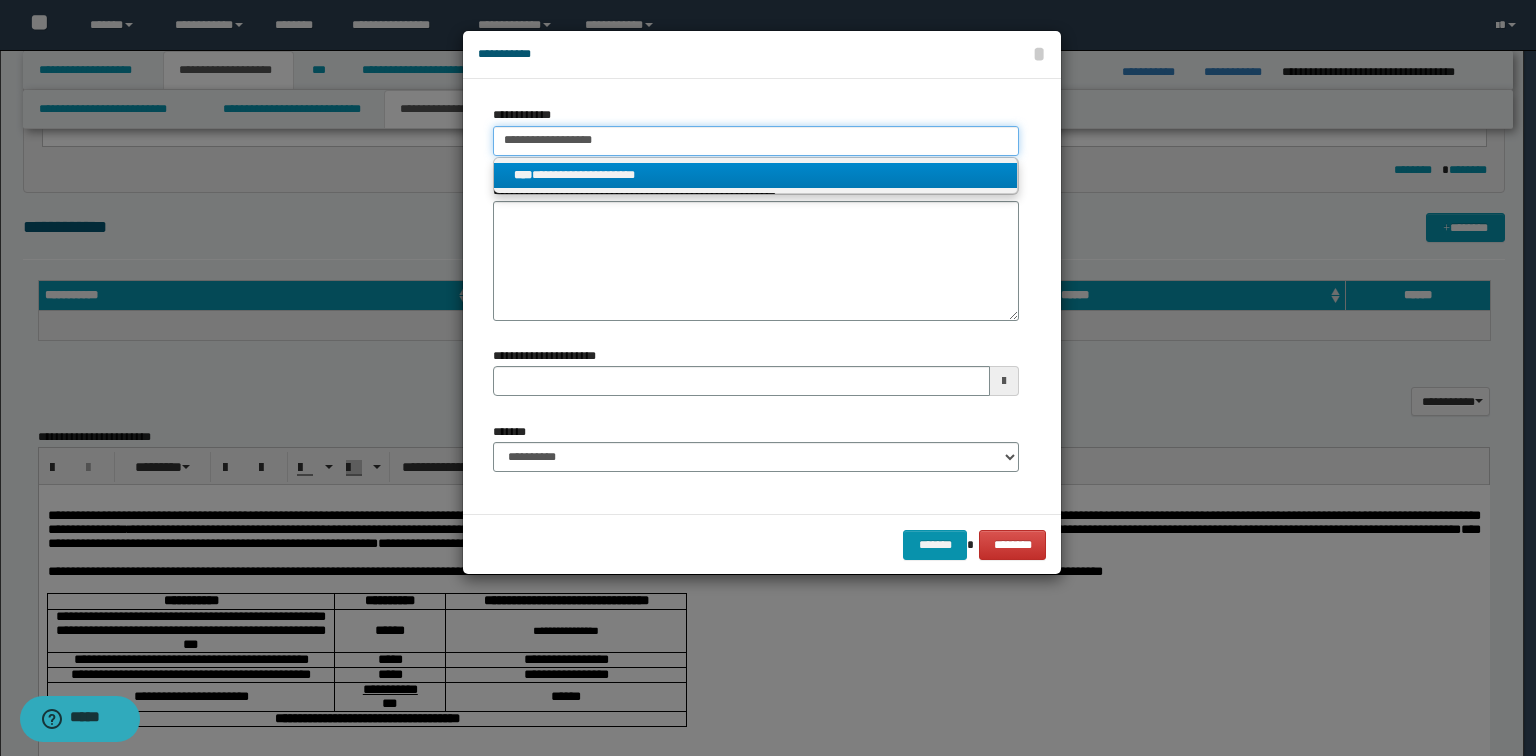 type on "**********" 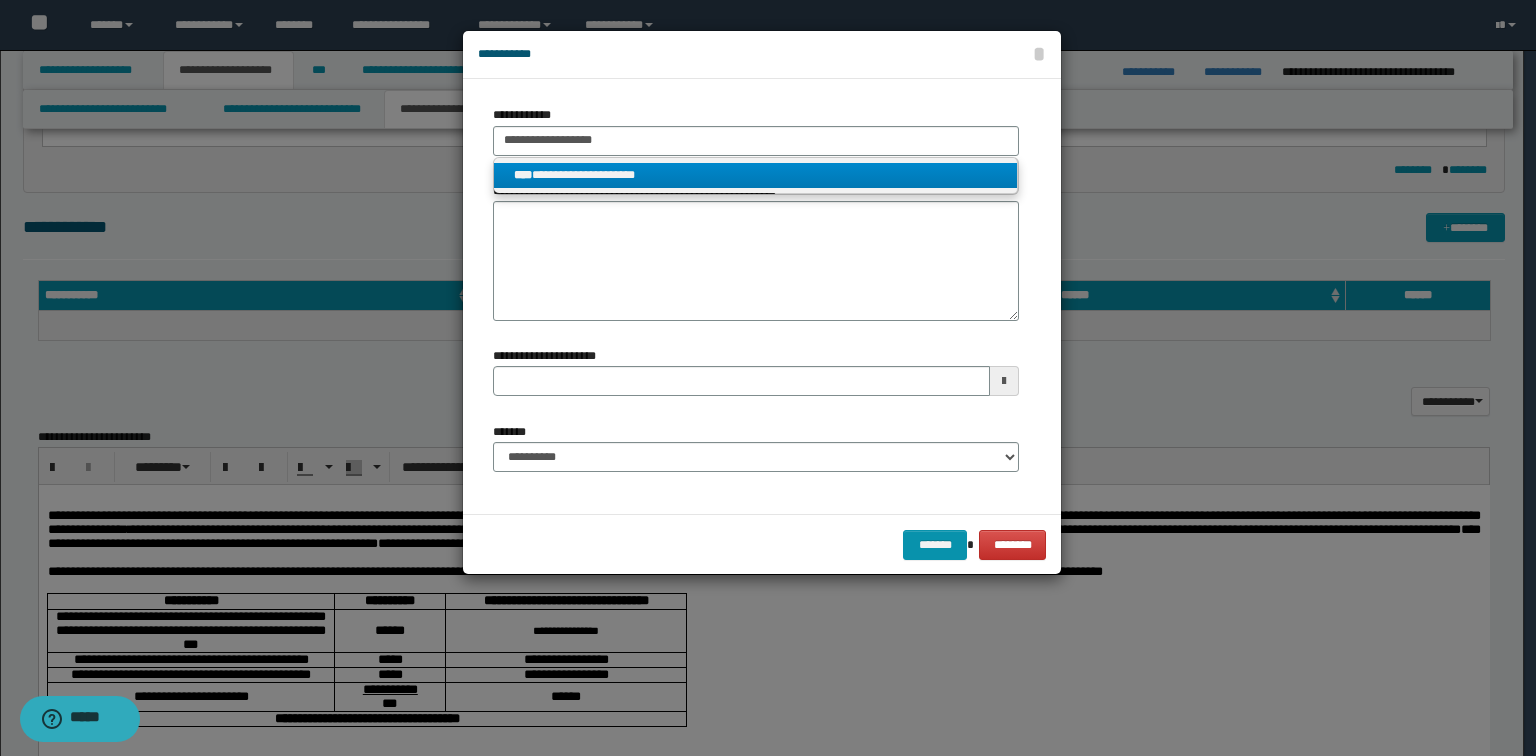 click on "**********" at bounding box center (756, 175) 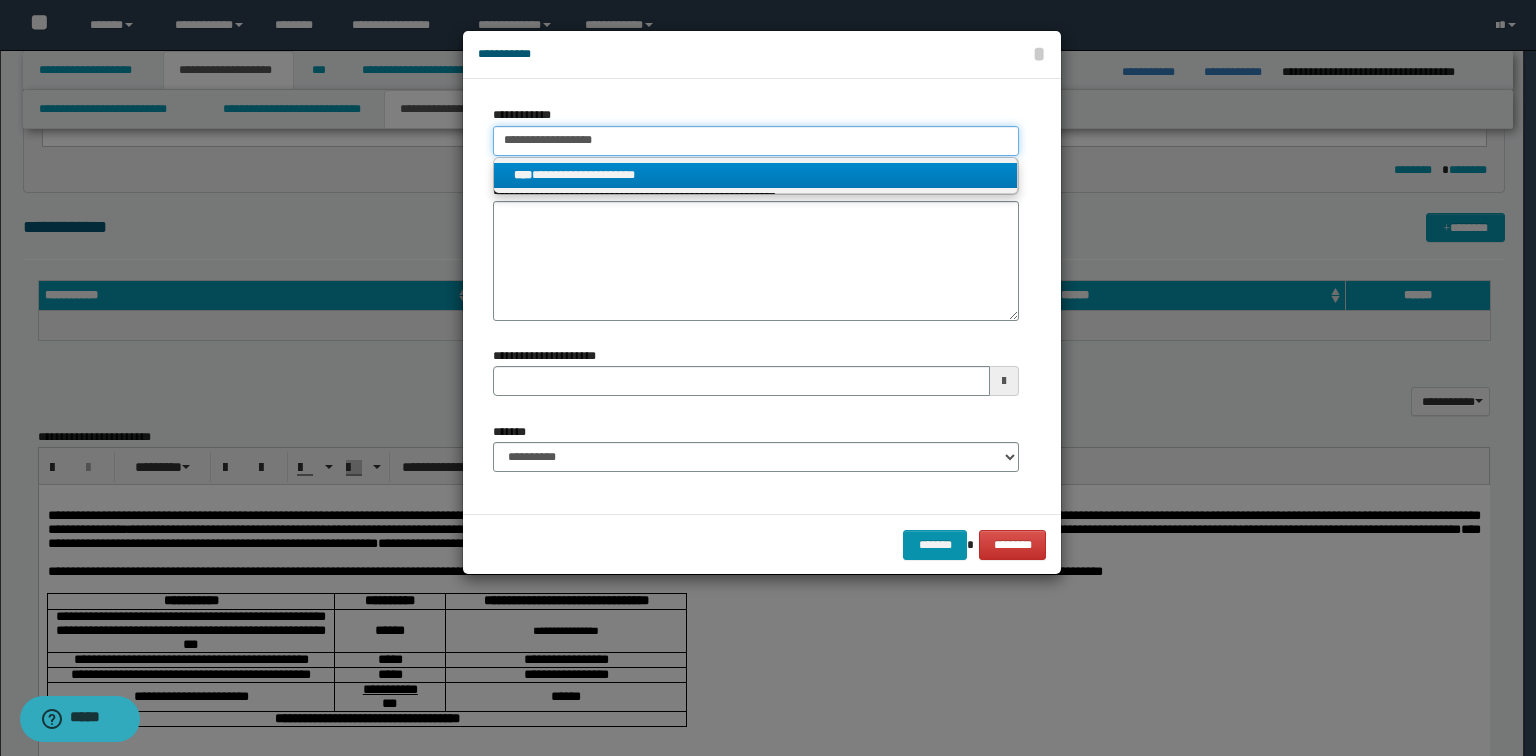 type 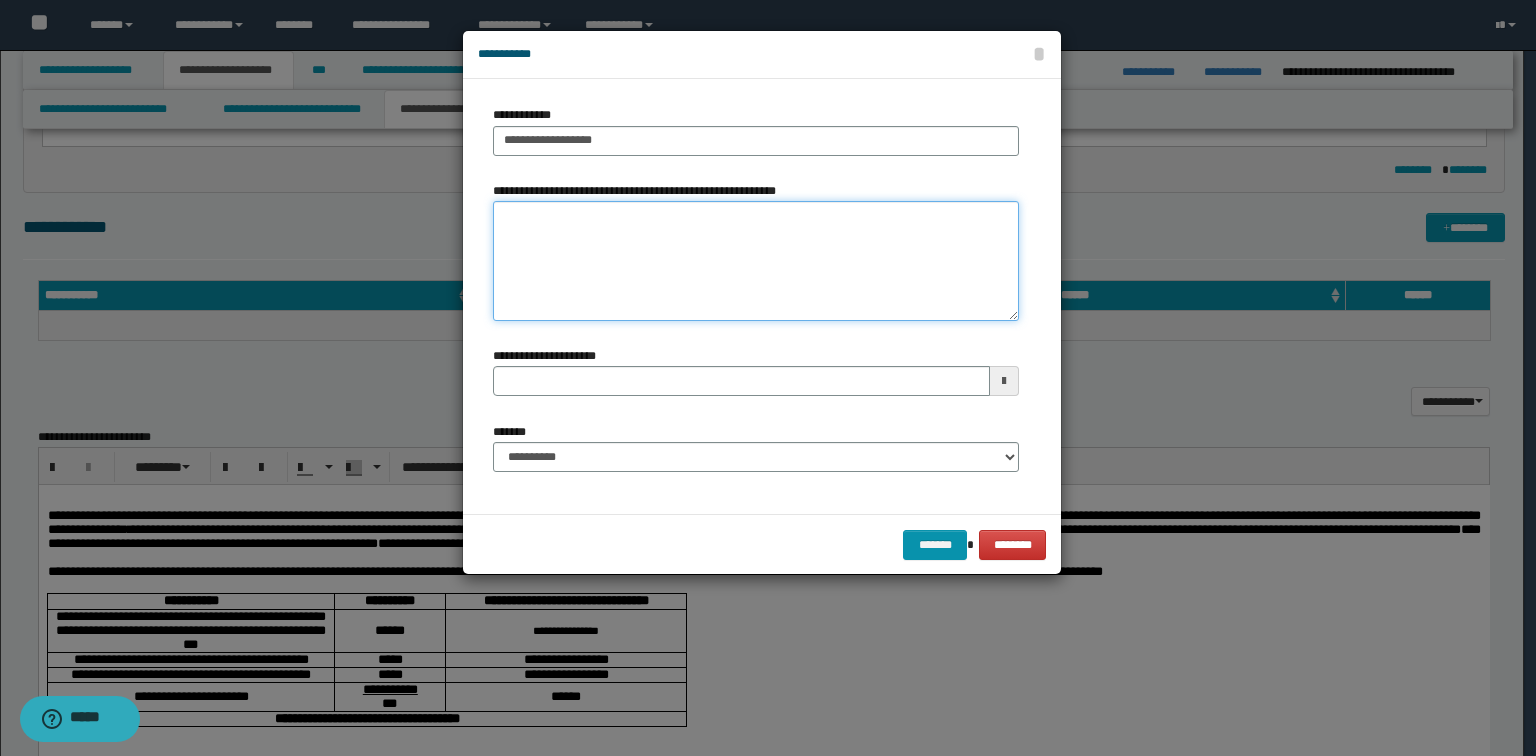 click on "**********" at bounding box center [756, 261] 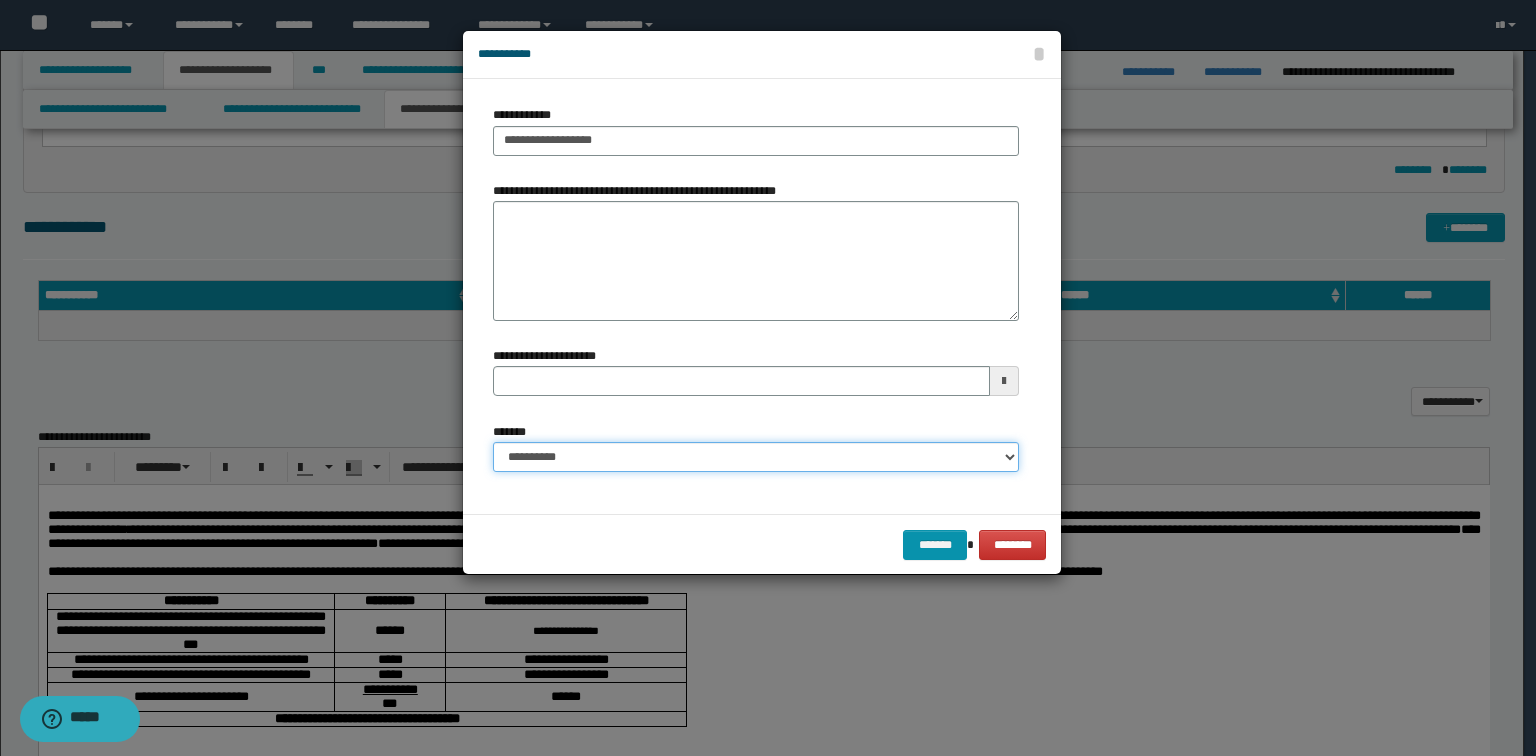 click on "**********" at bounding box center (756, 457) 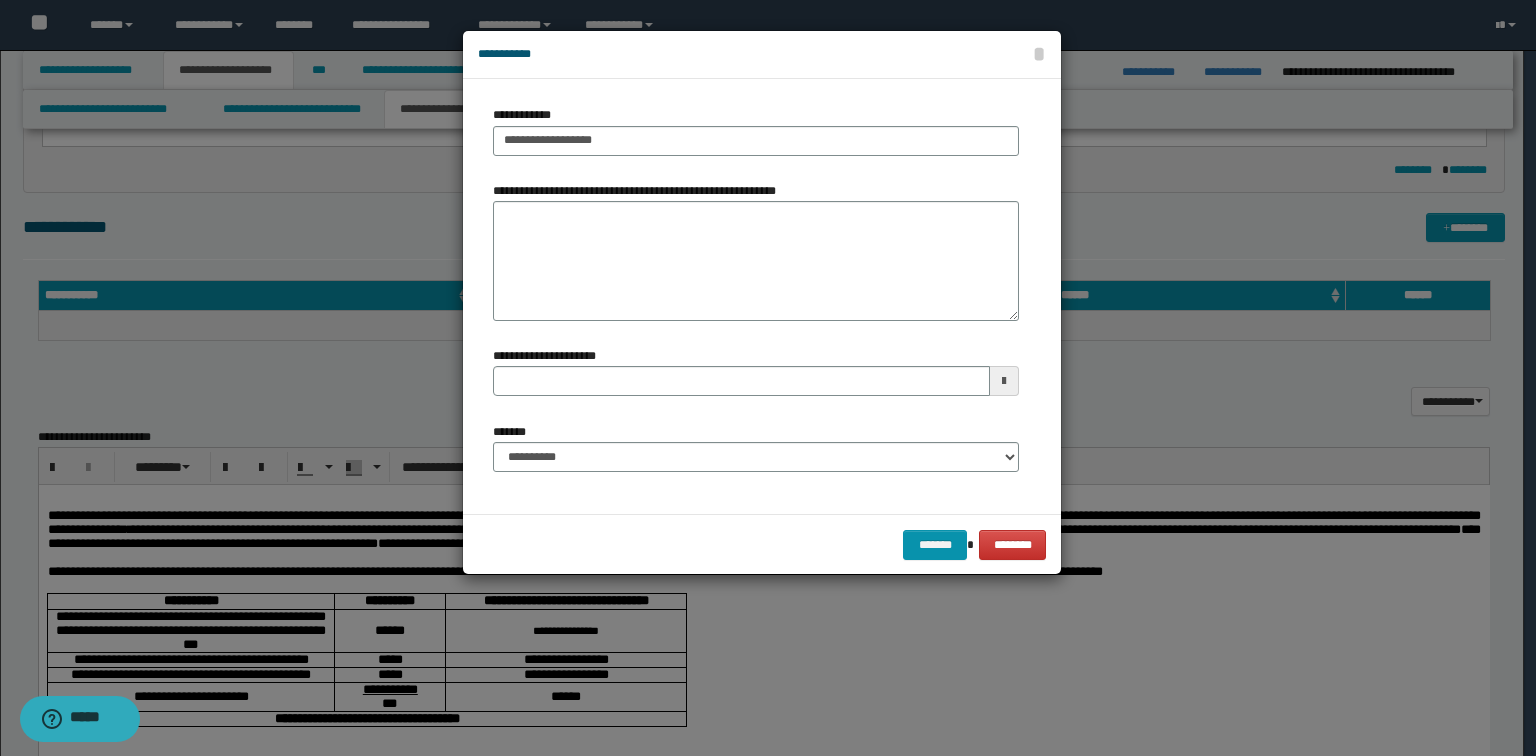 click on "**********" at bounding box center (756, 455) 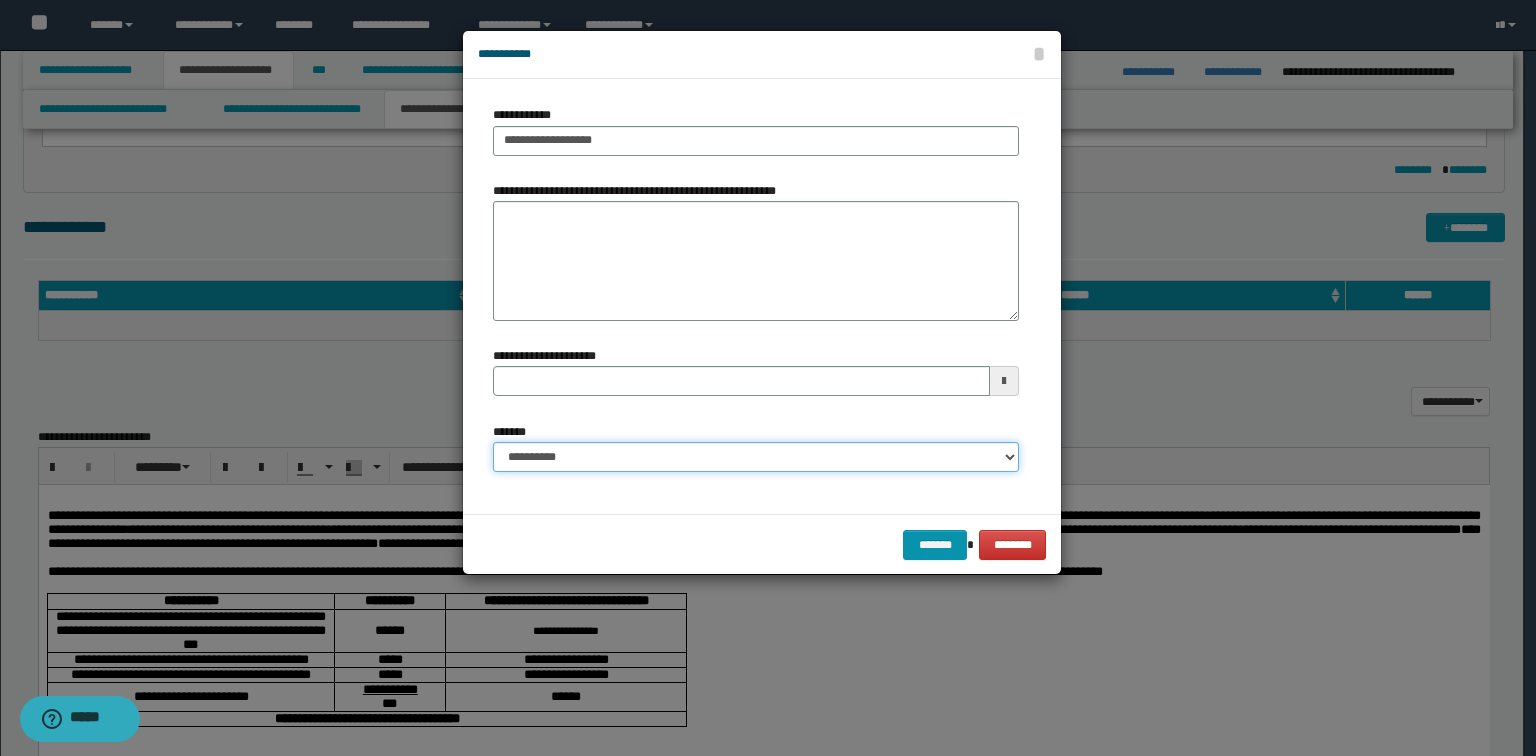 click on "**********" at bounding box center (756, 457) 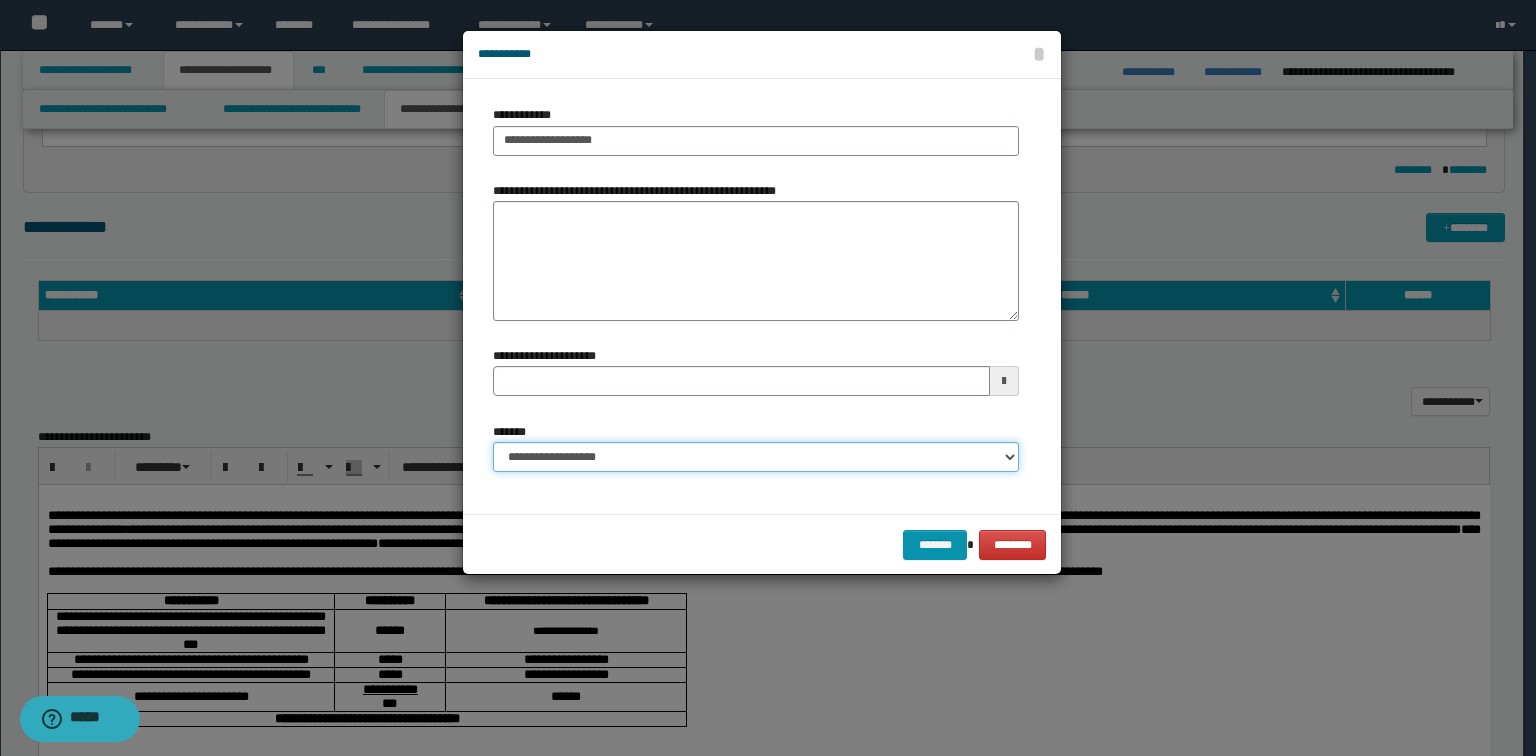 click on "**********" at bounding box center [756, 457] 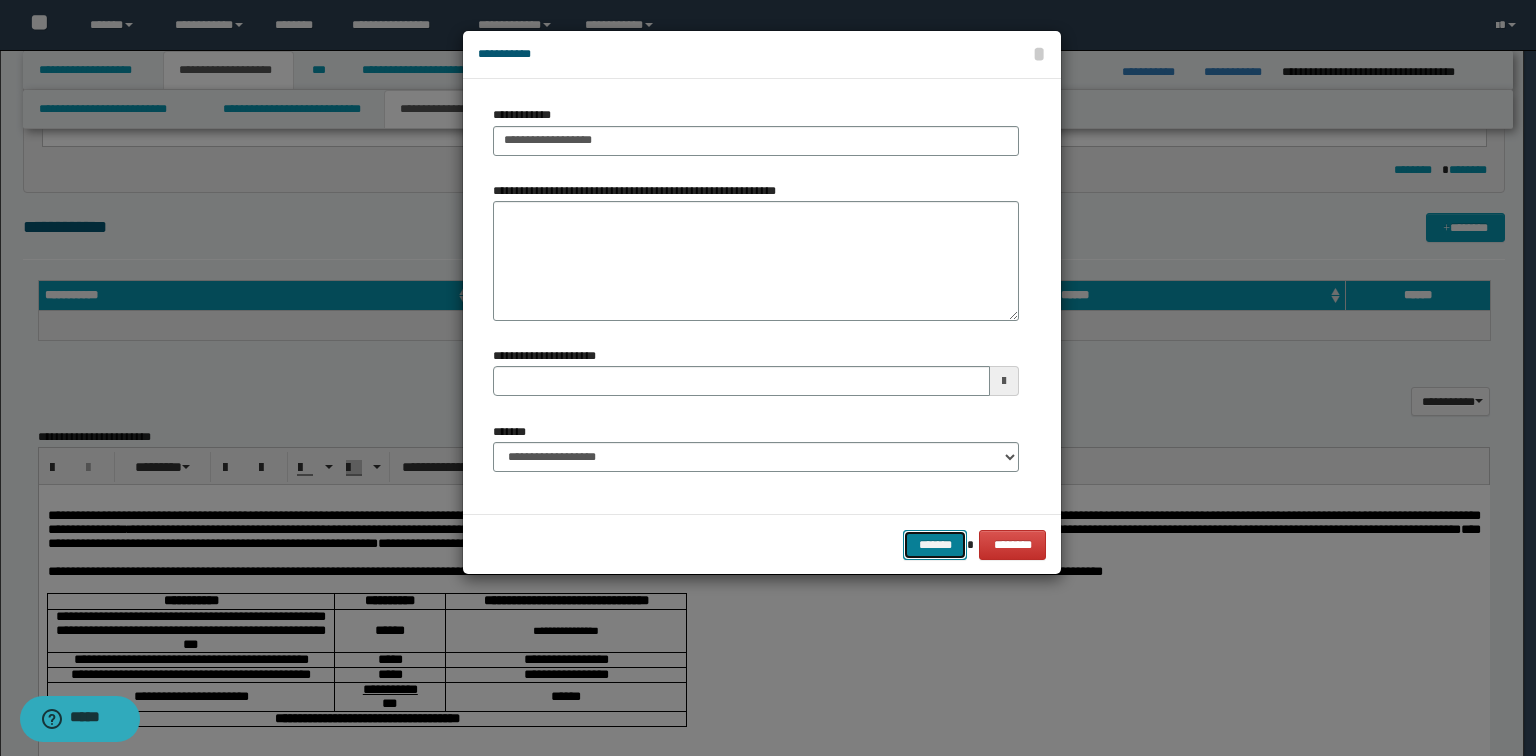 click on "*******" at bounding box center (935, 545) 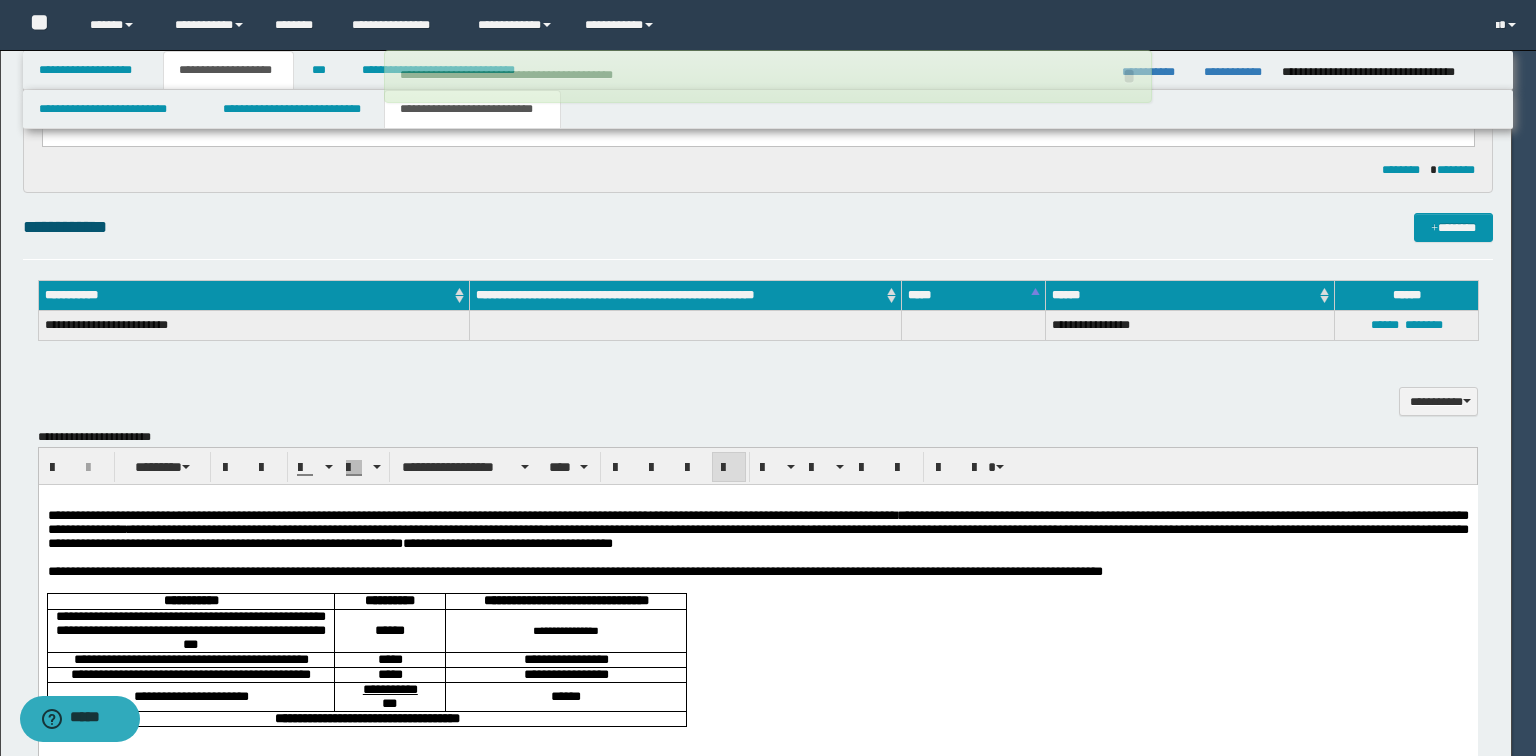 type 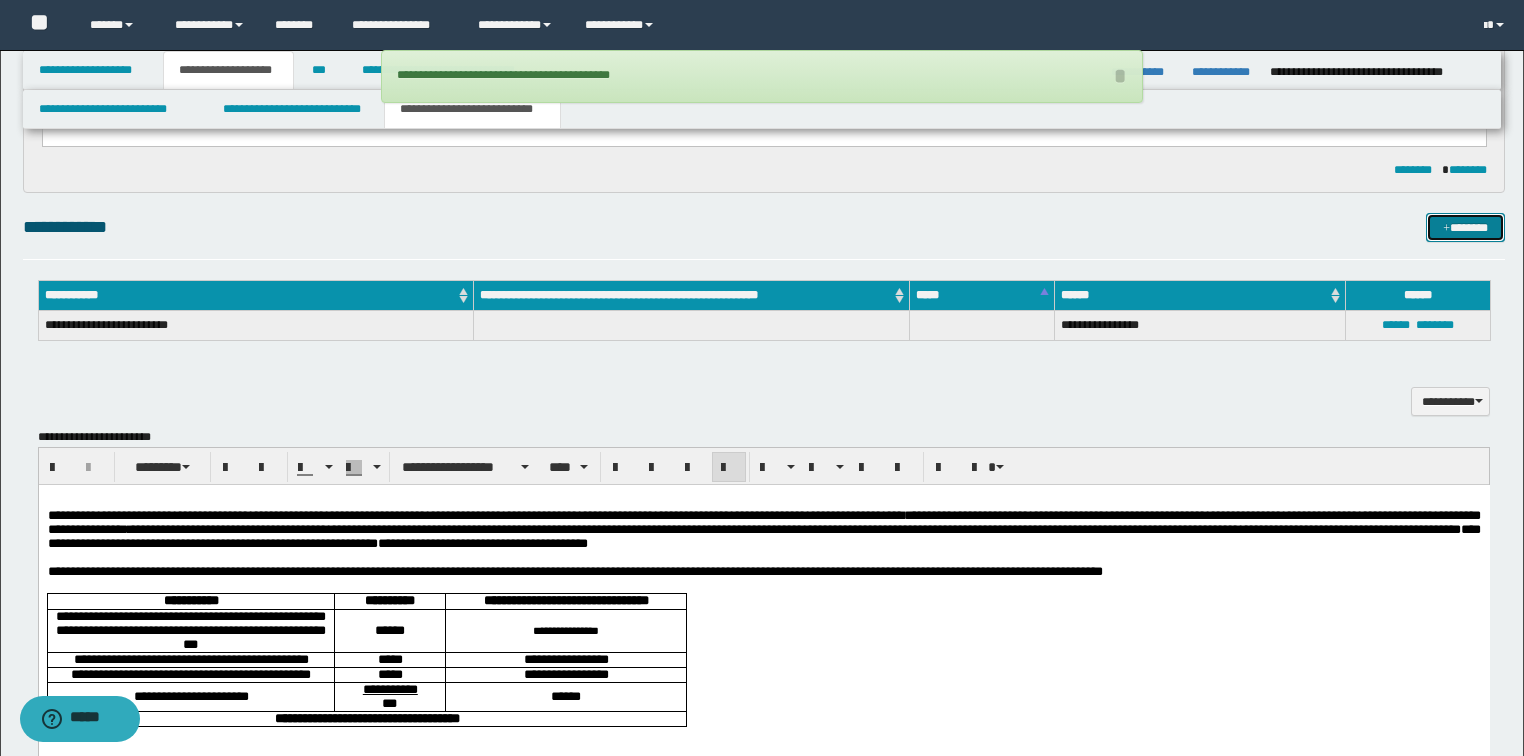 click on "*******" at bounding box center [1465, 228] 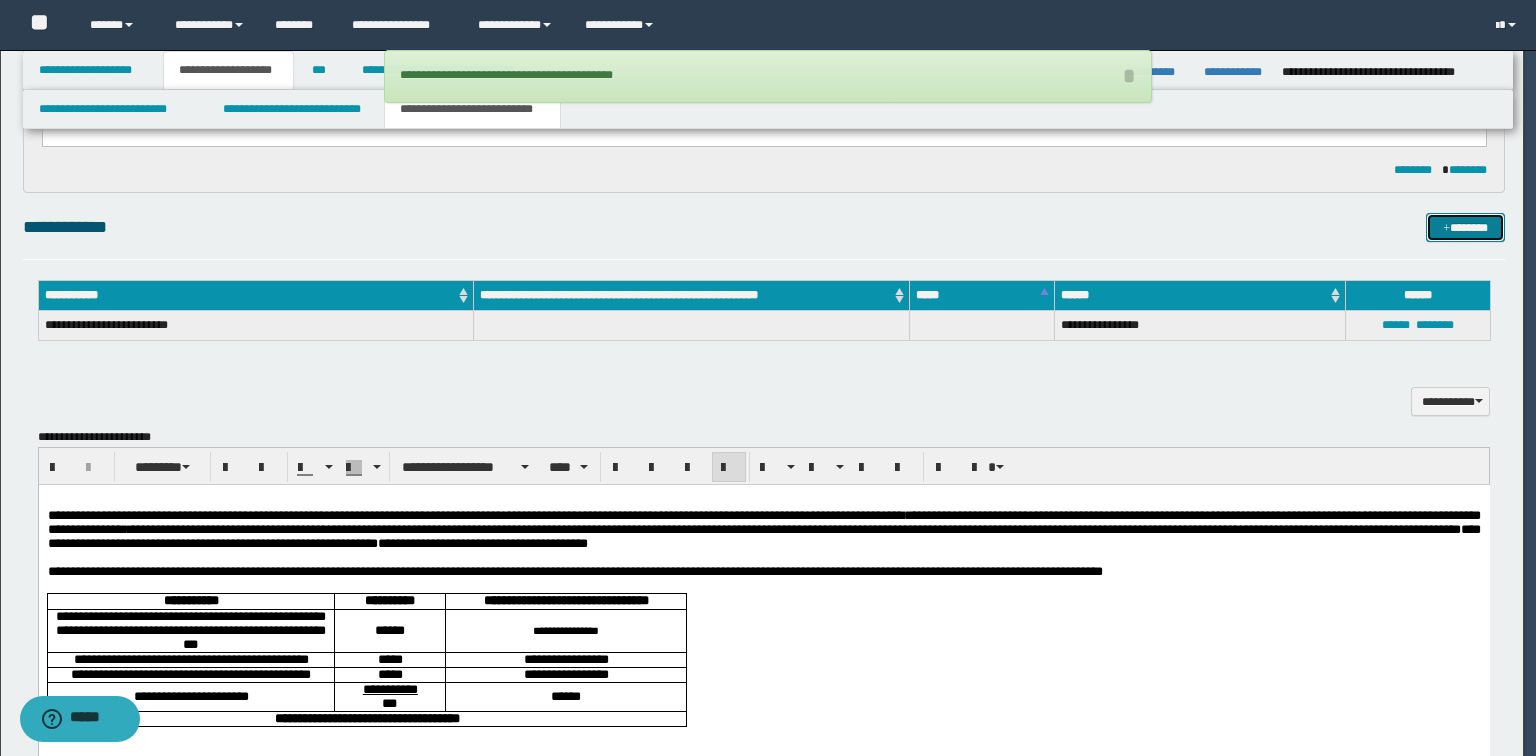 type 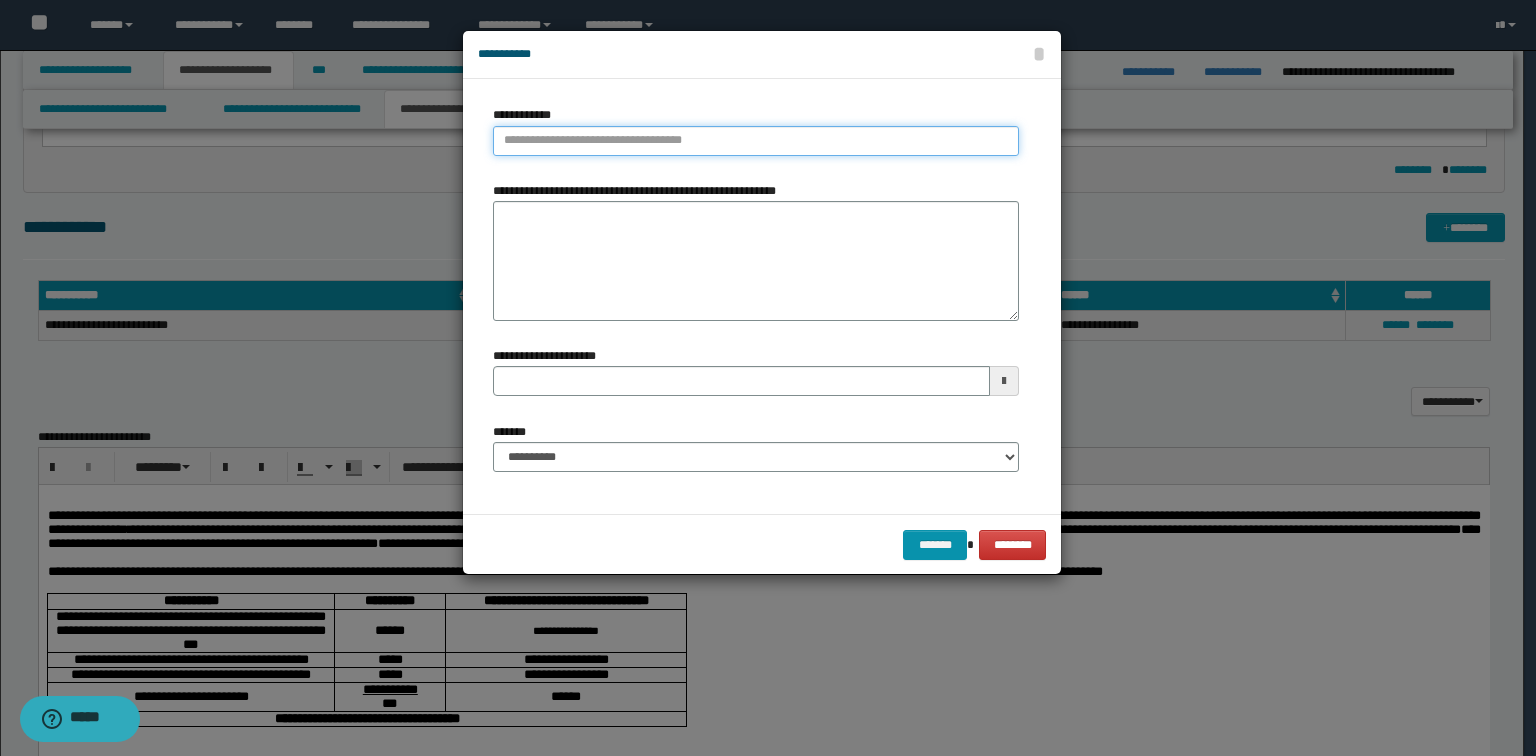 type on "**********" 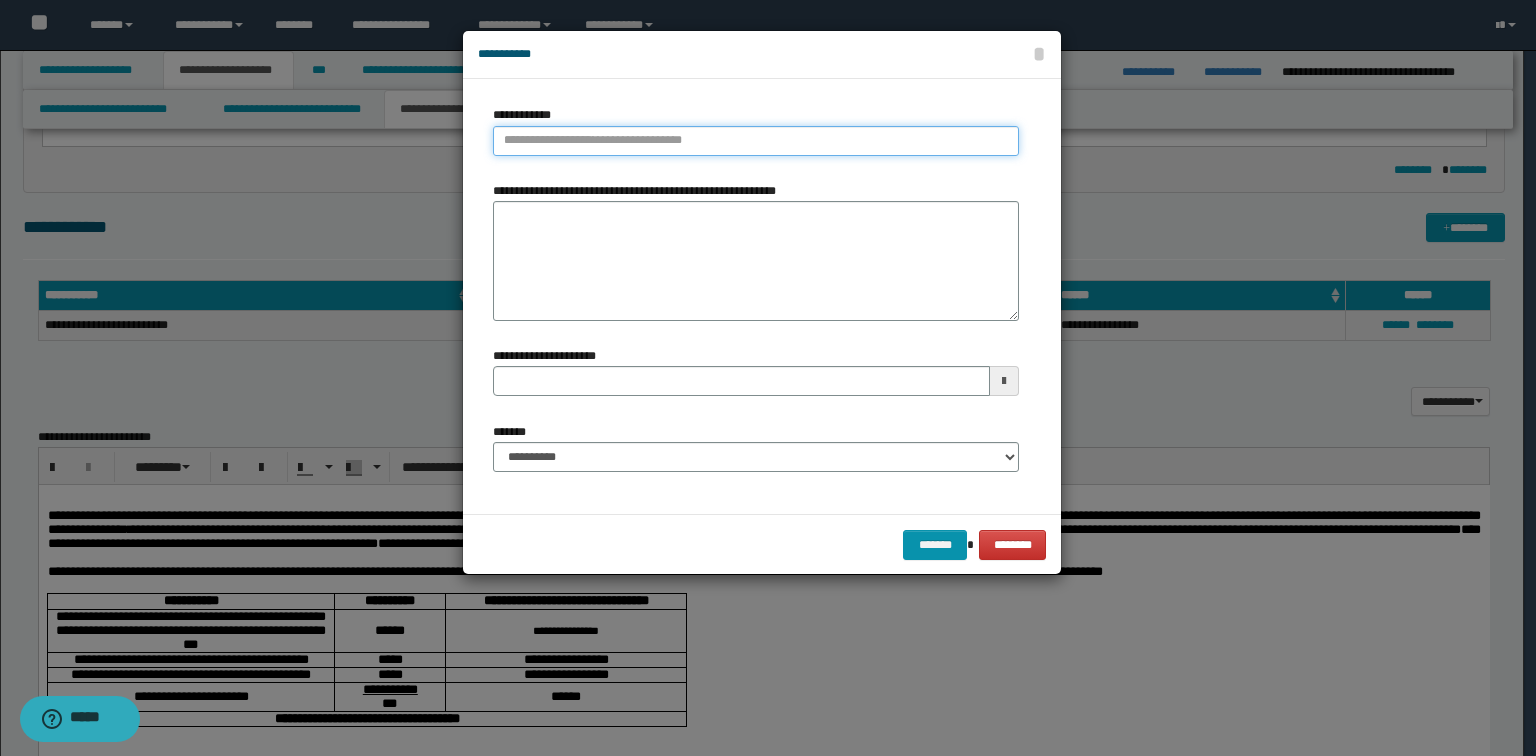 click on "**********" at bounding box center [756, 141] 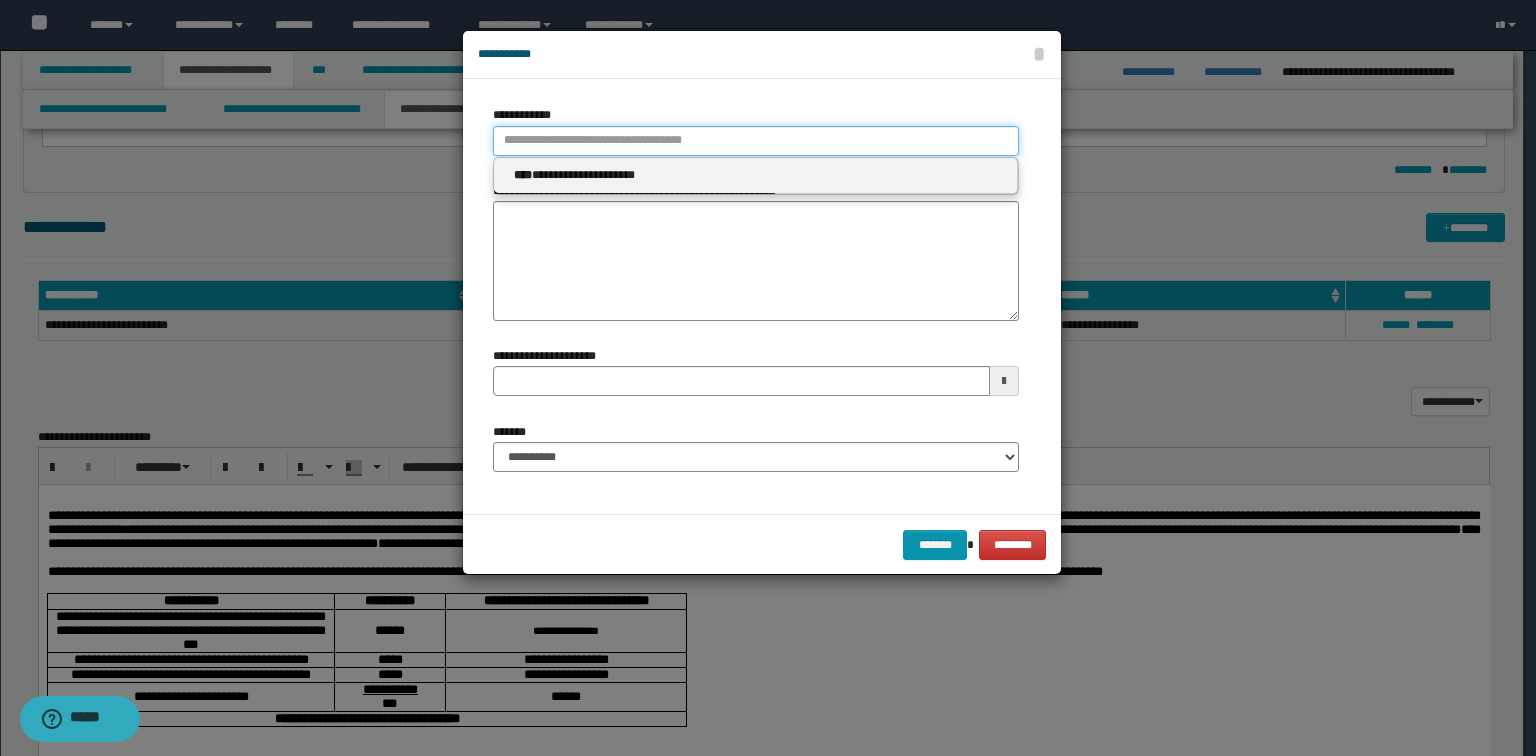 paste on "**********" 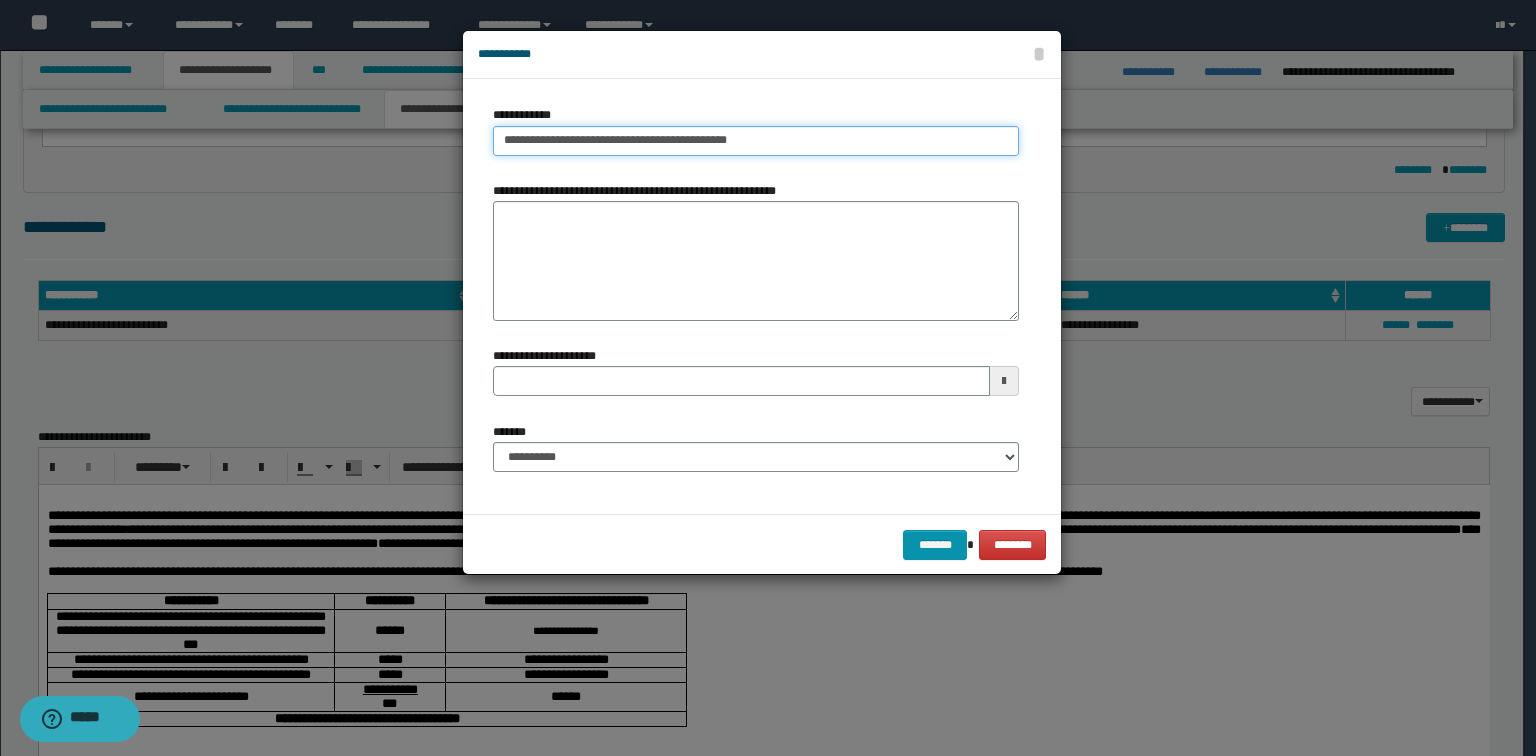 type on "**********" 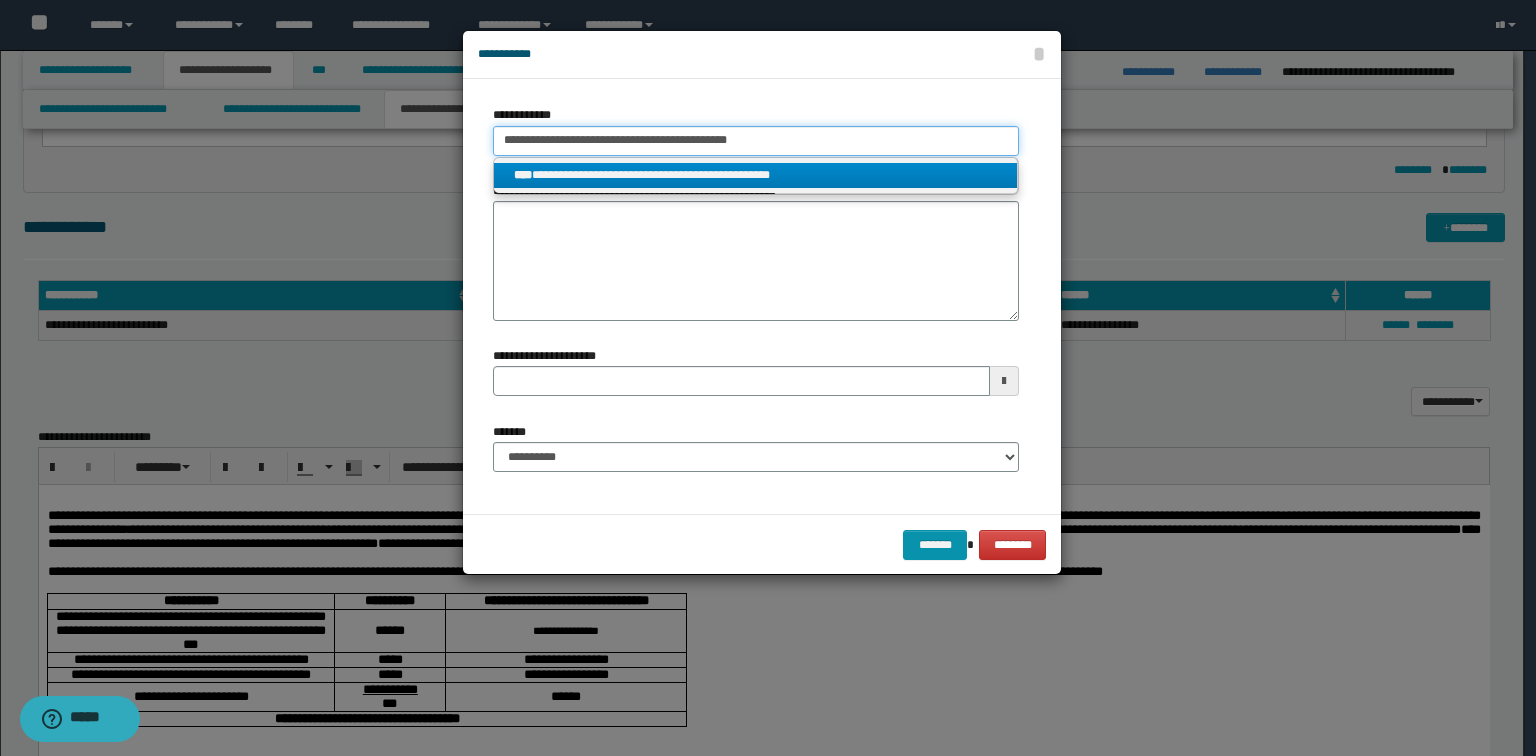 type on "**********" 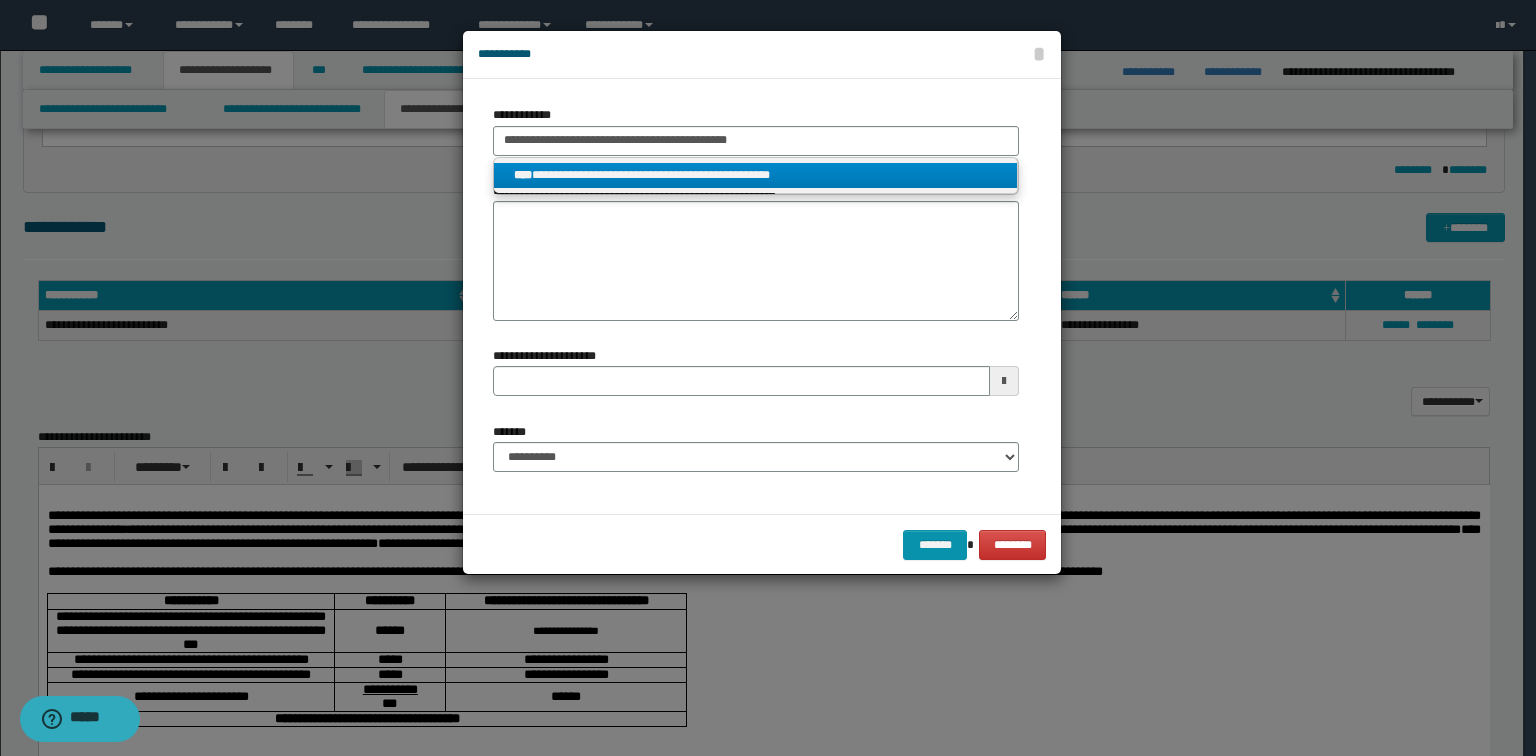 click on "**********" at bounding box center (756, 175) 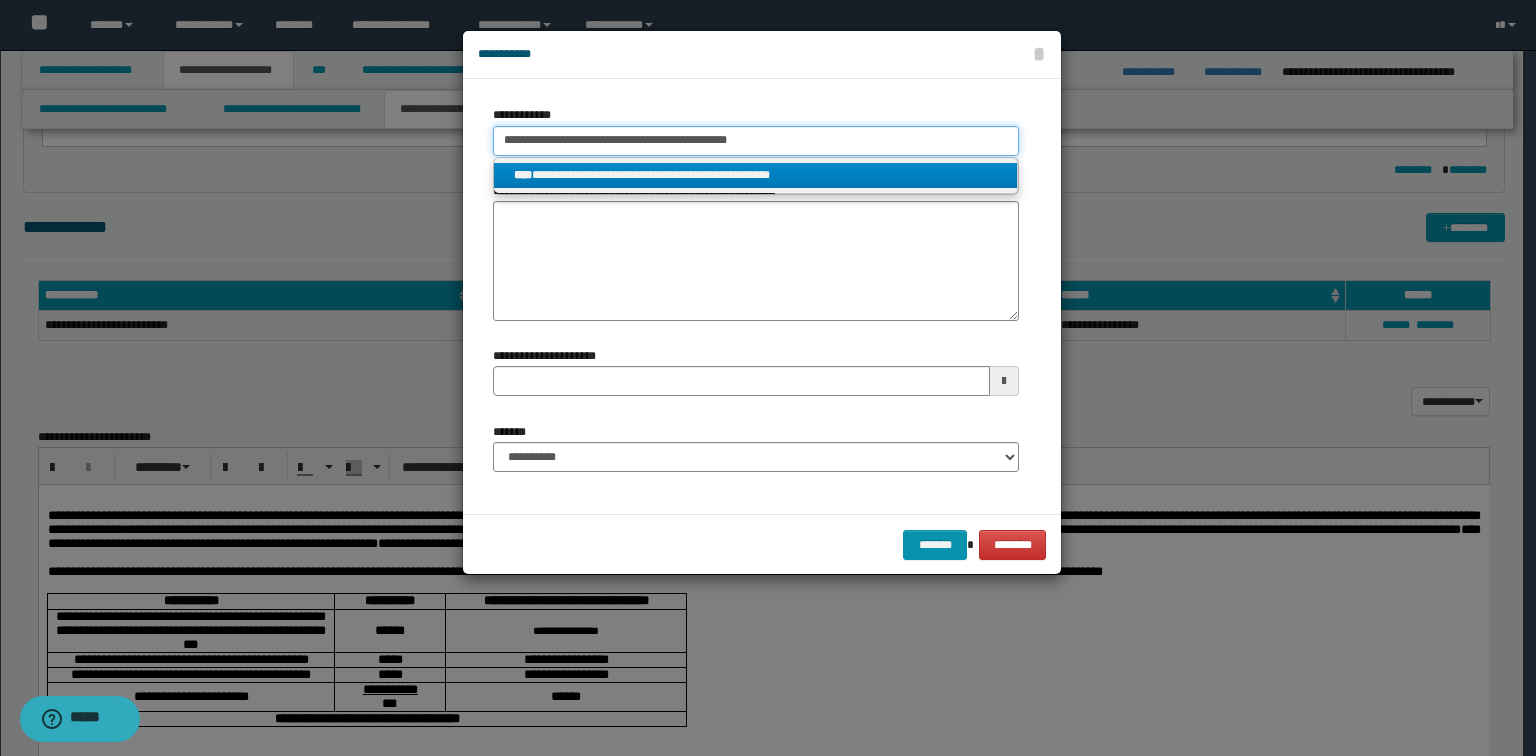 type 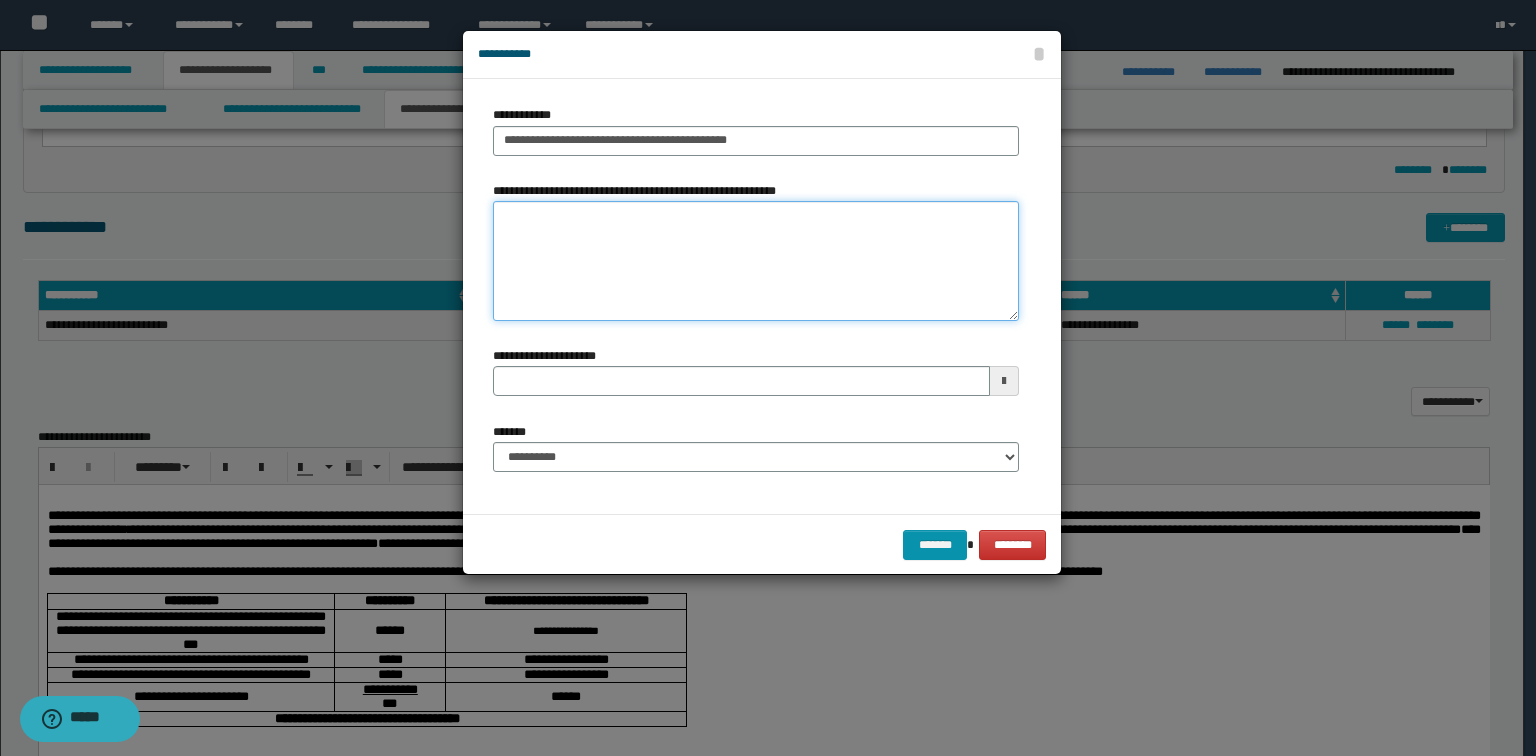 click on "**********" at bounding box center (756, 261) 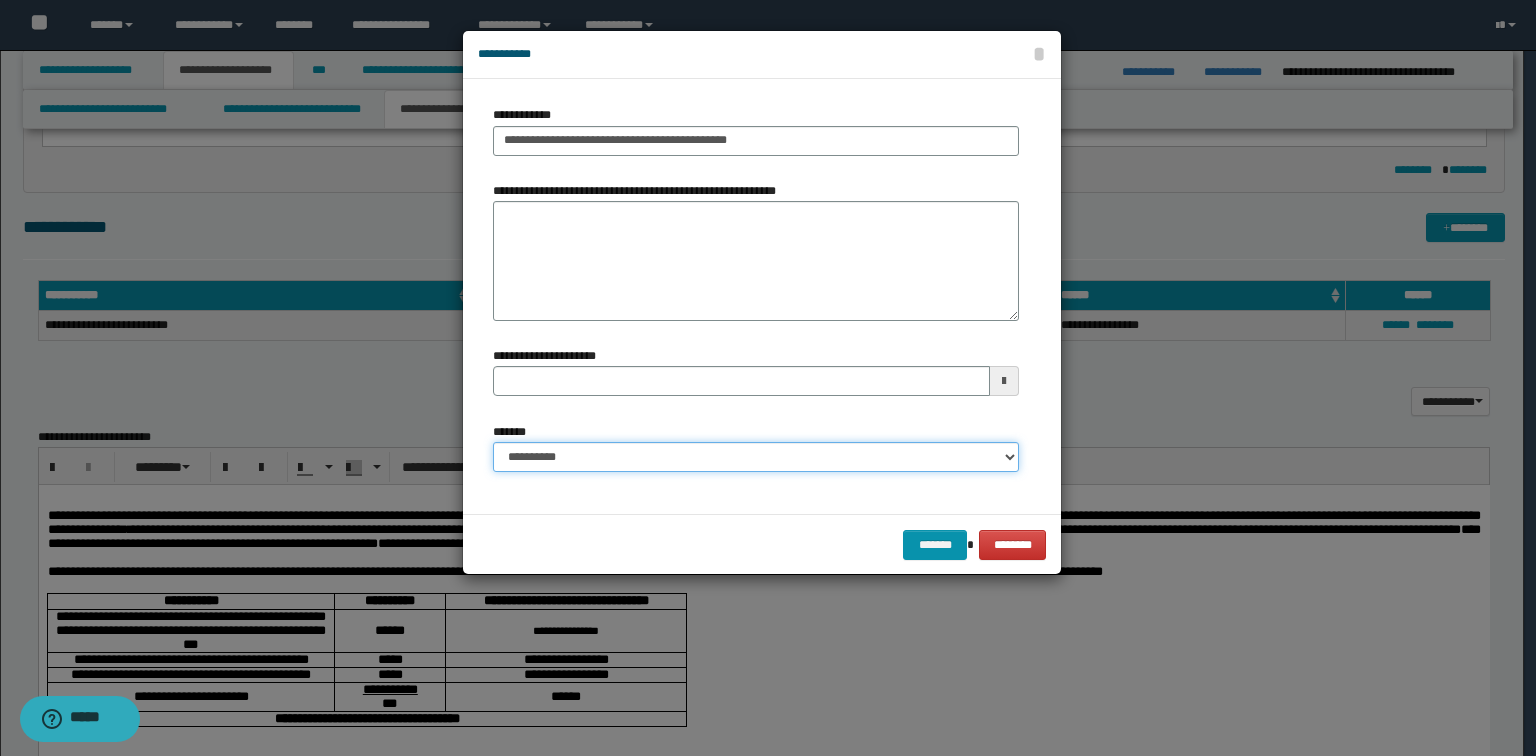 click on "**********" at bounding box center (756, 457) 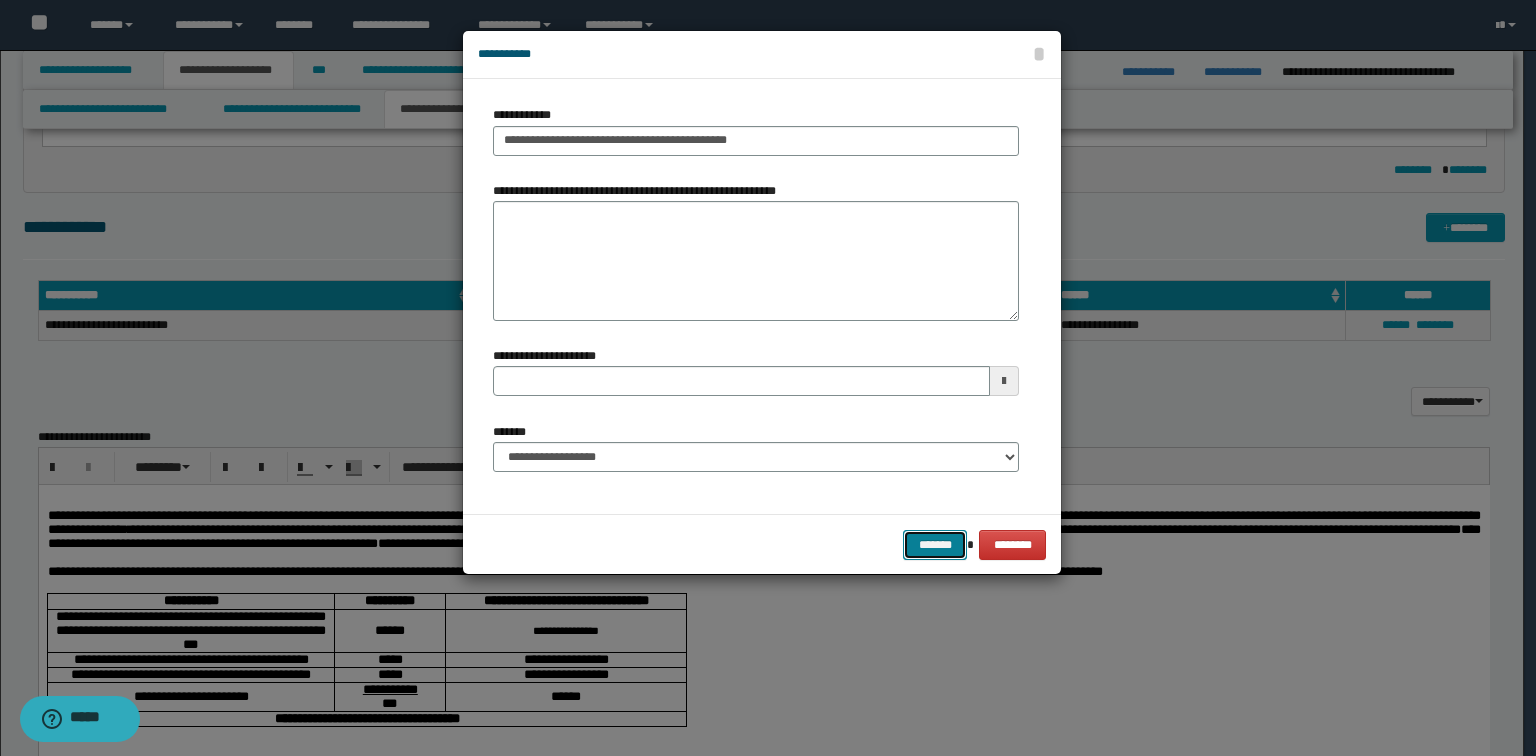 click on "*******" at bounding box center [935, 545] 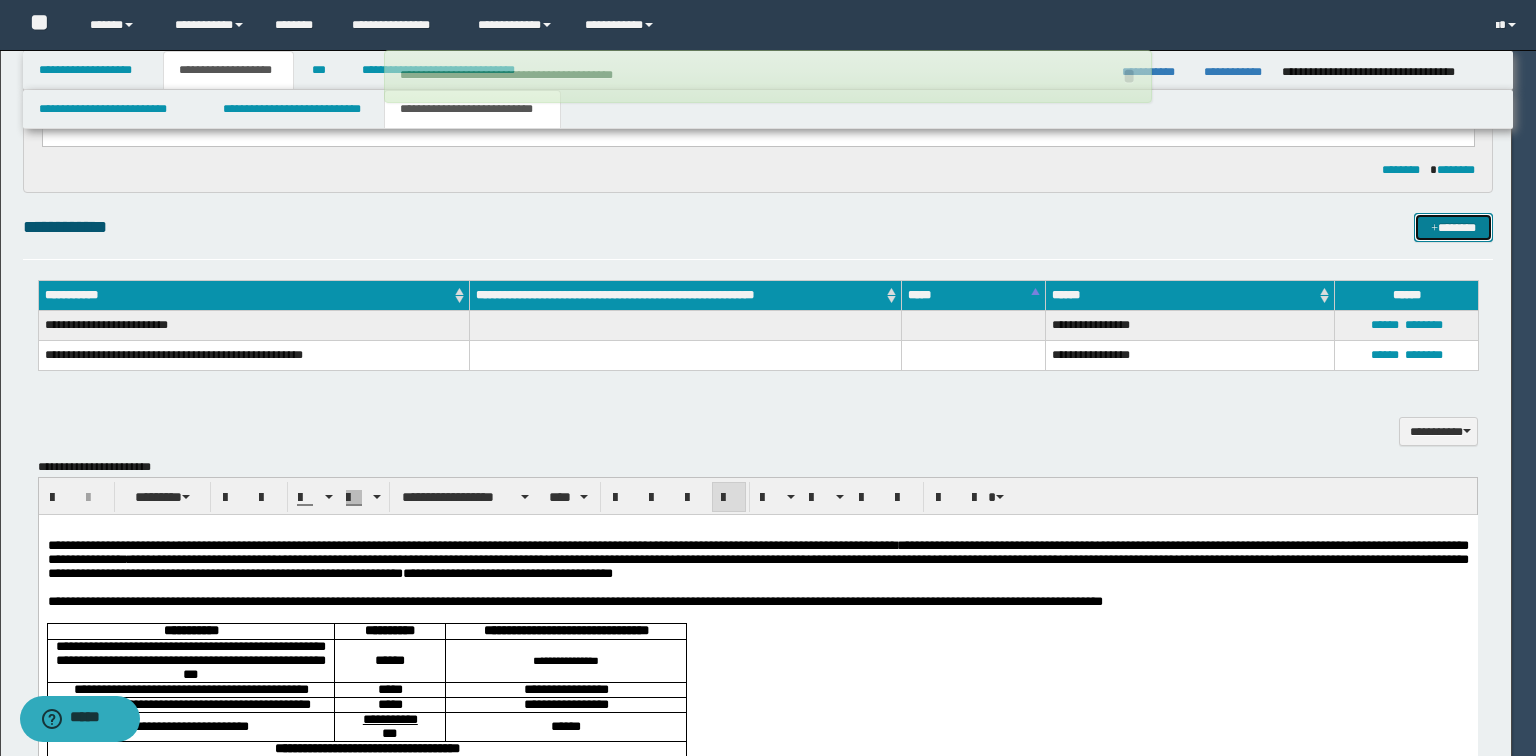 type 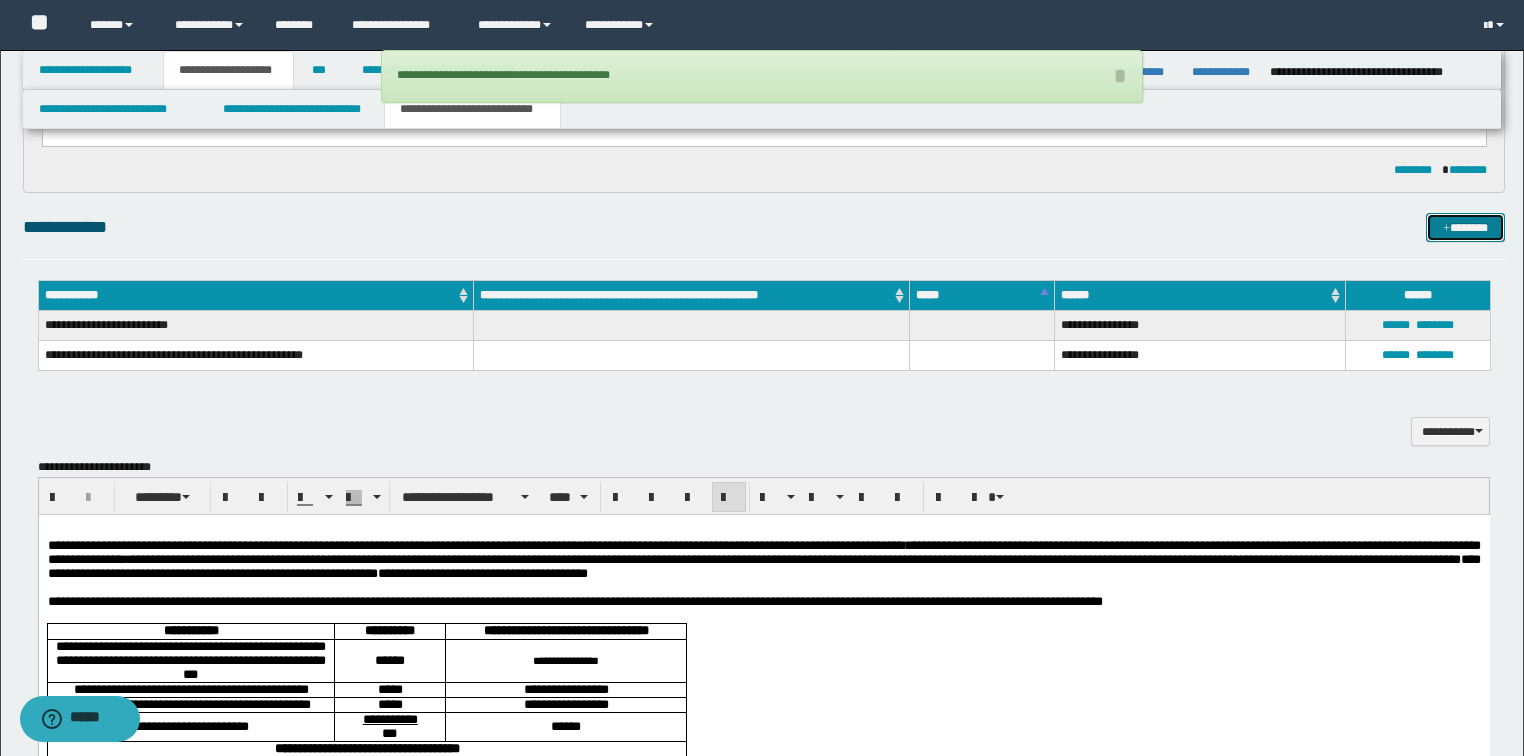 click on "*******" at bounding box center (1465, 228) 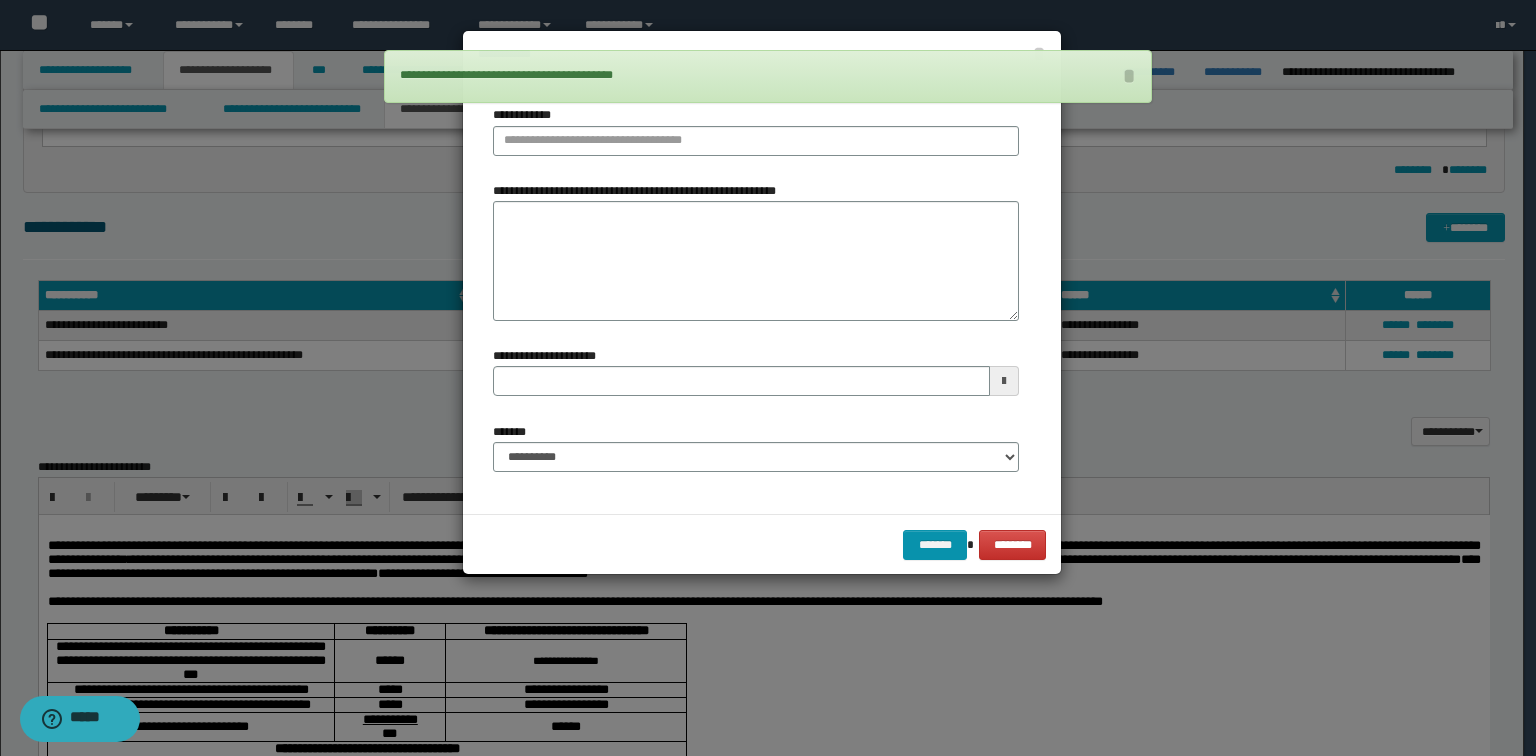 type 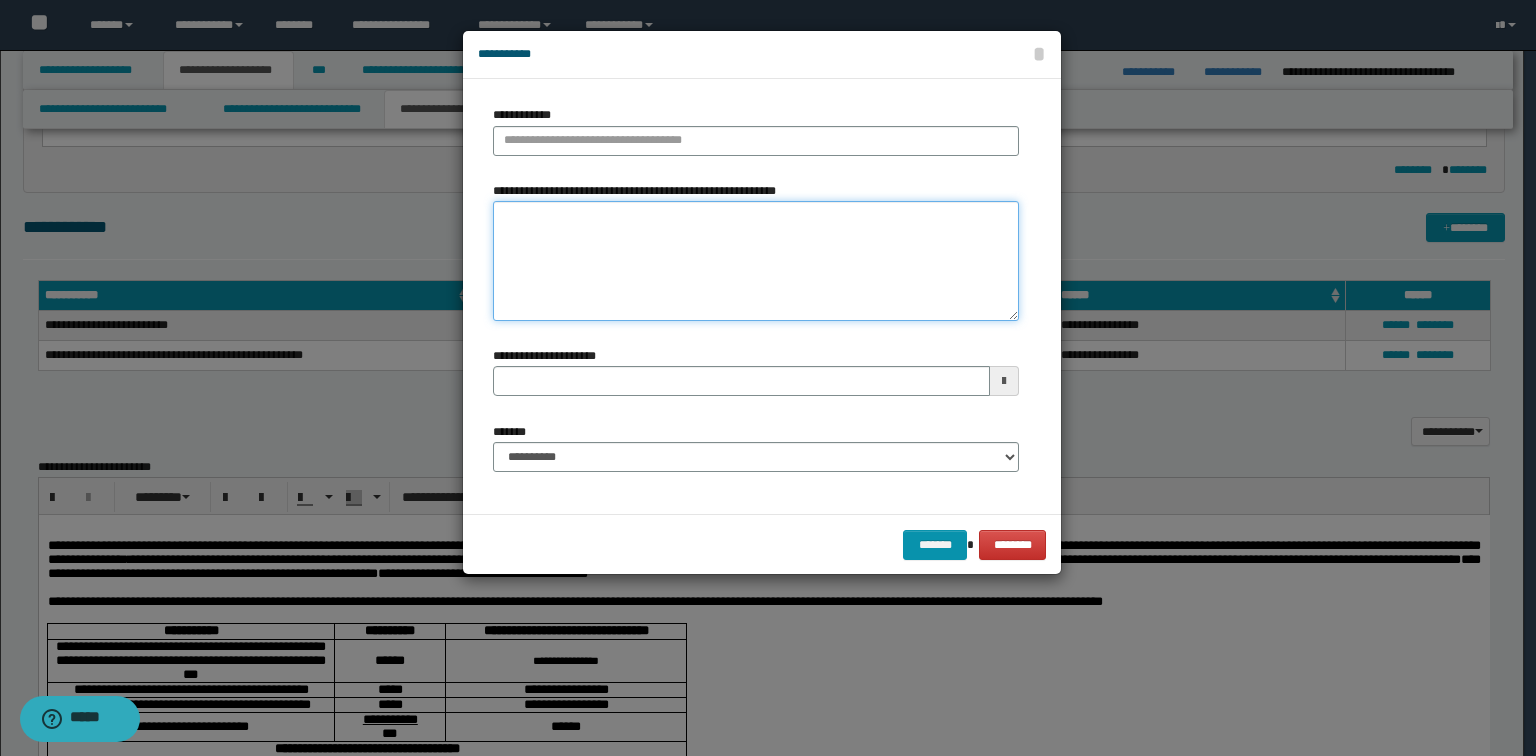 drag, startPoint x: 676, startPoint y: 284, endPoint x: 666, endPoint y: 256, distance: 29.732138 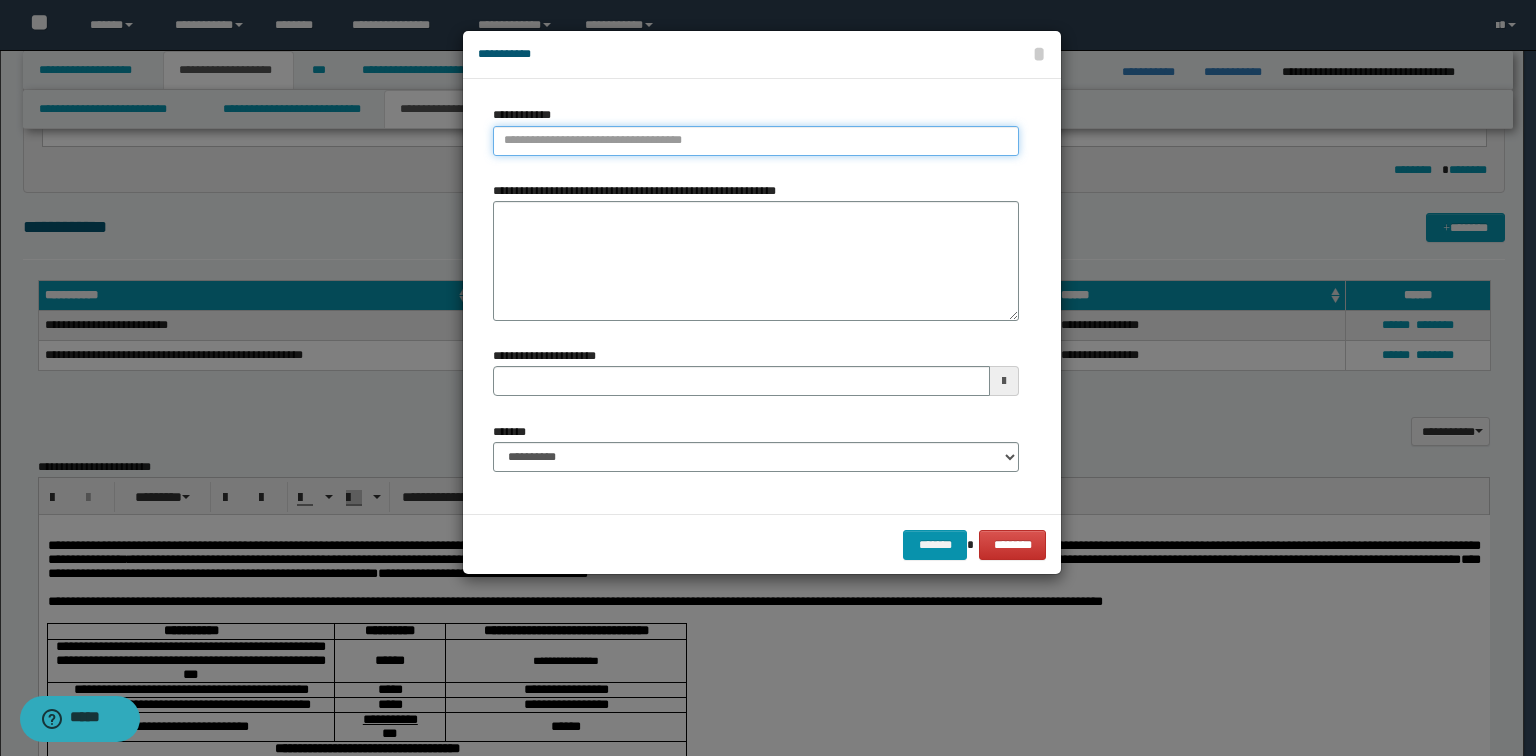 type on "**********" 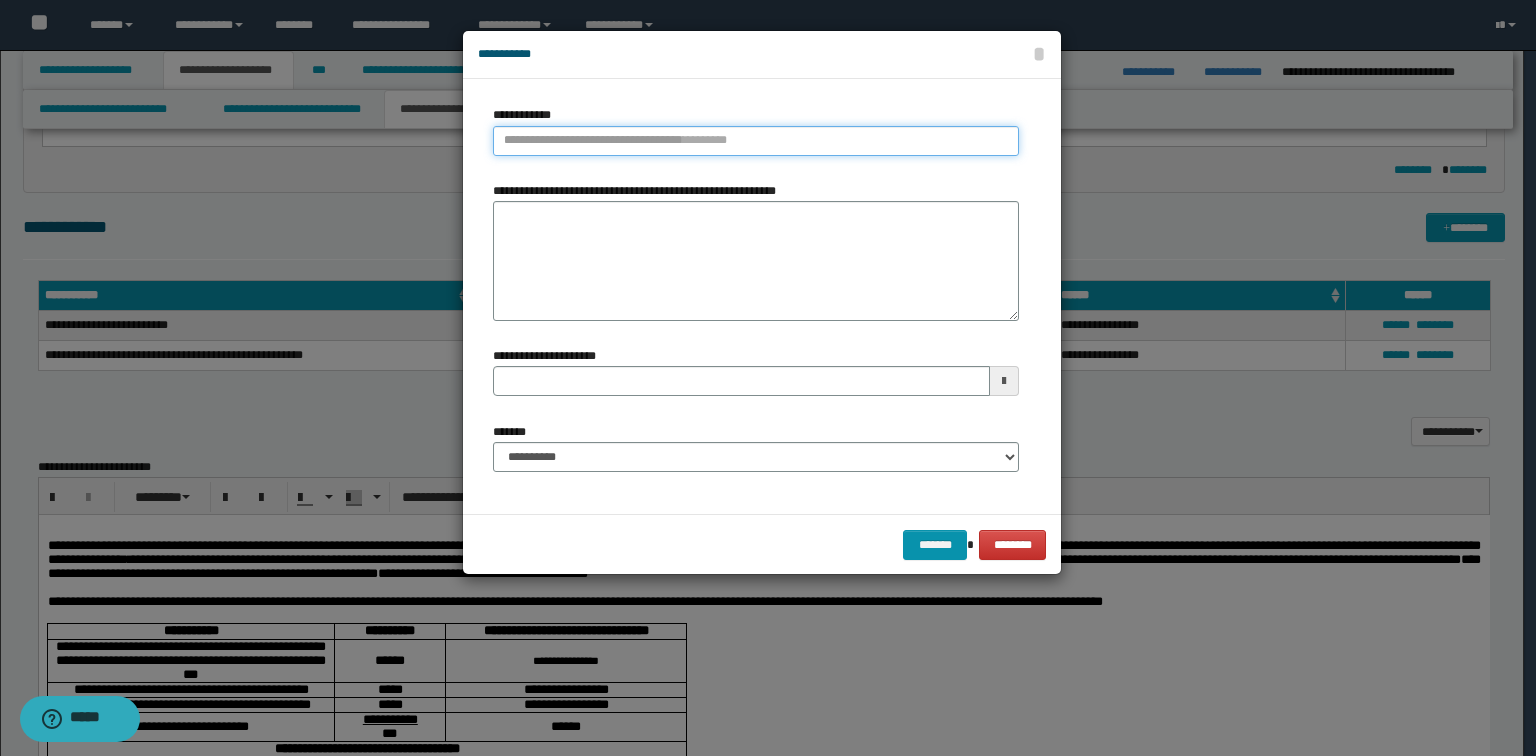 click on "**********" at bounding box center (756, 141) 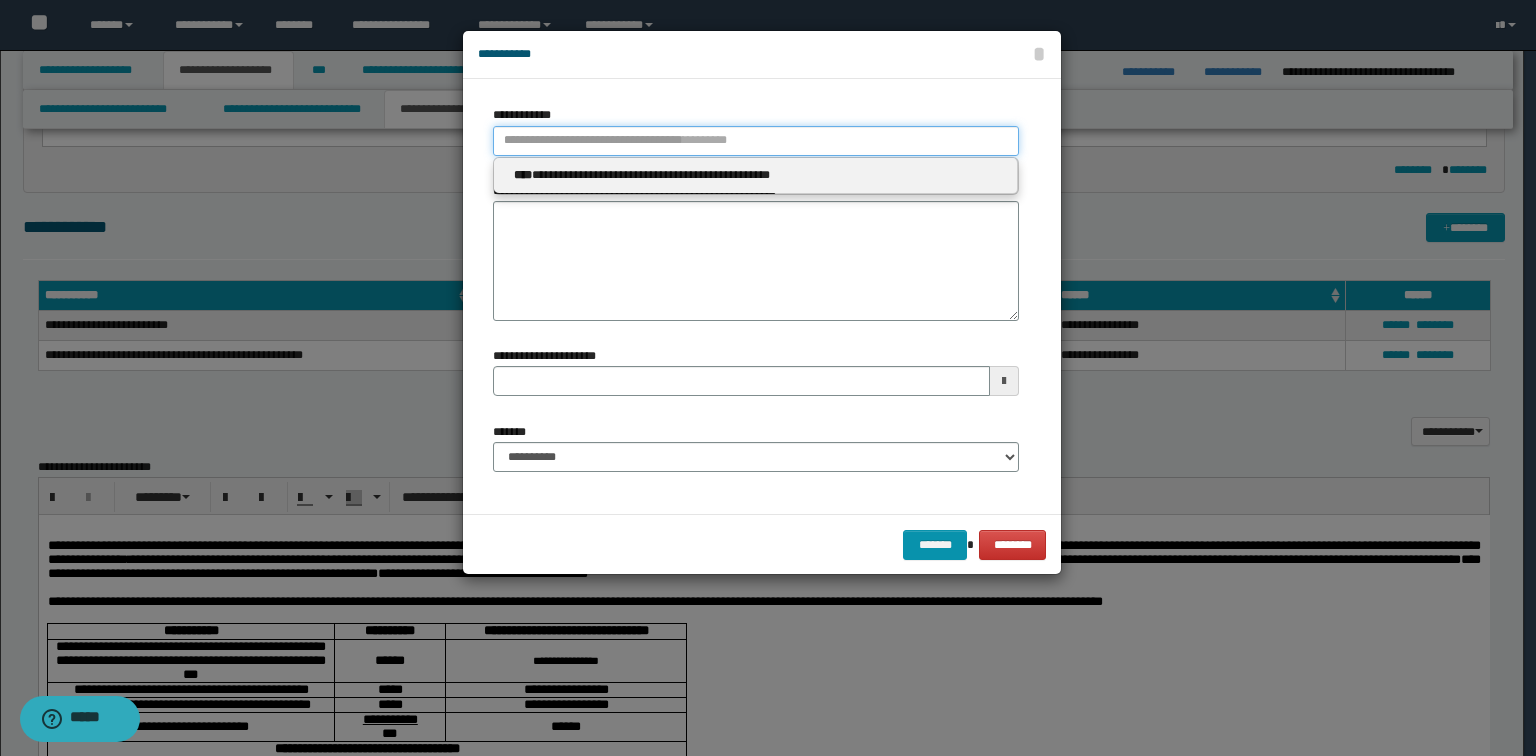 paste on "**********" 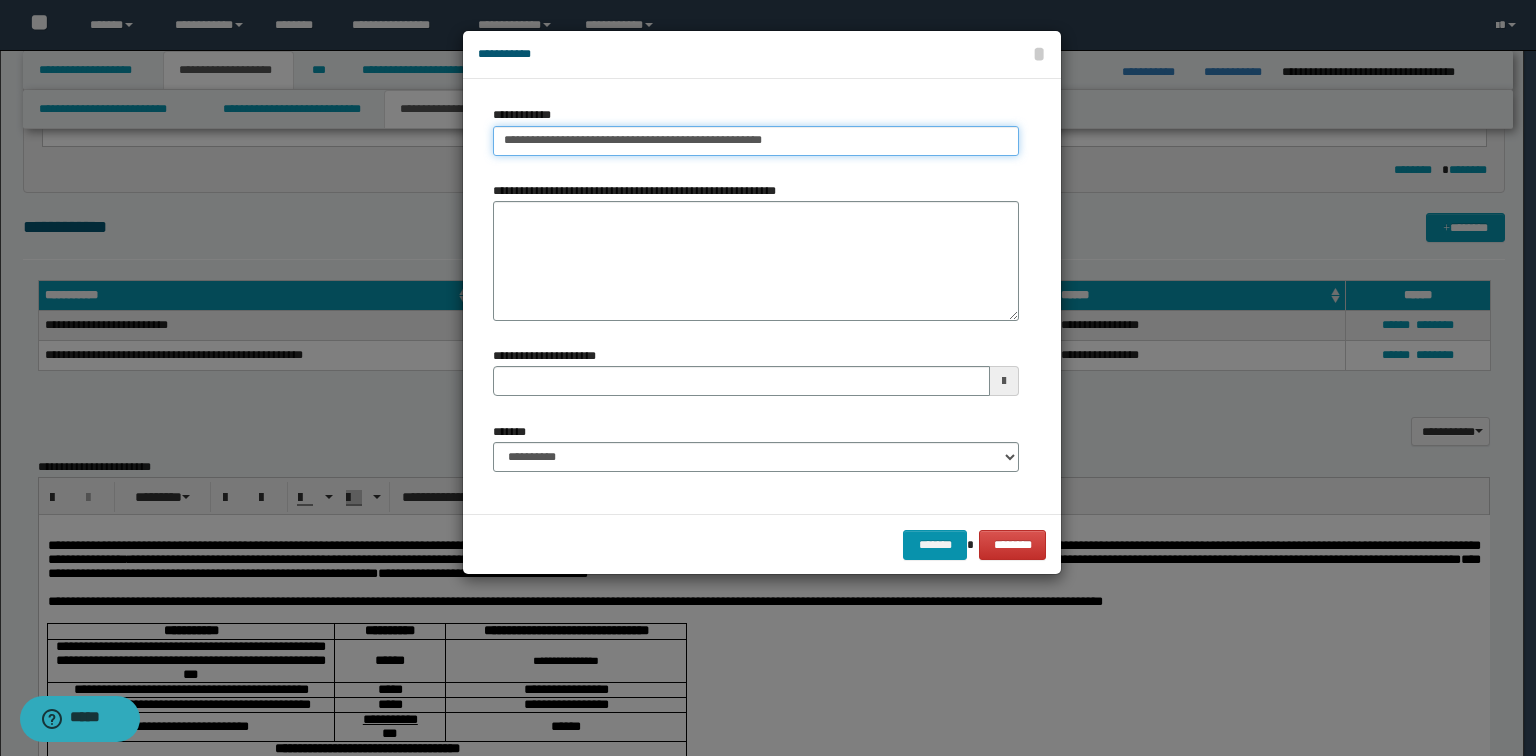 type on "**********" 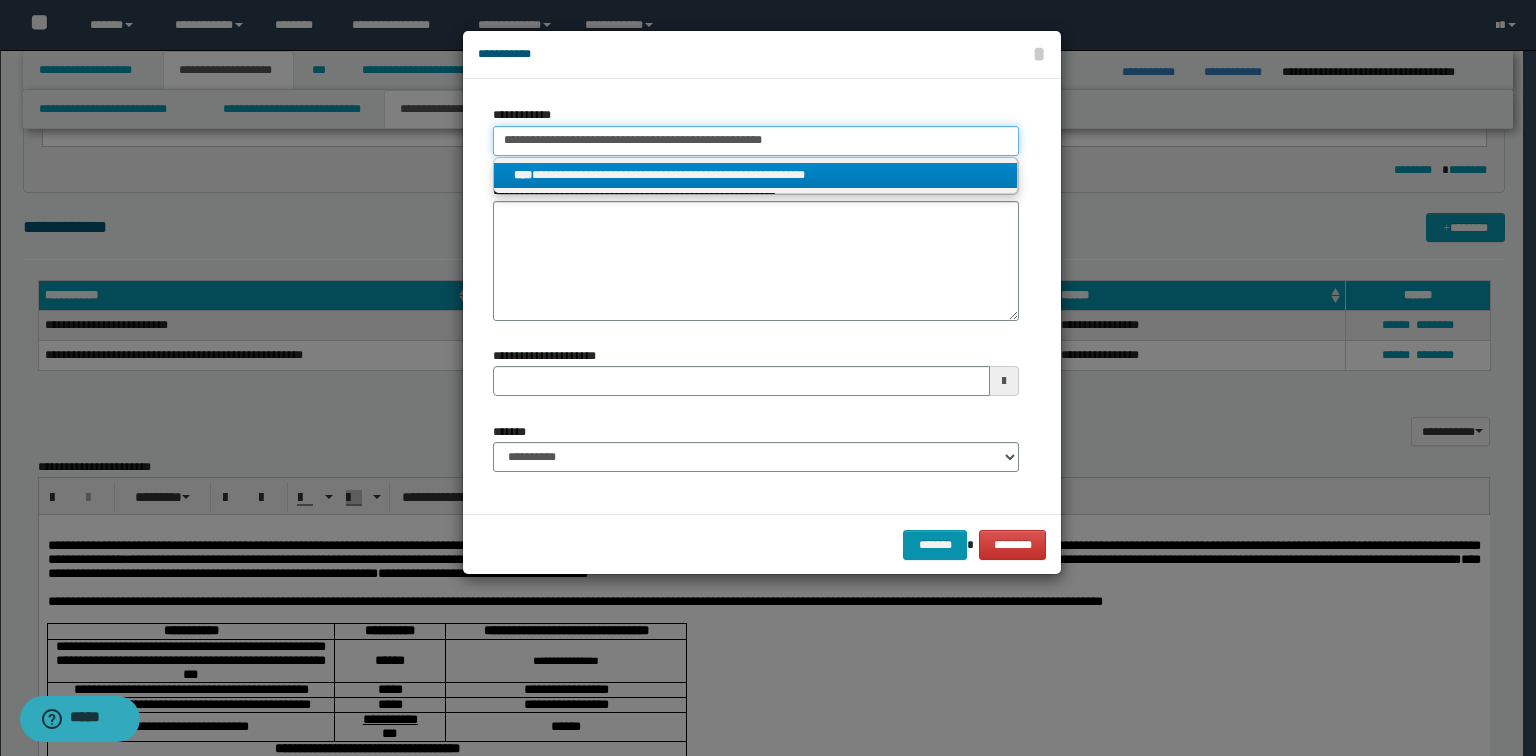 type on "**********" 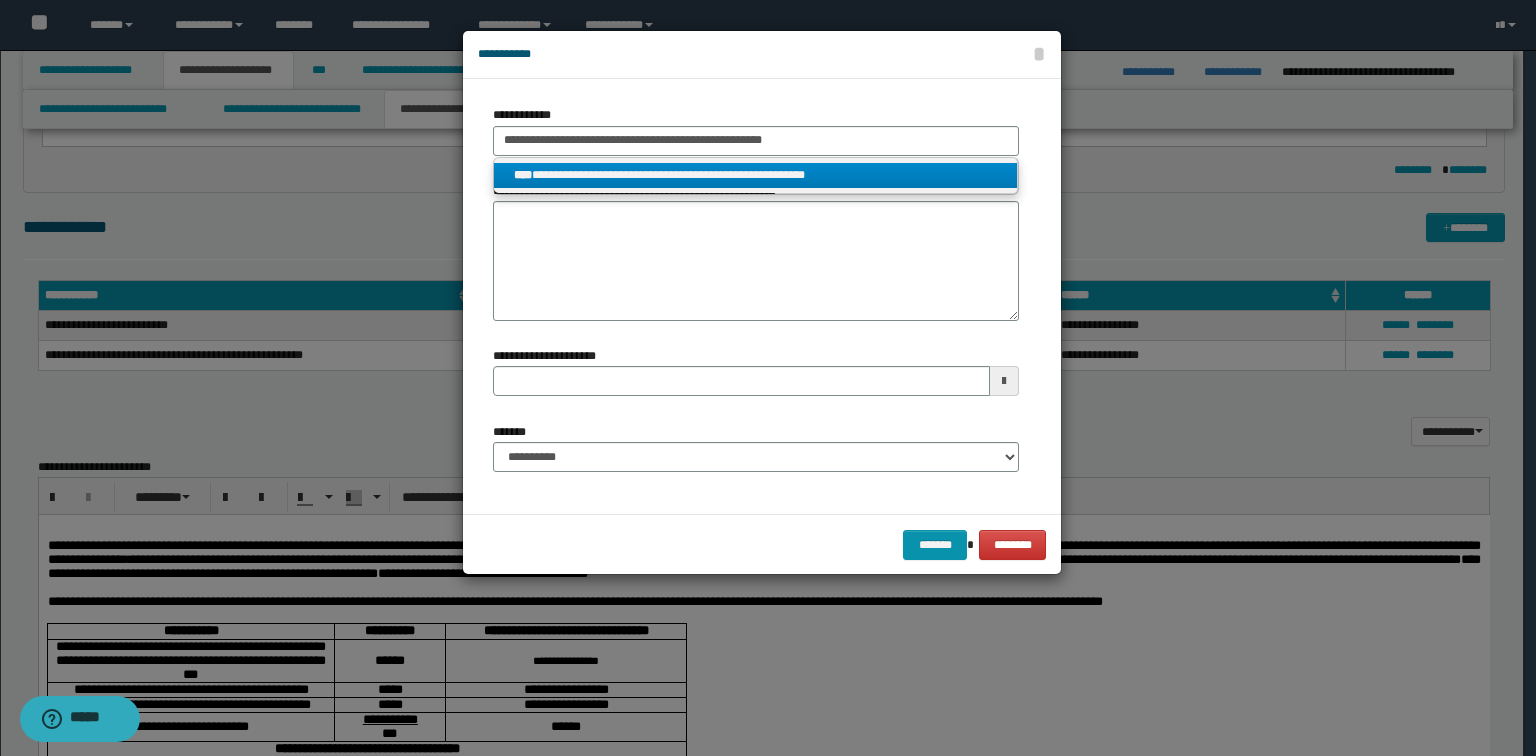 click on "**********" at bounding box center [756, 175] 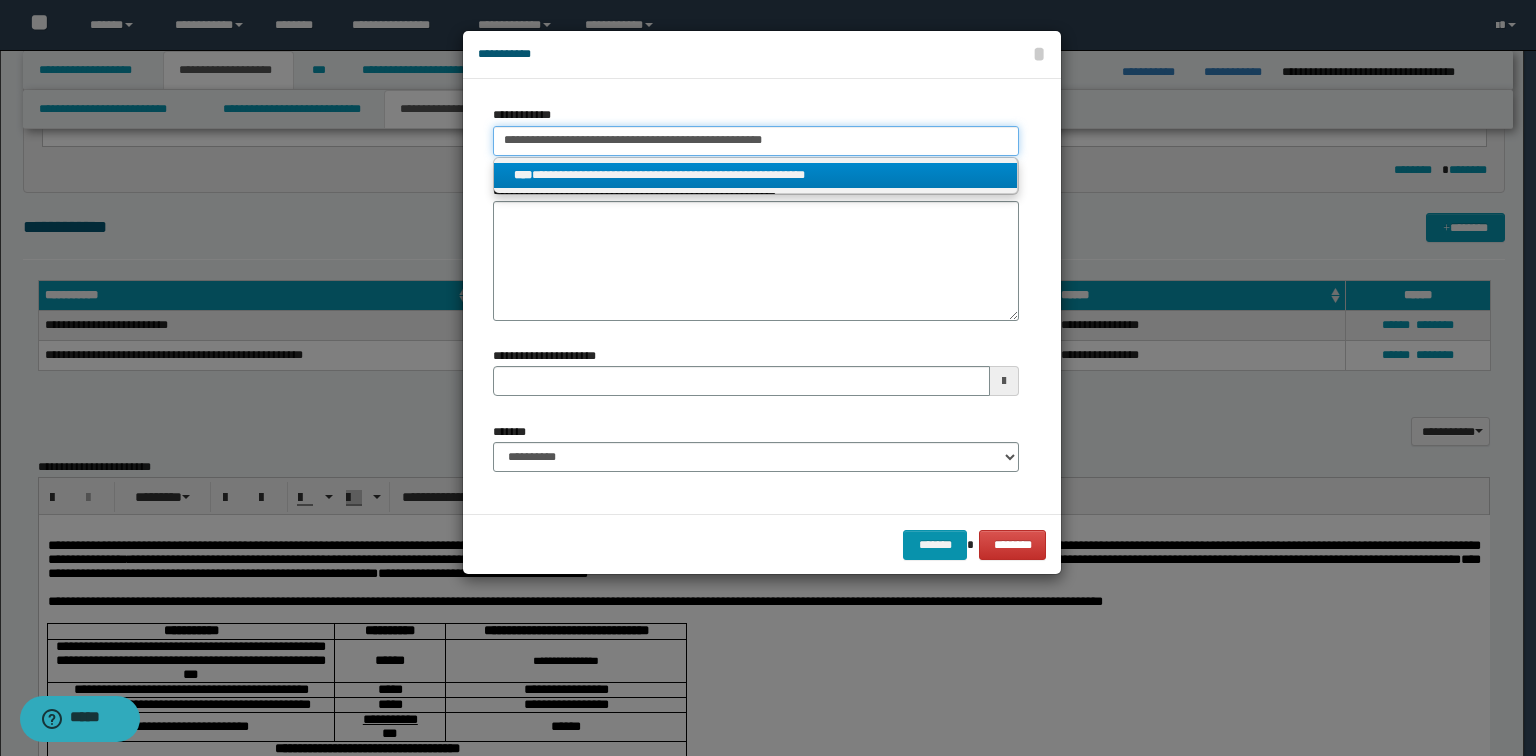 type 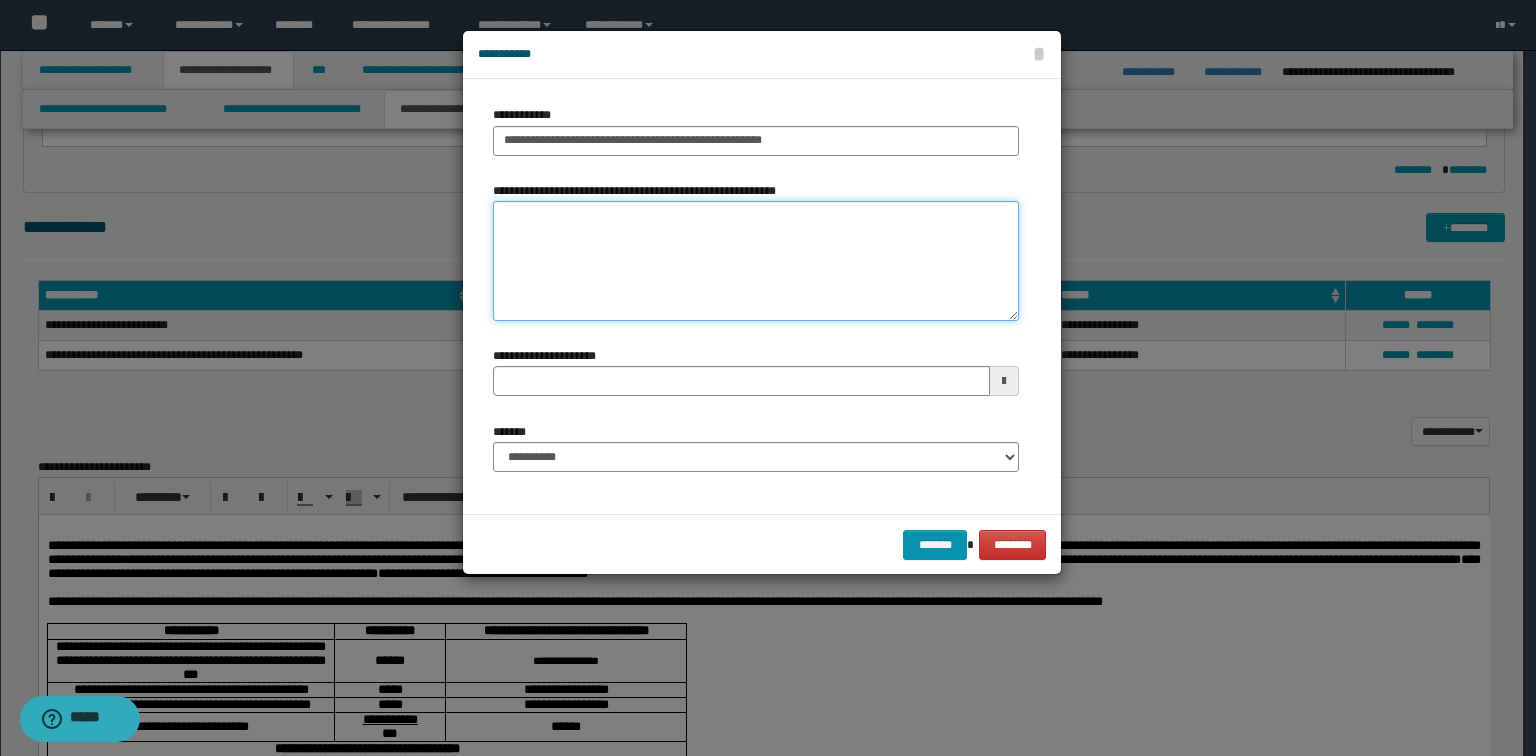 click on "**********" at bounding box center [756, 261] 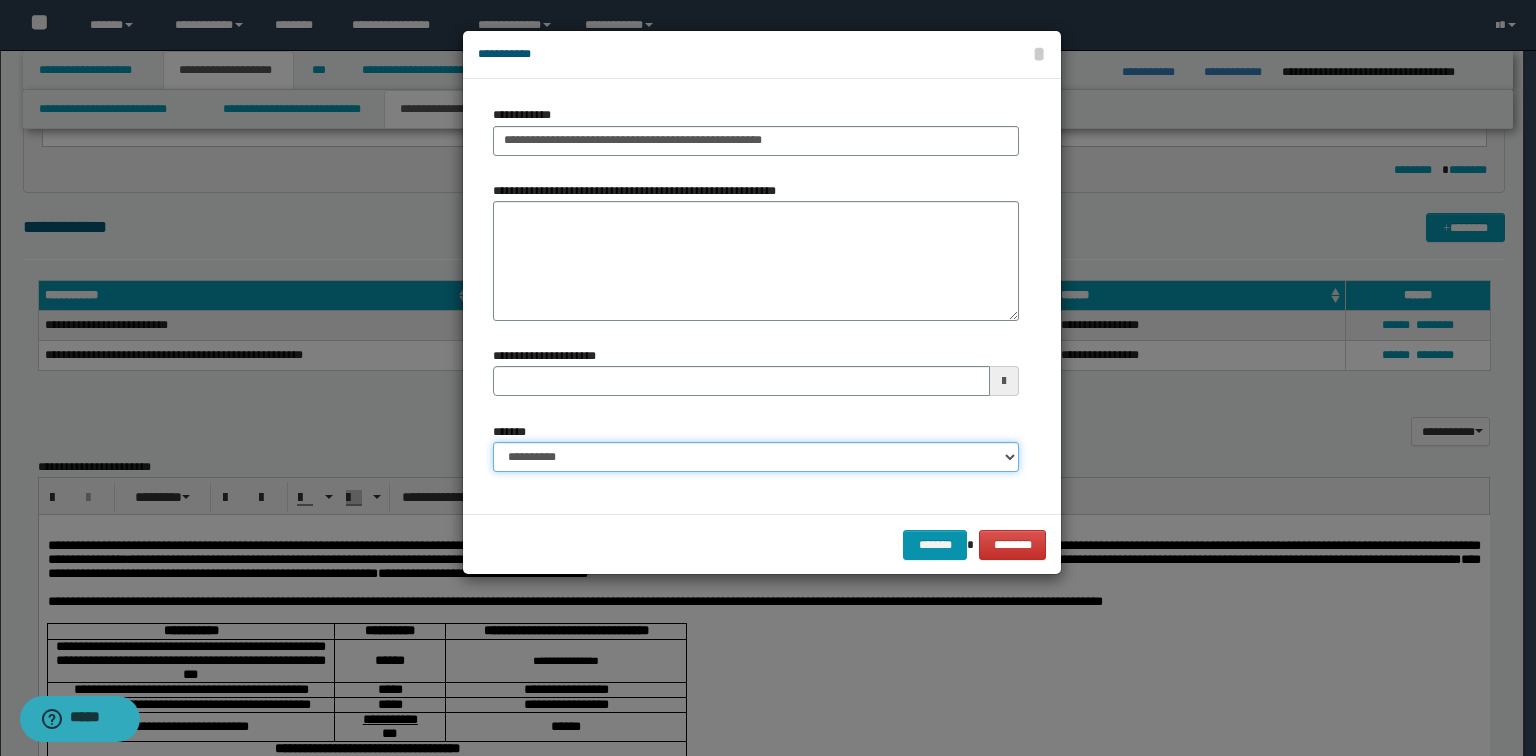 click on "**********" at bounding box center (756, 457) 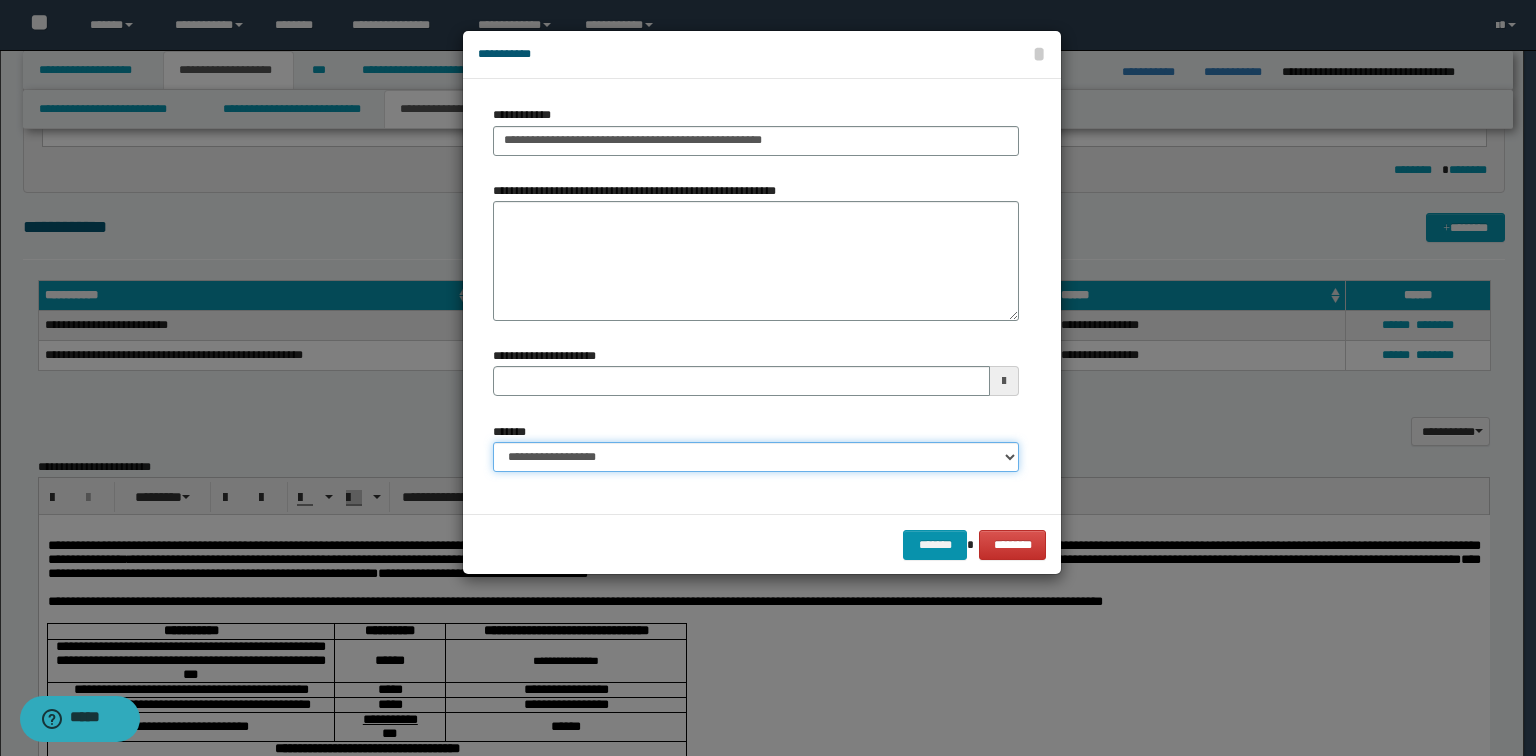 click on "**********" at bounding box center [756, 457] 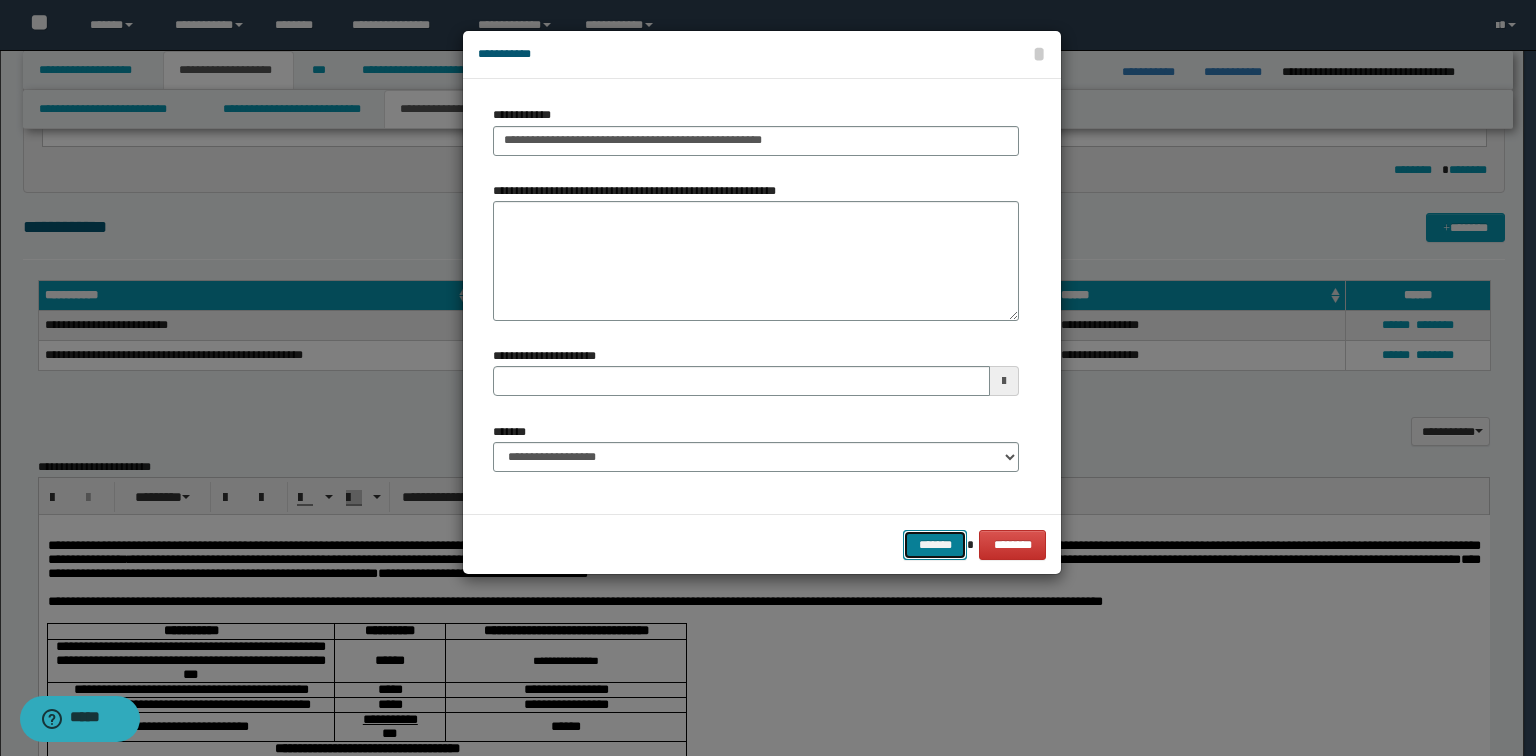click on "*******" at bounding box center (935, 545) 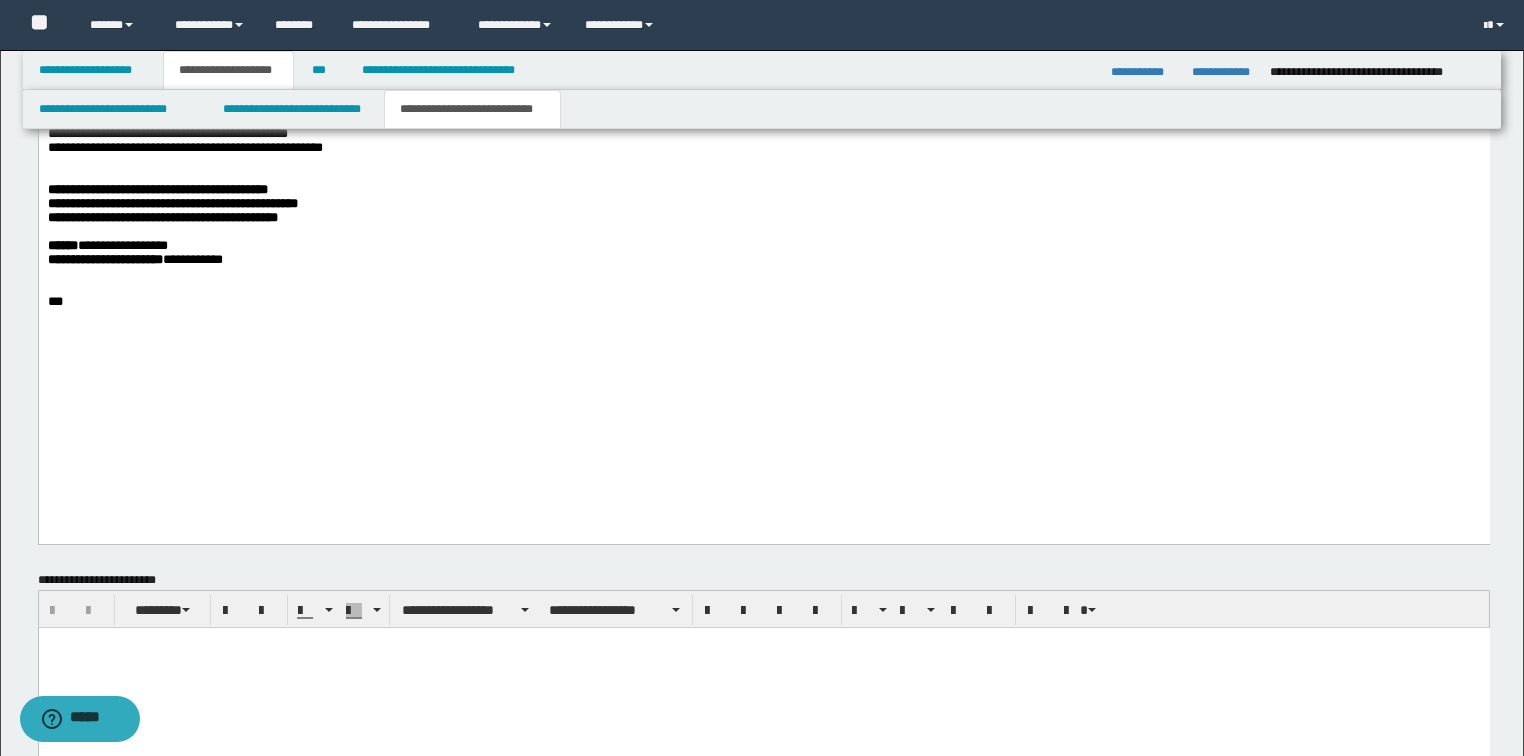 scroll, scrollTop: 1532, scrollLeft: 0, axis: vertical 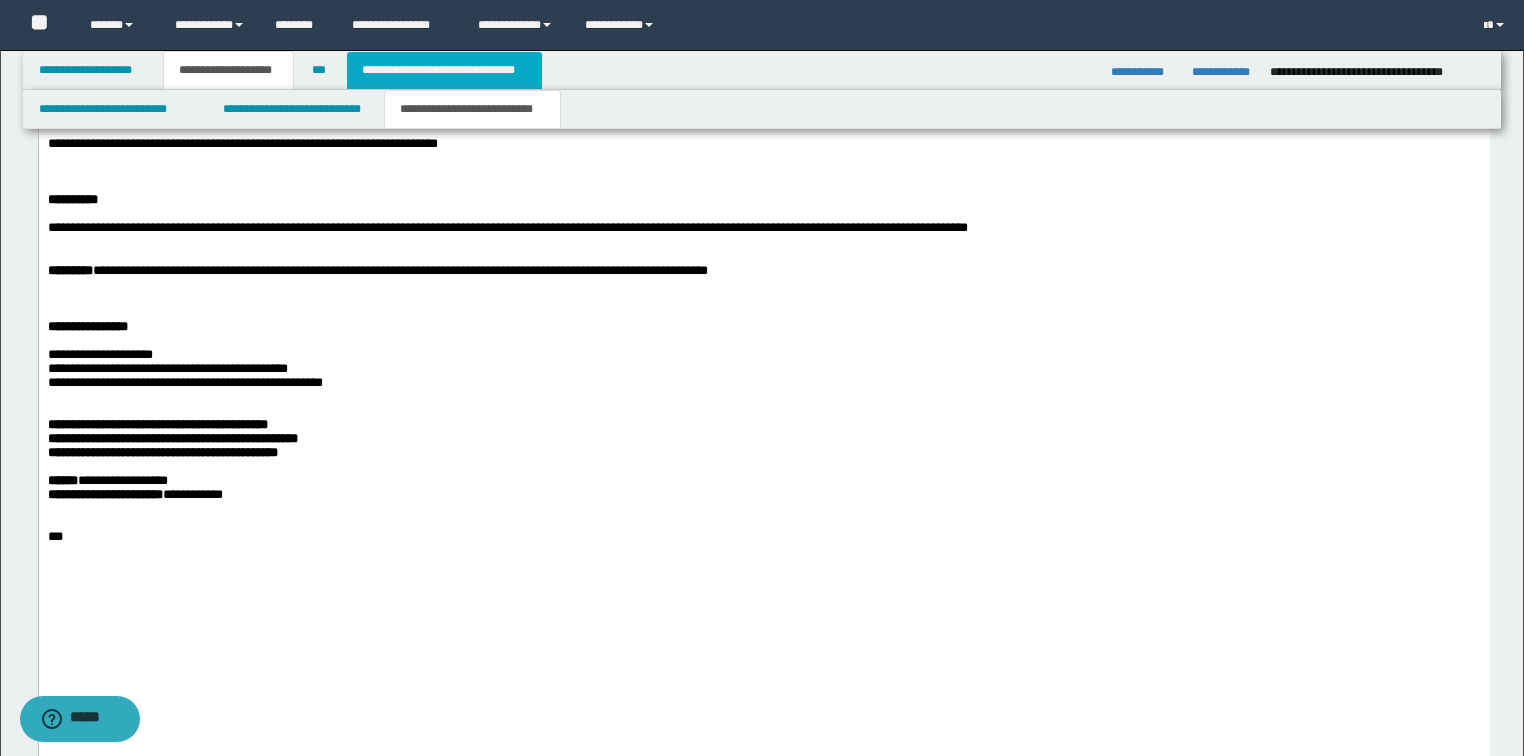 click on "**********" at bounding box center (444, 70) 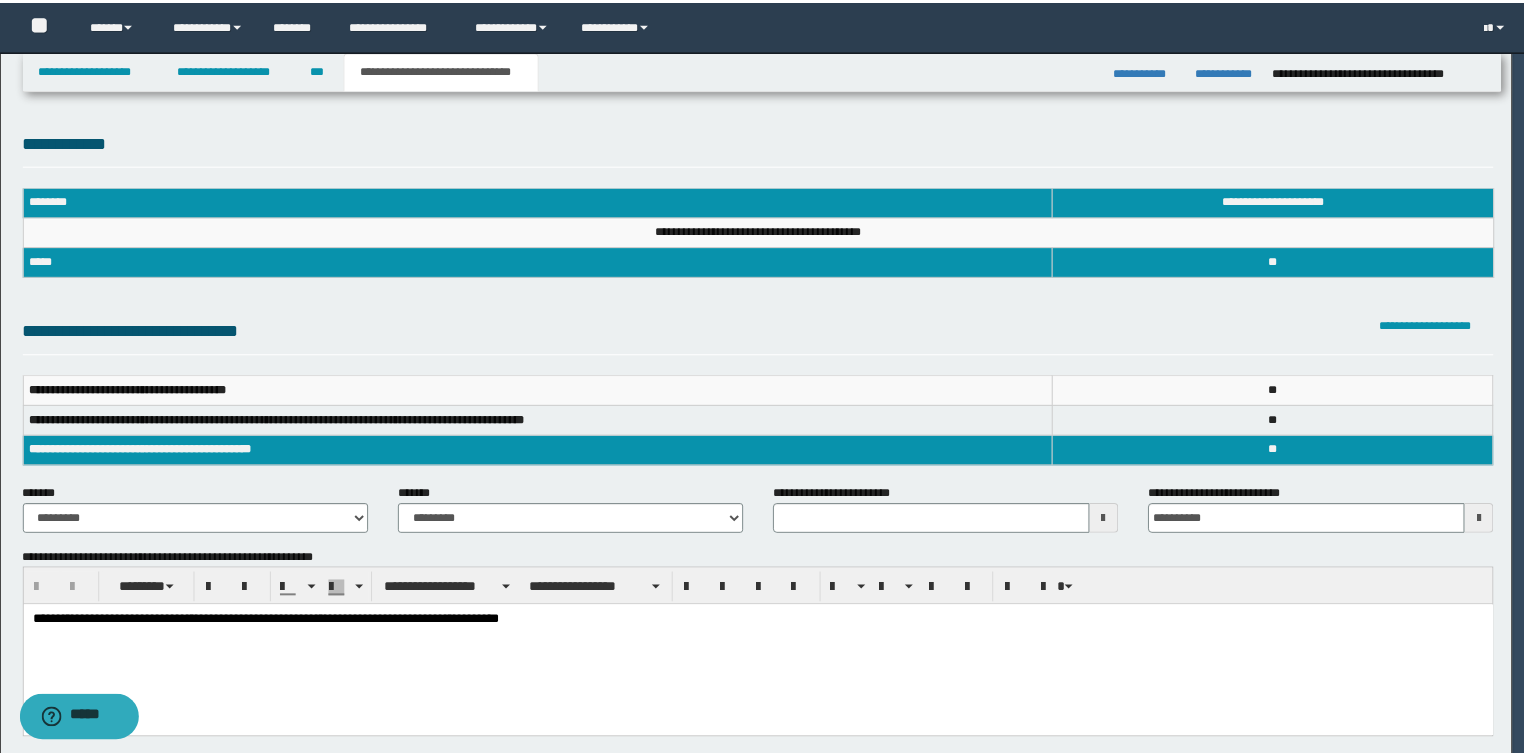 scroll, scrollTop: 0, scrollLeft: 0, axis: both 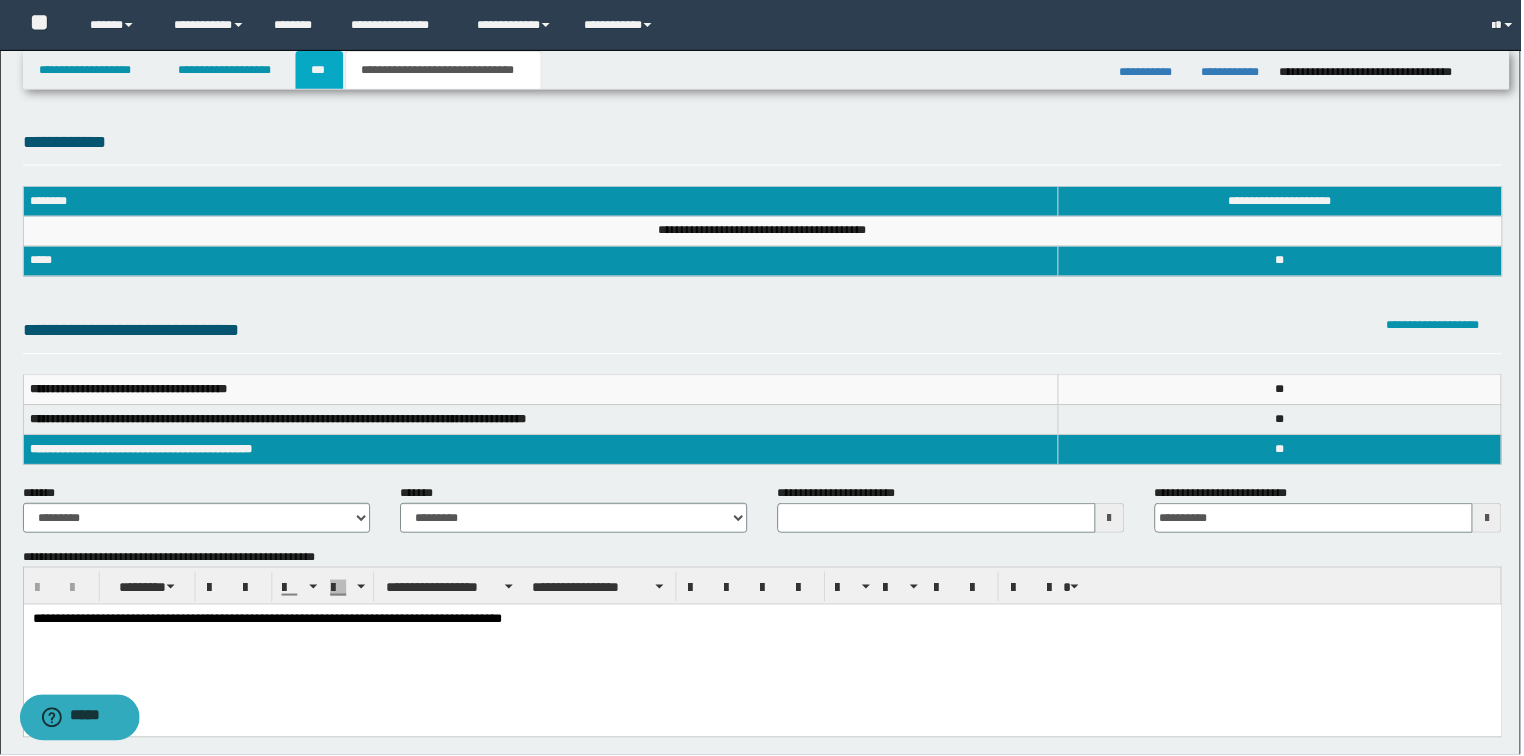 click on "***" at bounding box center (320, 70) 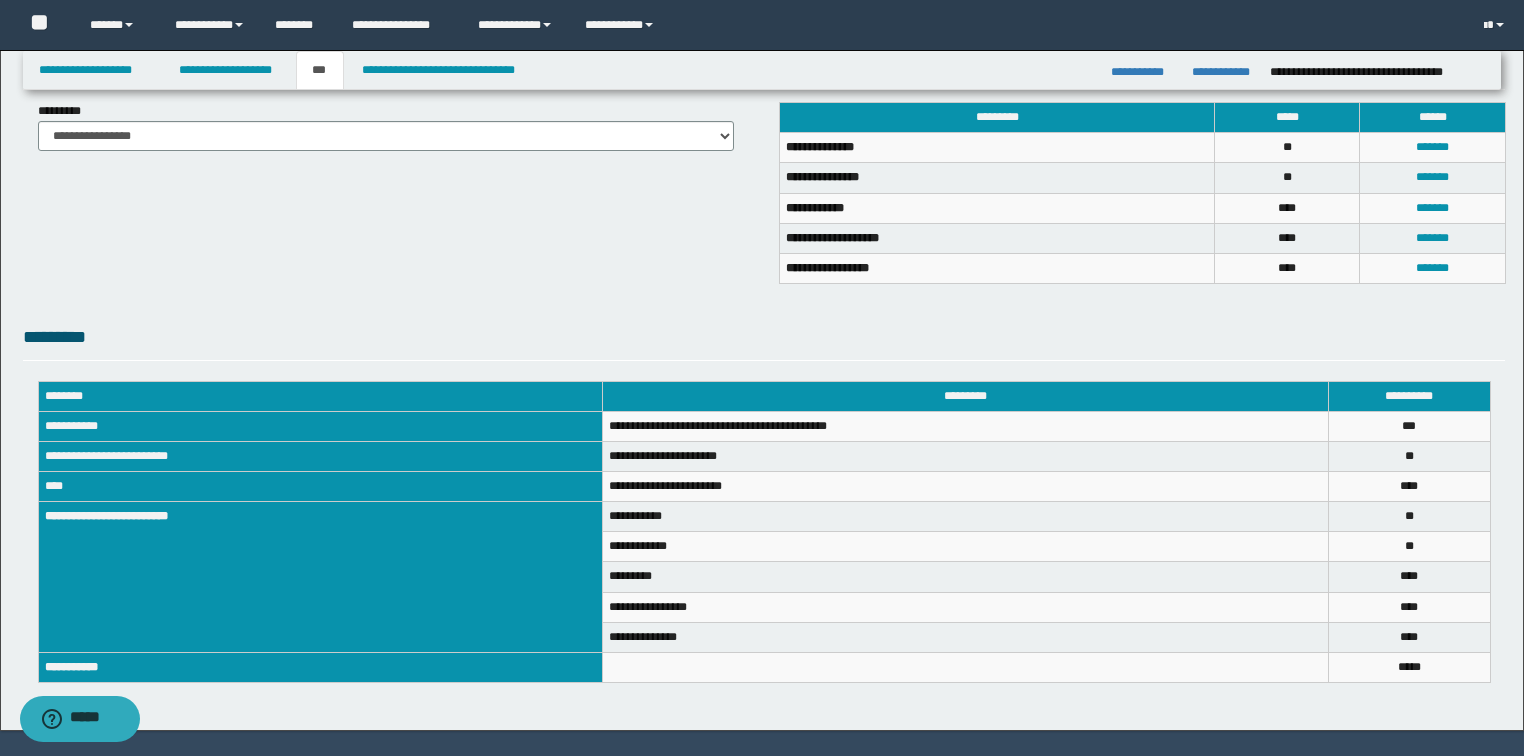 scroll, scrollTop: 508, scrollLeft: 0, axis: vertical 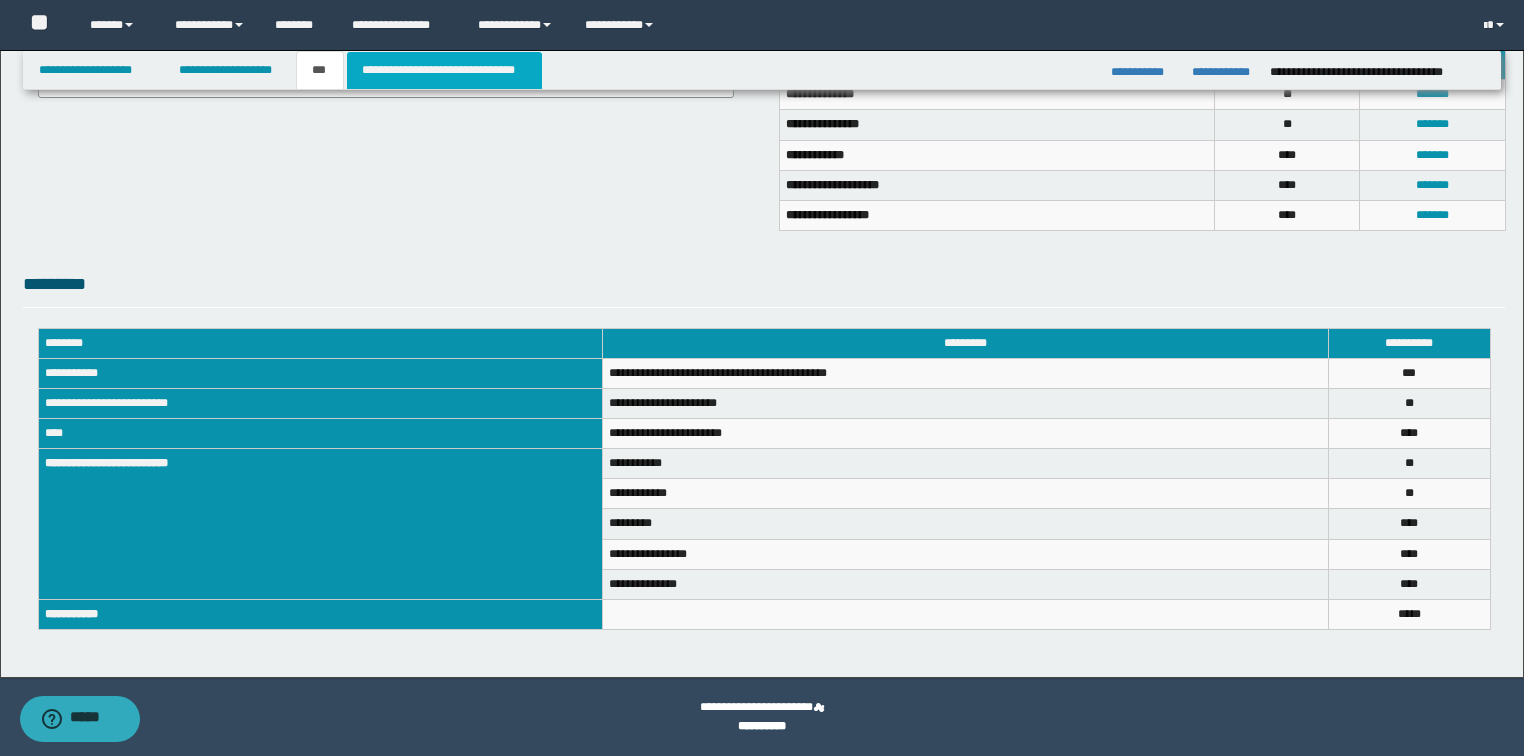 click on "**********" at bounding box center (444, 70) 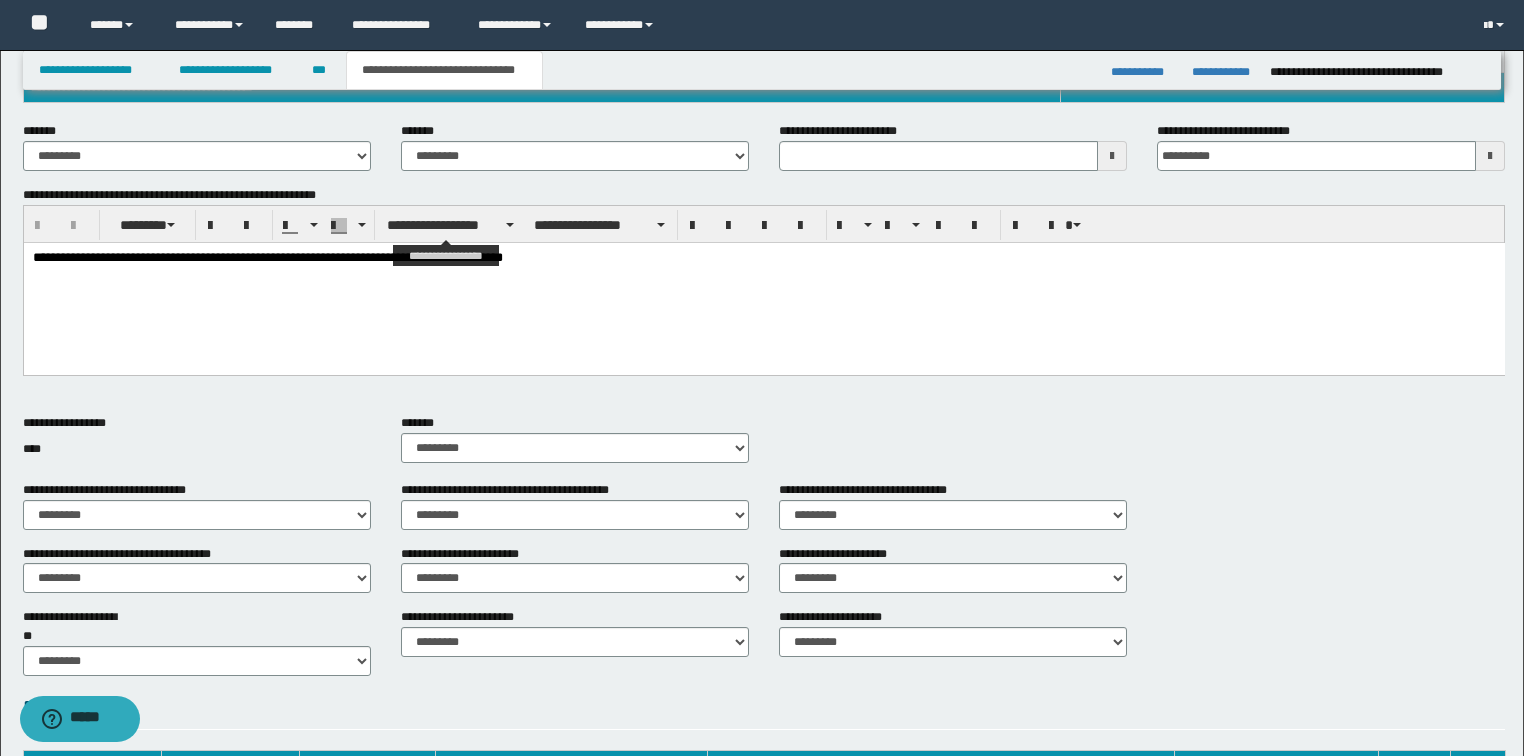 scroll, scrollTop: 268, scrollLeft: 0, axis: vertical 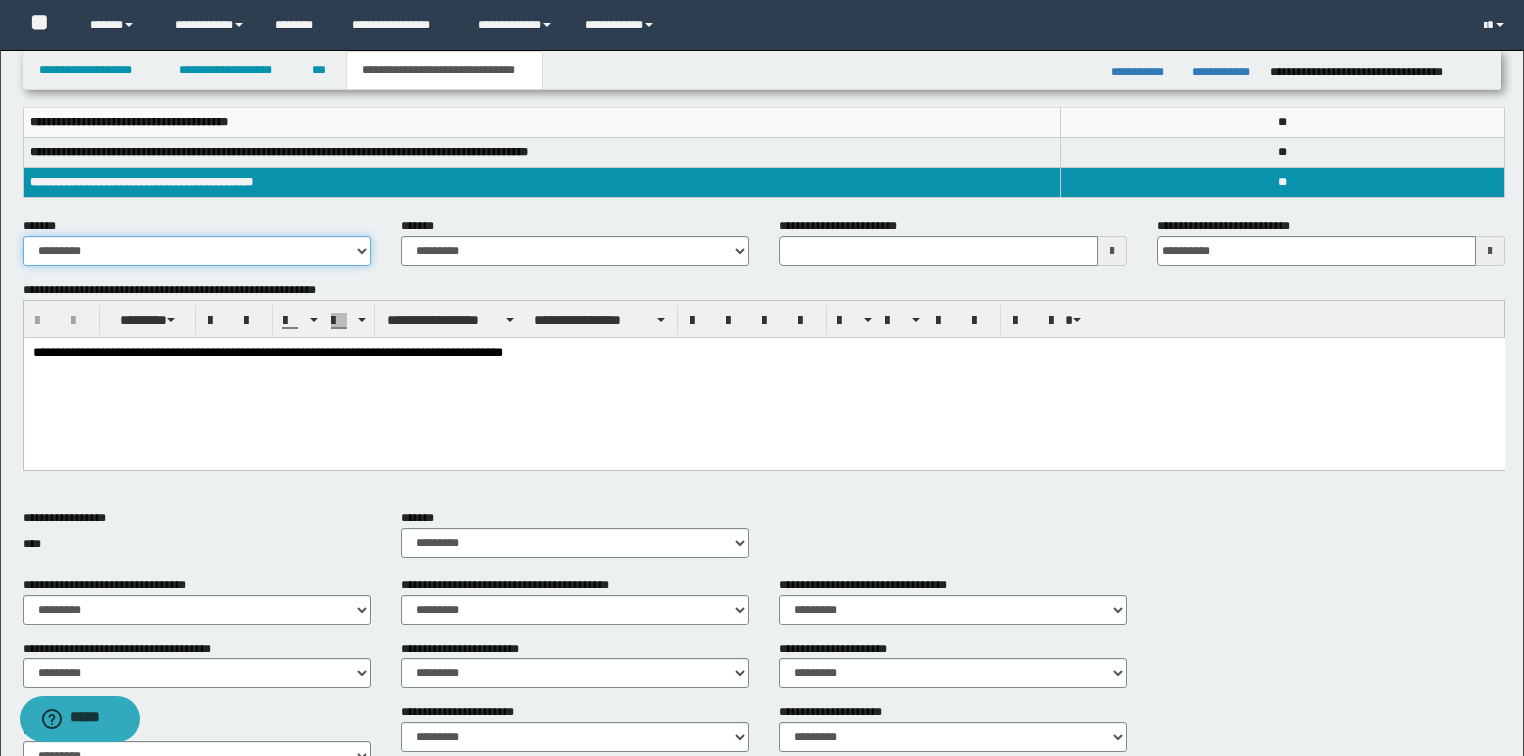 drag, startPoint x: 188, startPoint y: 248, endPoint x: 139, endPoint y: 263, distance: 51.24451 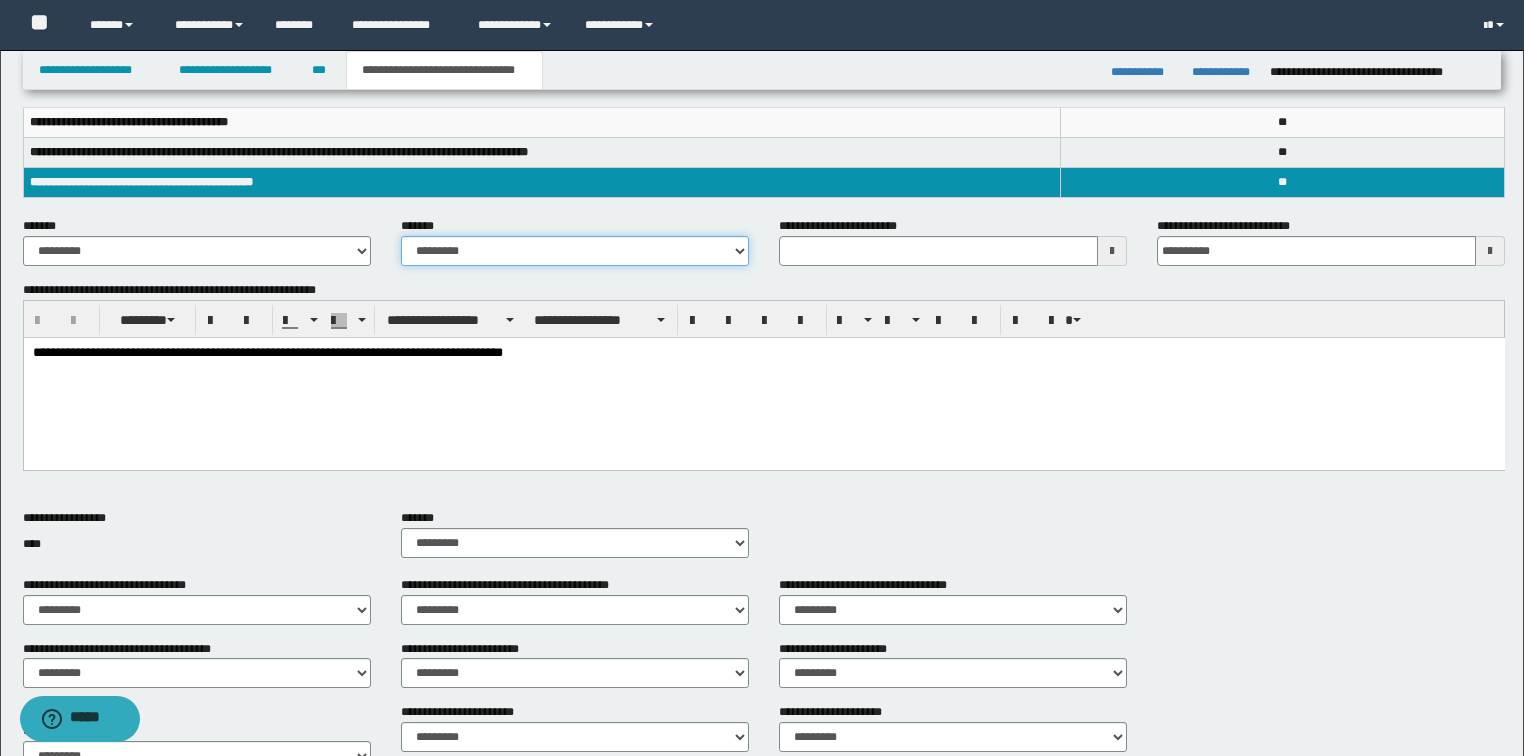 click on "**********" at bounding box center (575, 251) 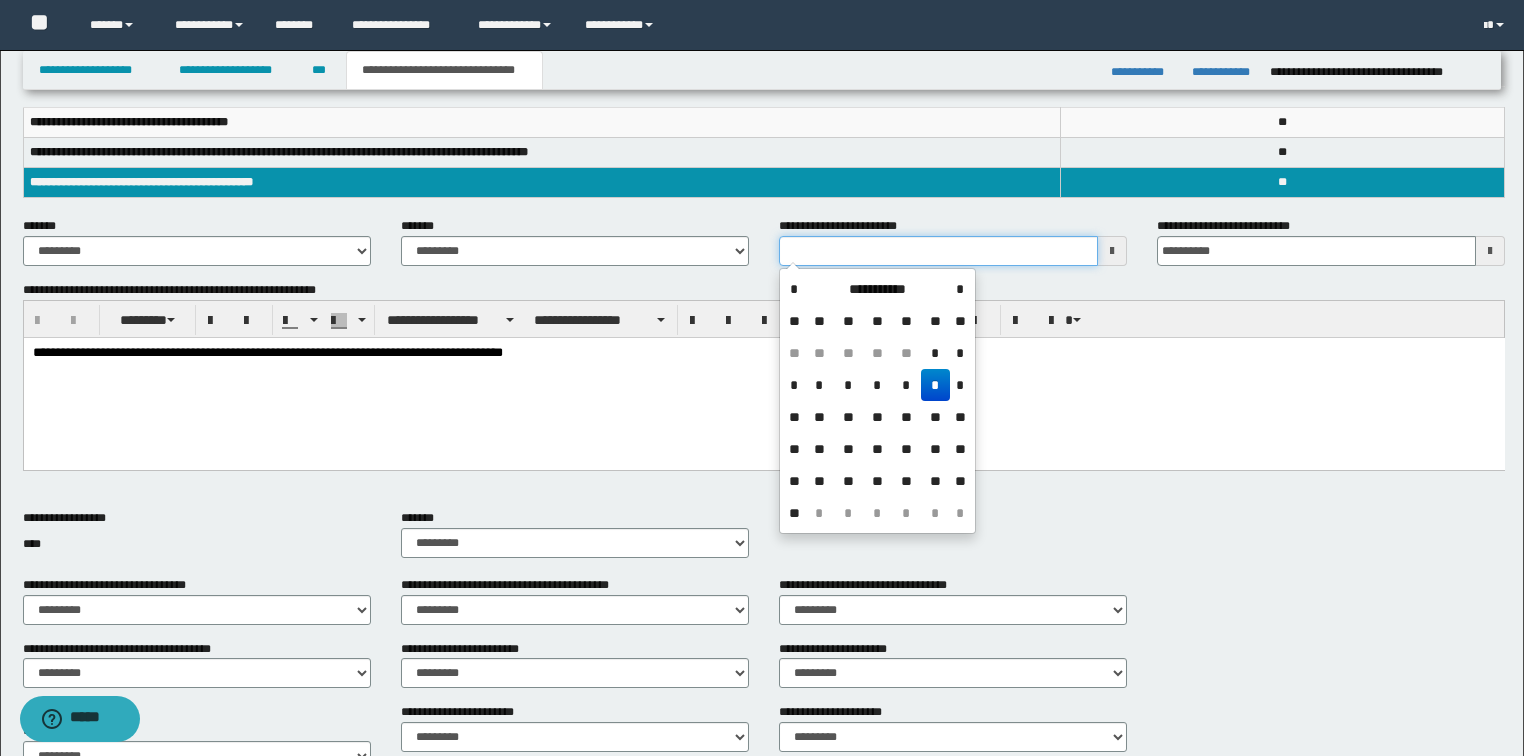 click on "**********" at bounding box center [938, 251] 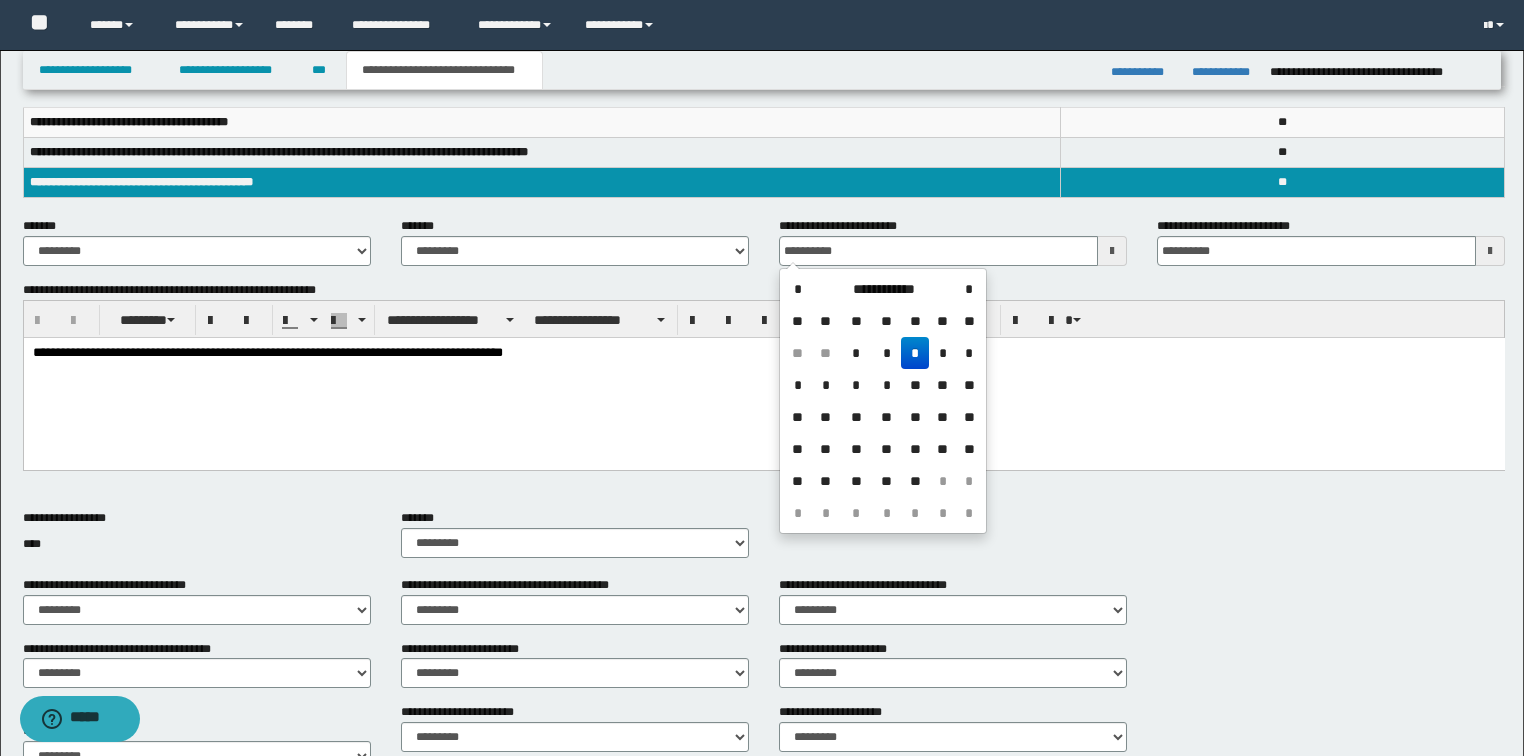 type on "**********" 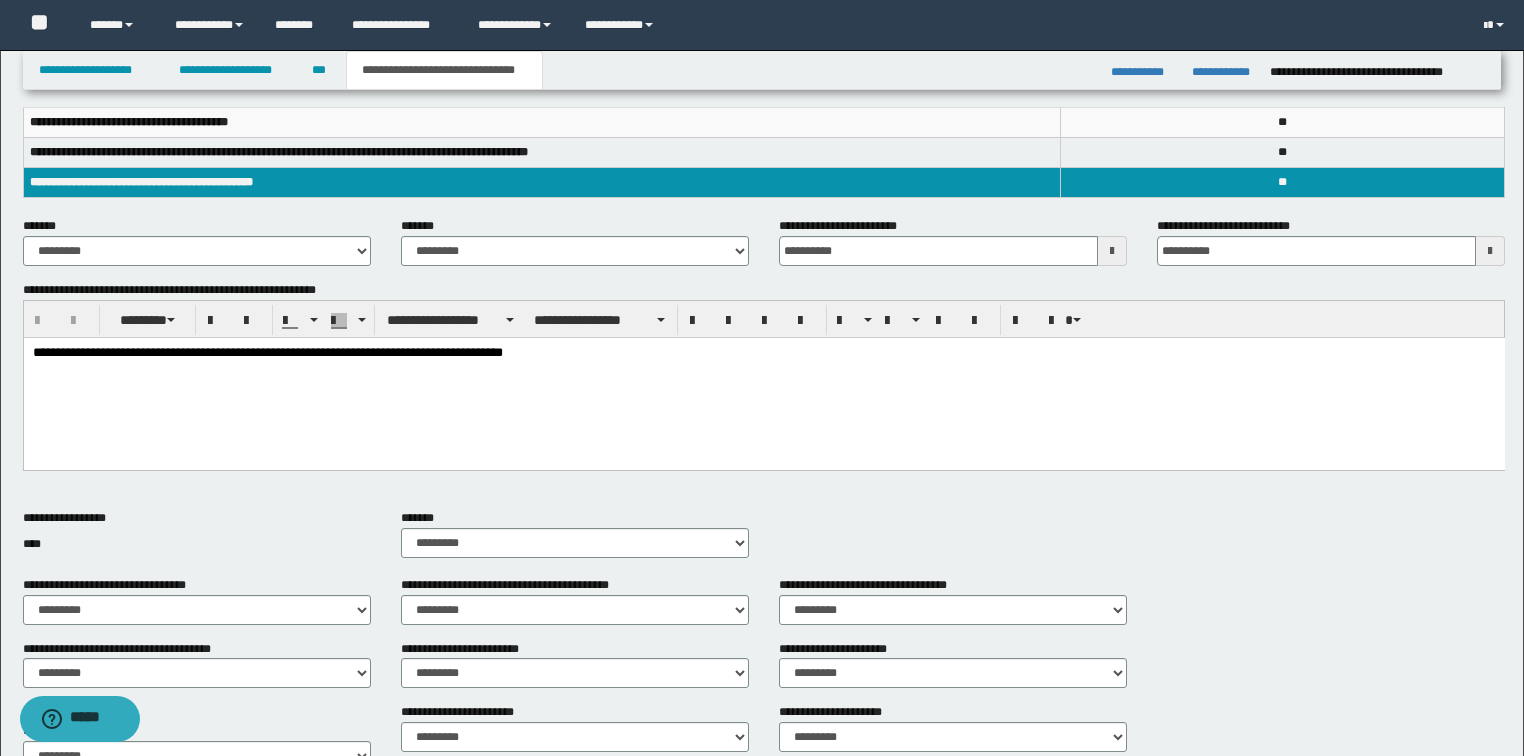 click on "**********" at bounding box center (763, 378) 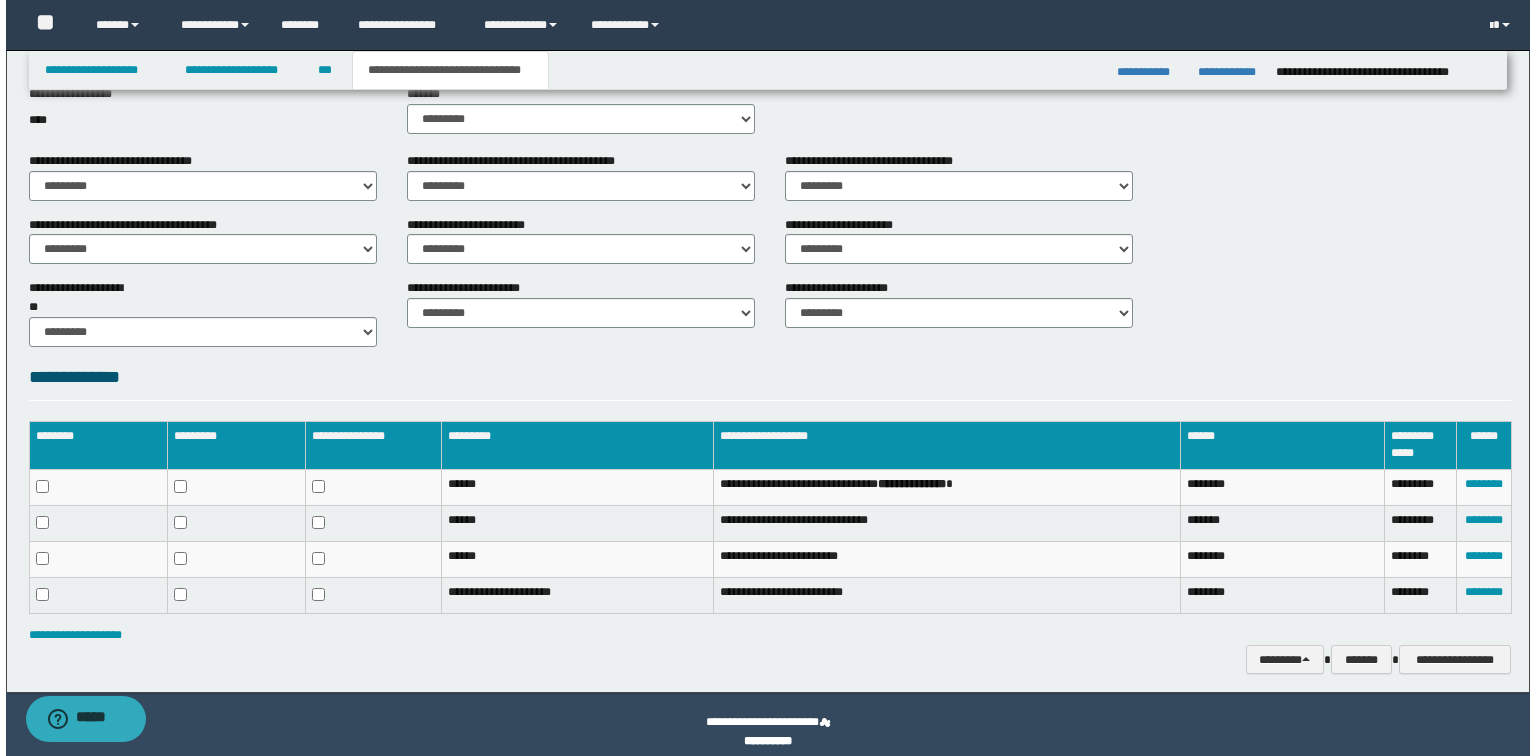 scroll, scrollTop: 706, scrollLeft: 0, axis: vertical 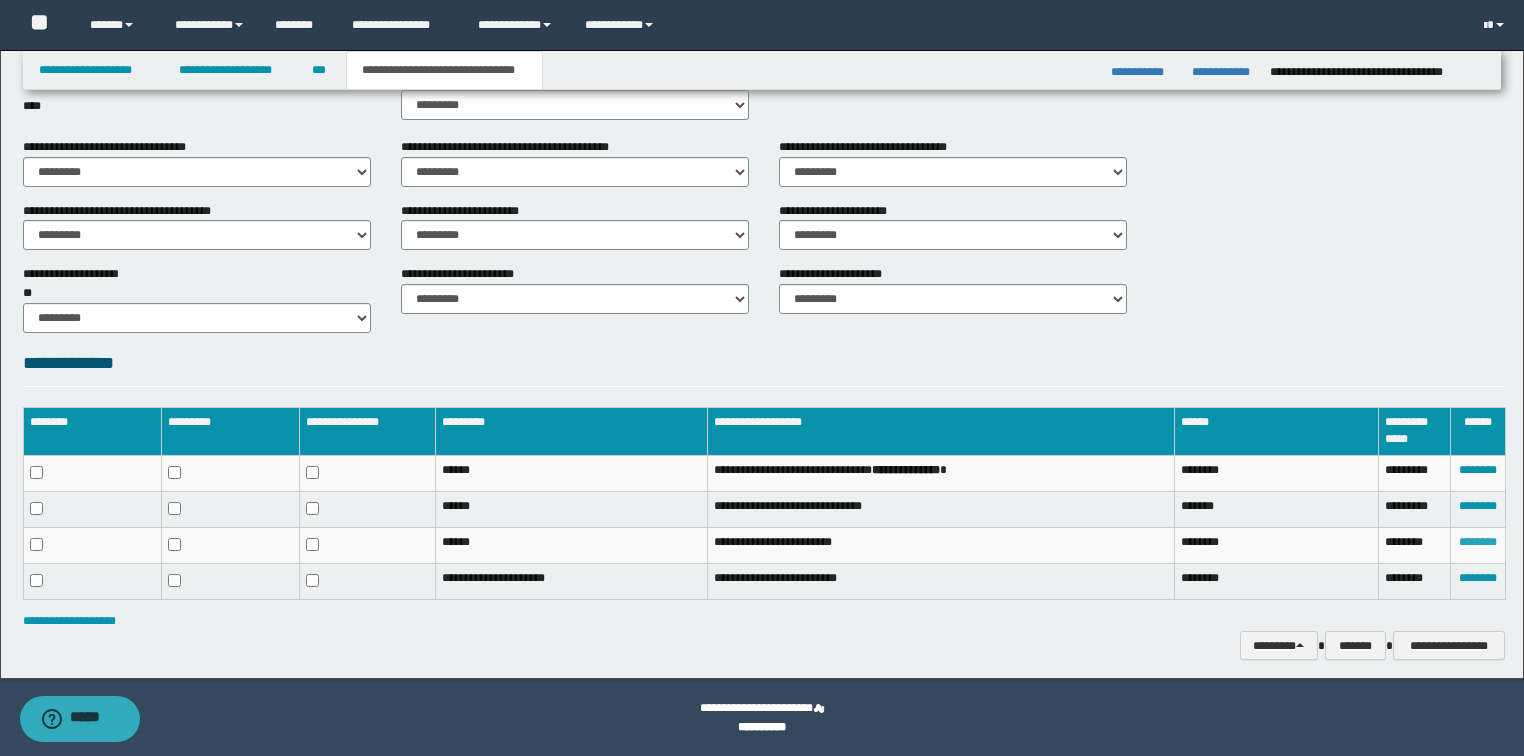 click on "********" at bounding box center (1478, 542) 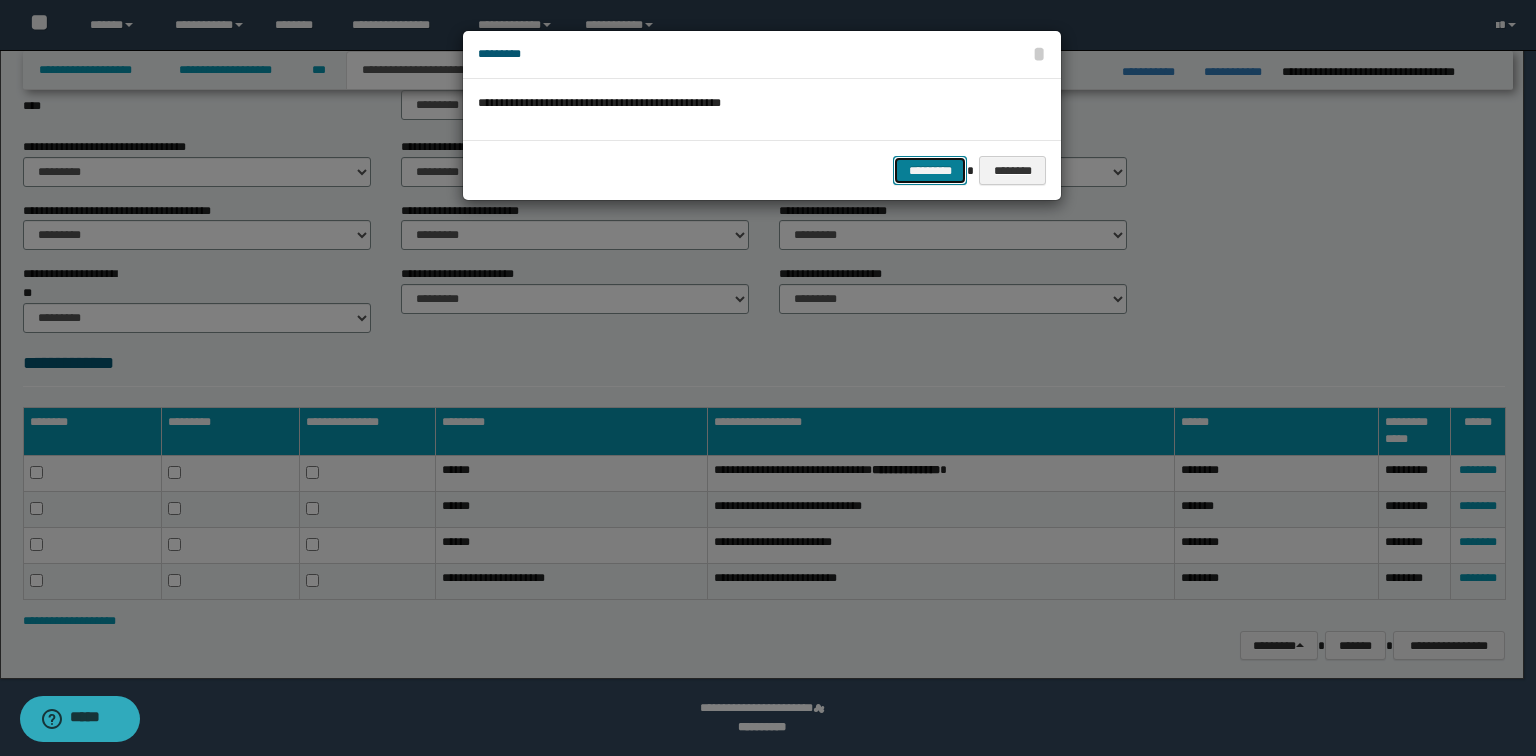 click on "*********" at bounding box center [930, 171] 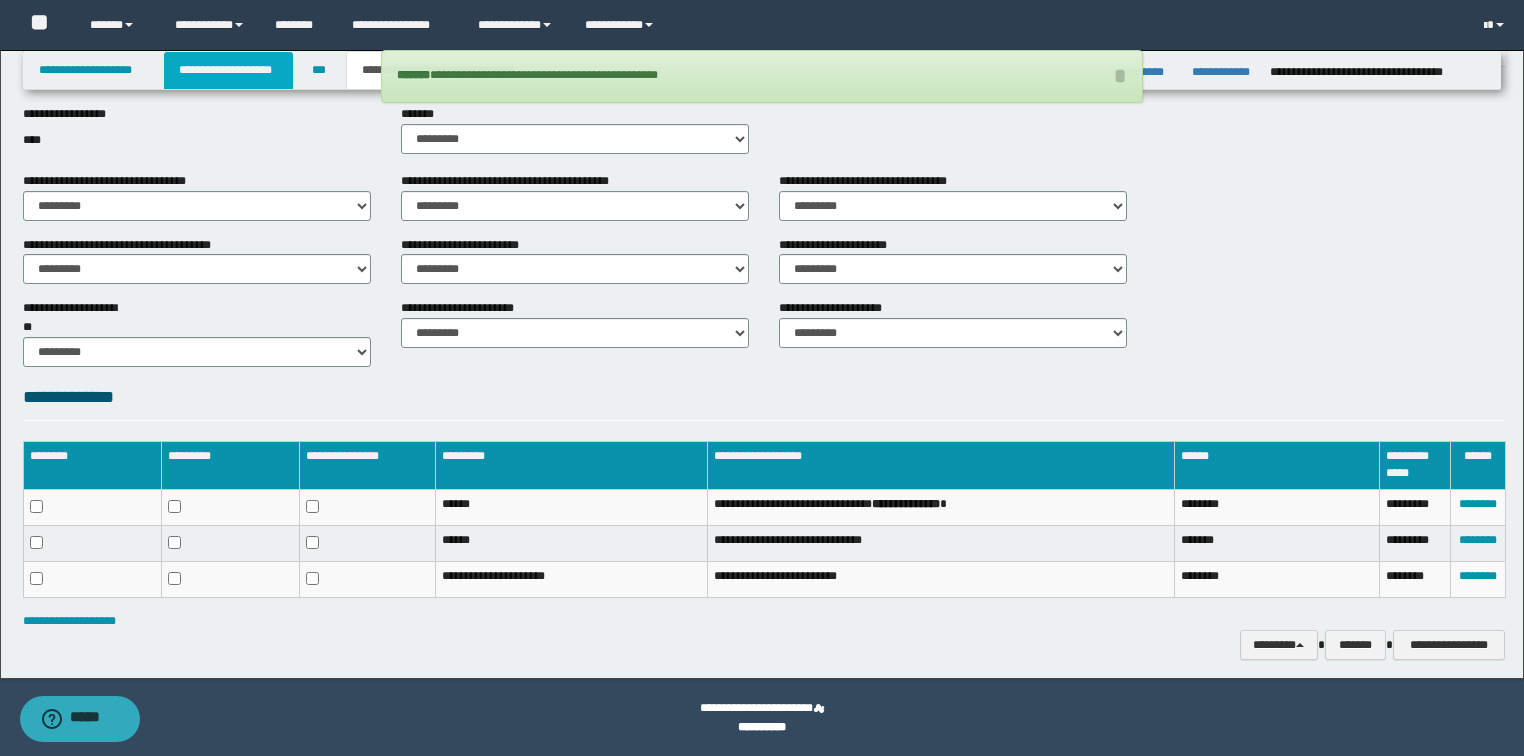 click on "**********" at bounding box center (228, 70) 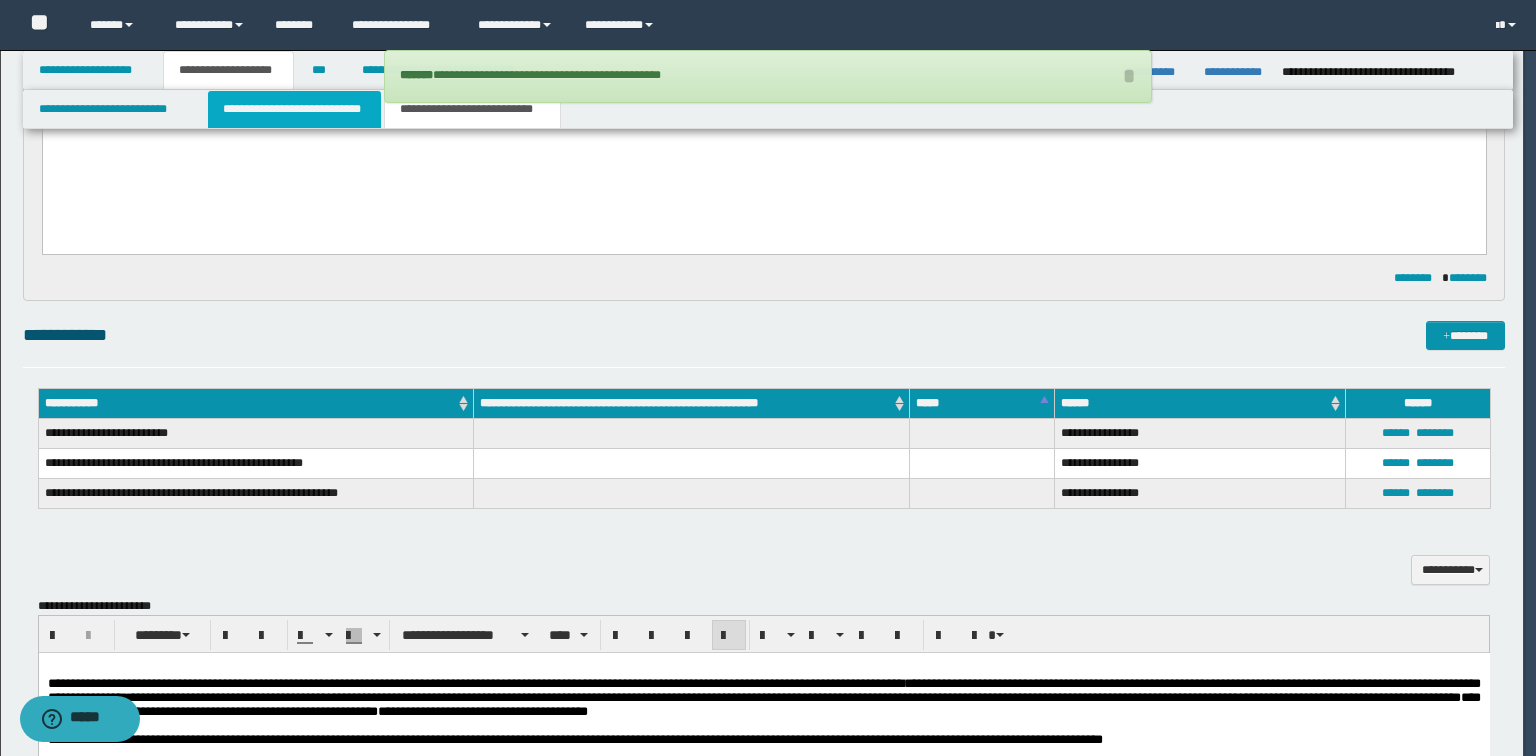 click on "**********" at bounding box center [294, 109] 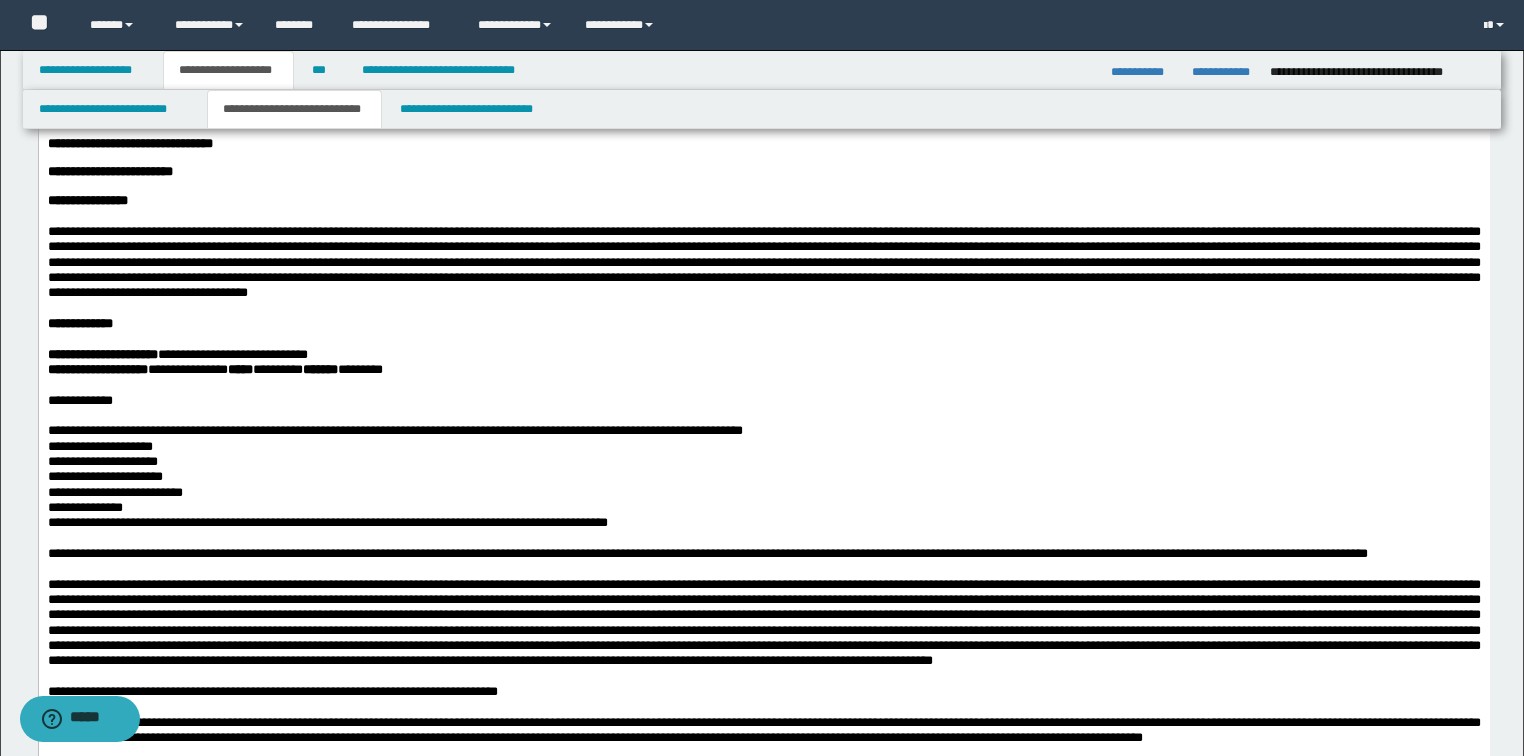 scroll, scrollTop: 2640, scrollLeft: 0, axis: vertical 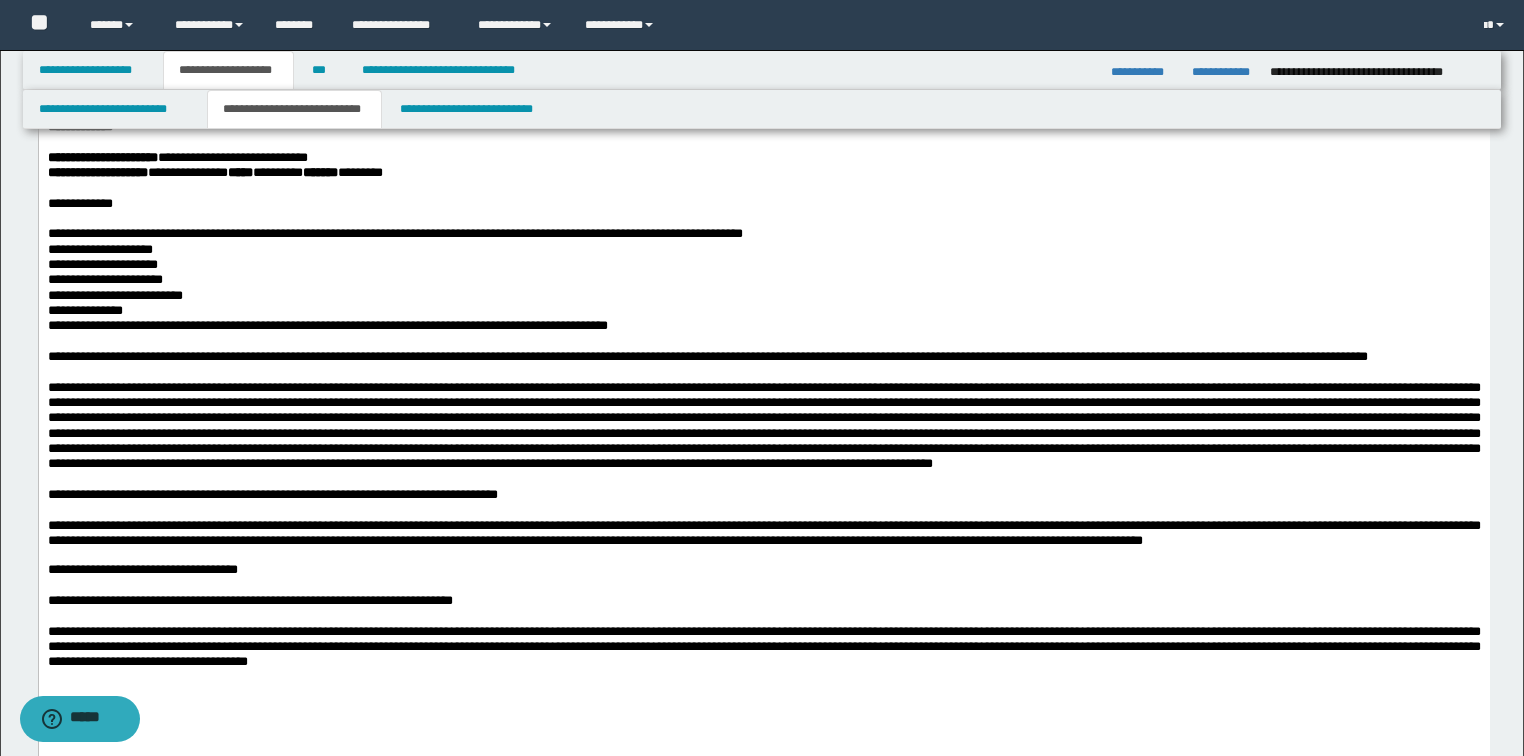 click on "**********" at bounding box center [763, -829] 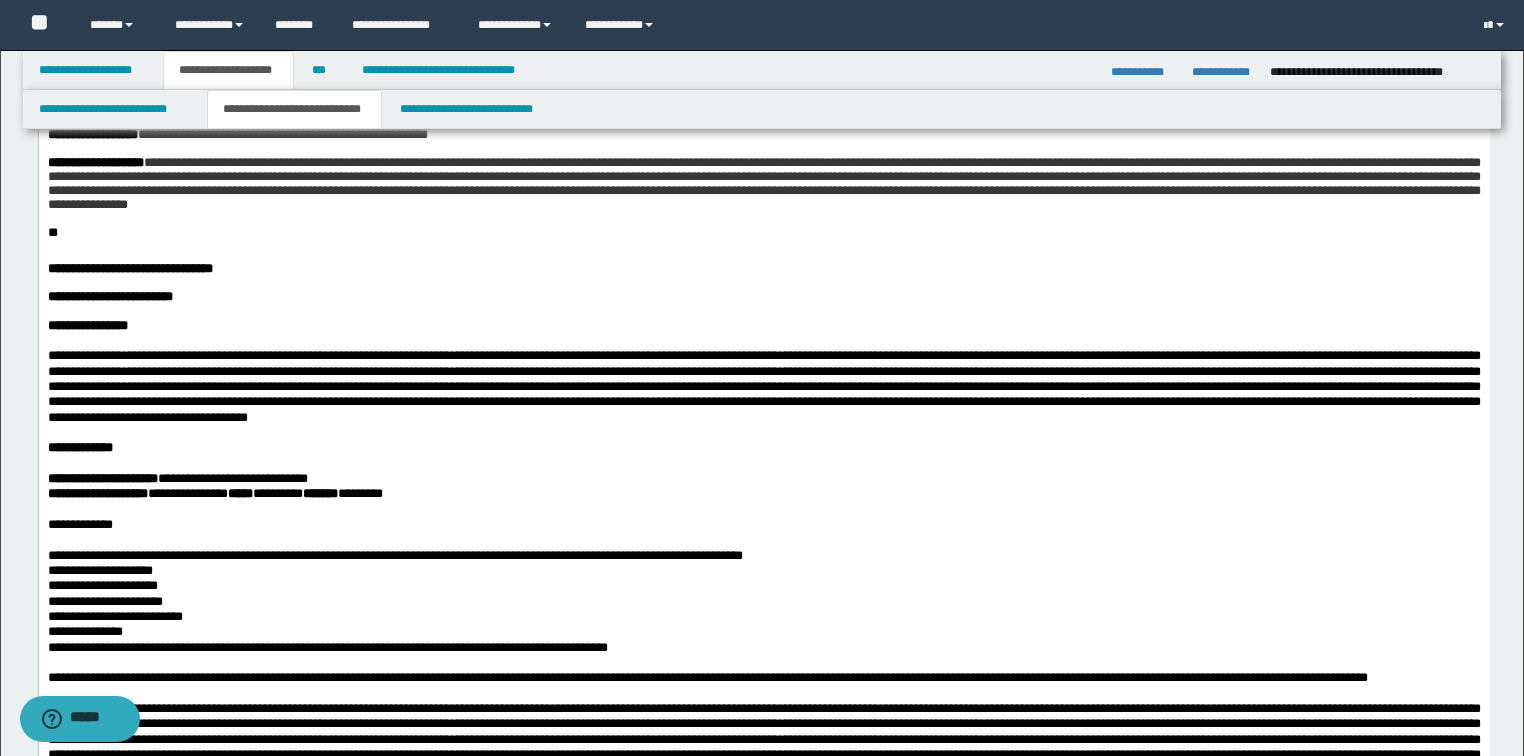 click on "**********" at bounding box center [763, -669] 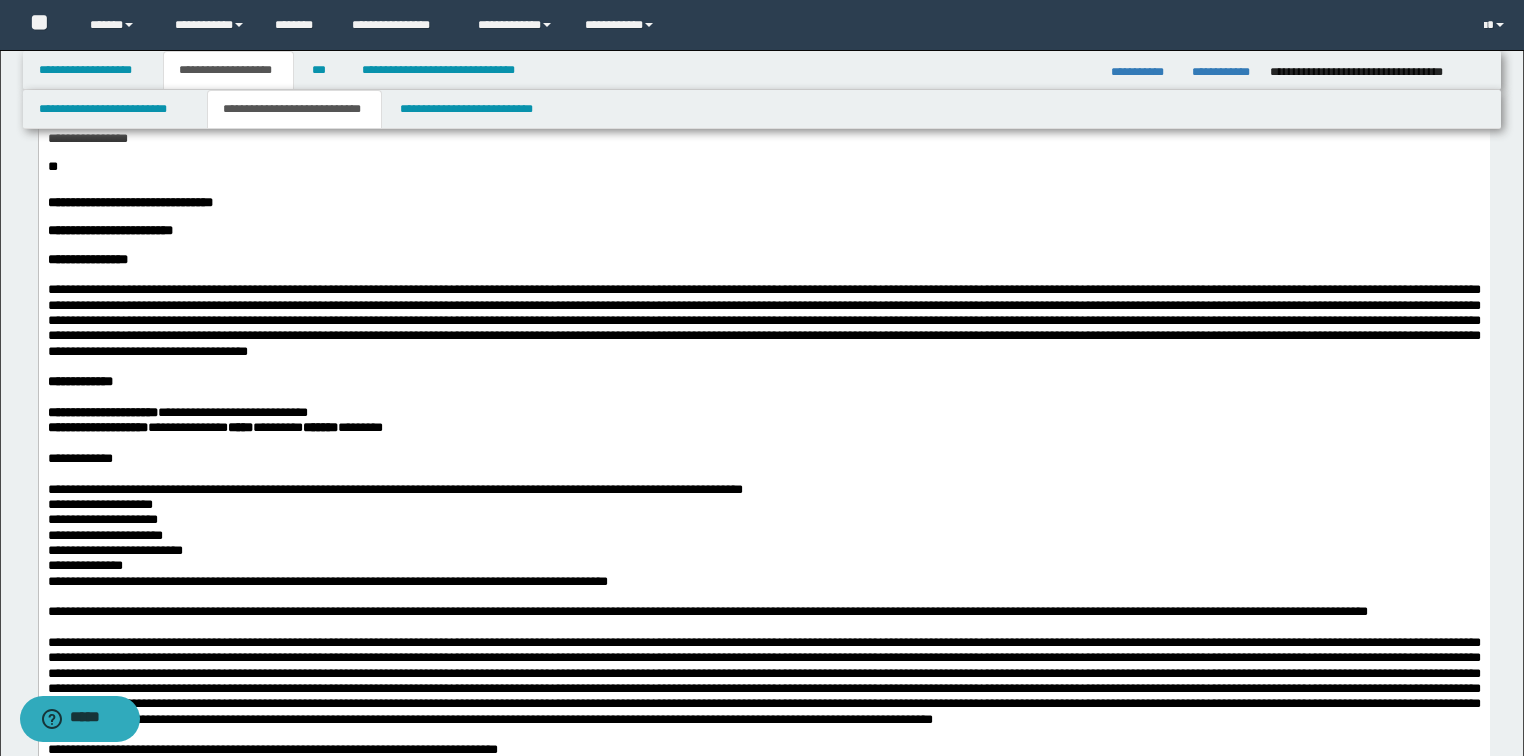 scroll, scrollTop: 2720, scrollLeft: 0, axis: vertical 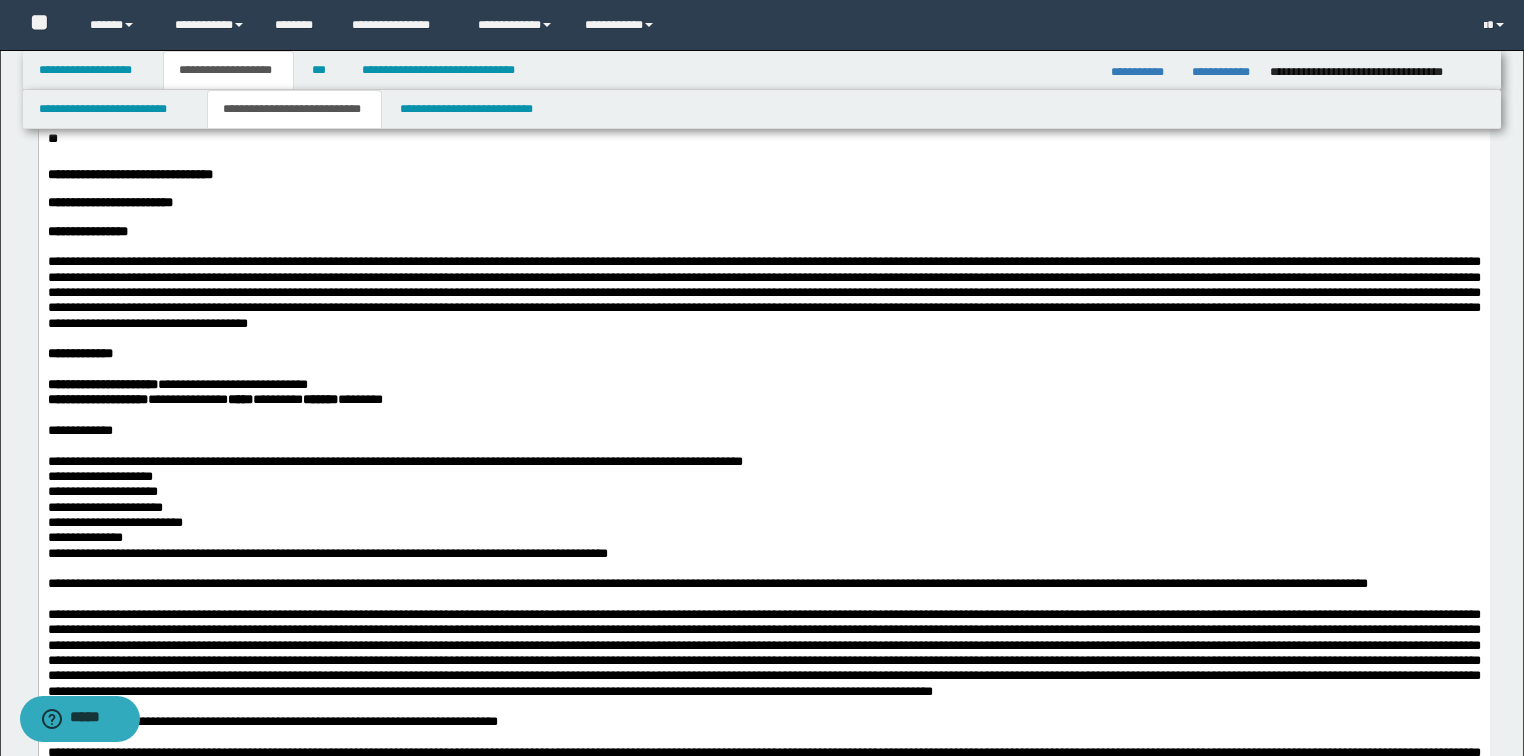 click on "**" at bounding box center [52, 138] 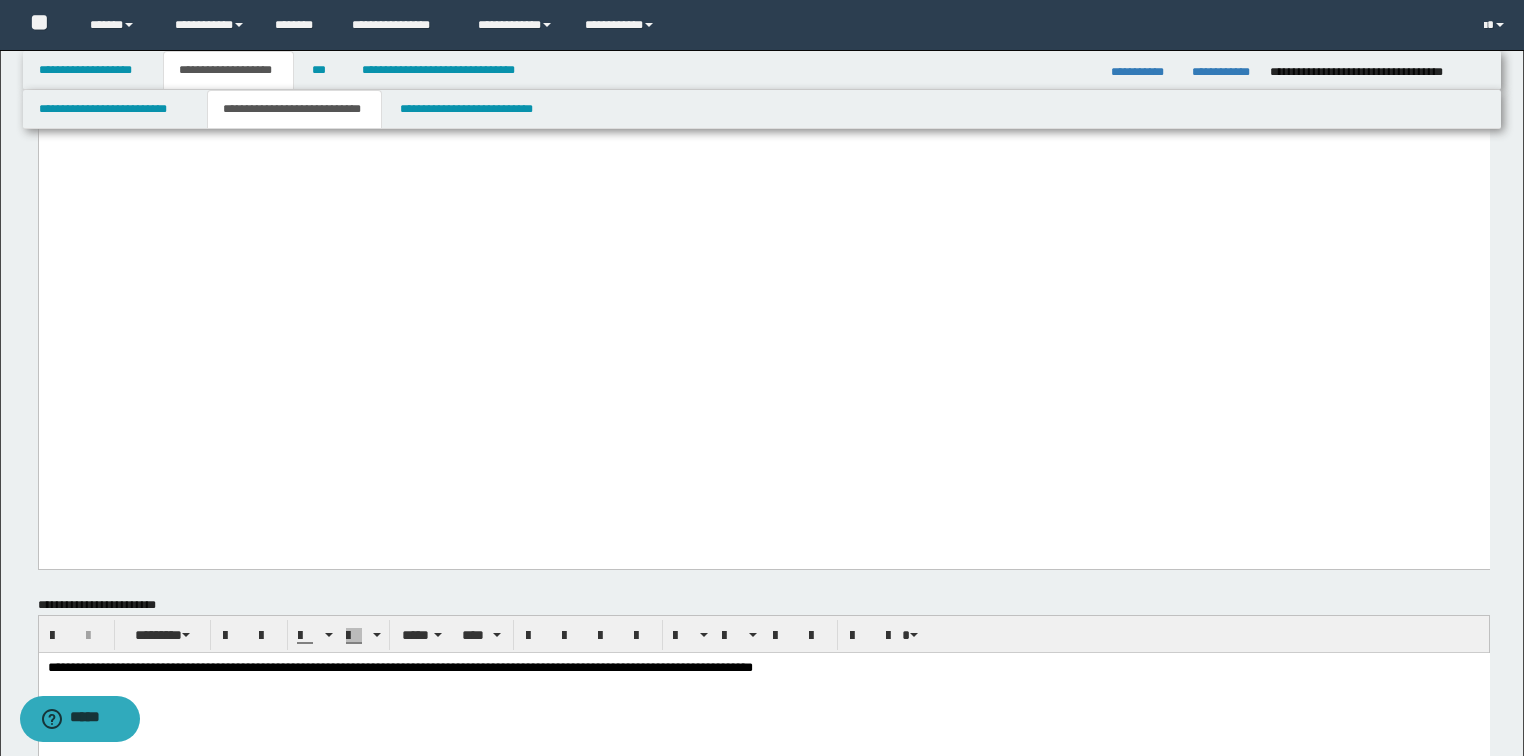 scroll, scrollTop: 3680, scrollLeft: 0, axis: vertical 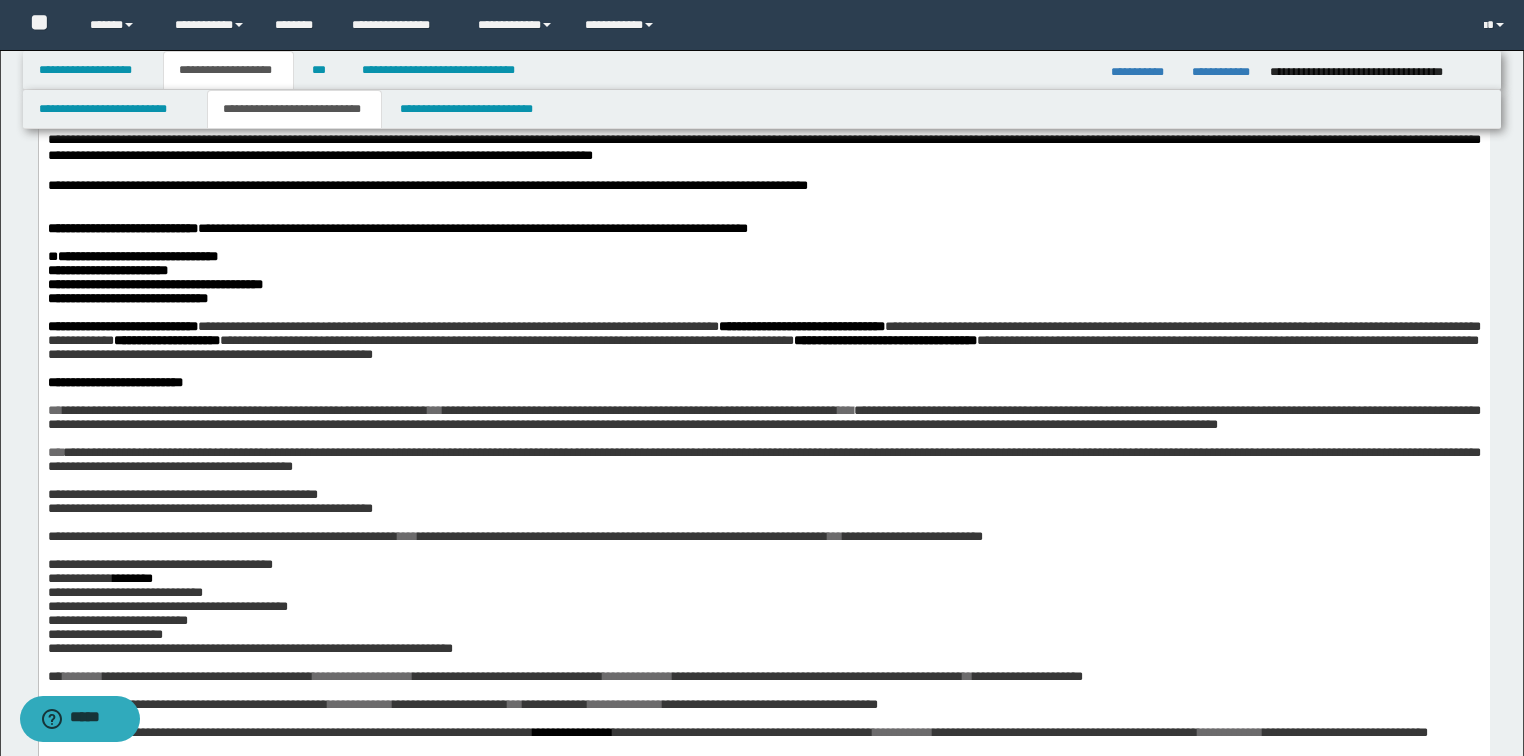drag, startPoint x: 247, startPoint y: 377, endPoint x: 269, endPoint y: 382, distance: 22.561028 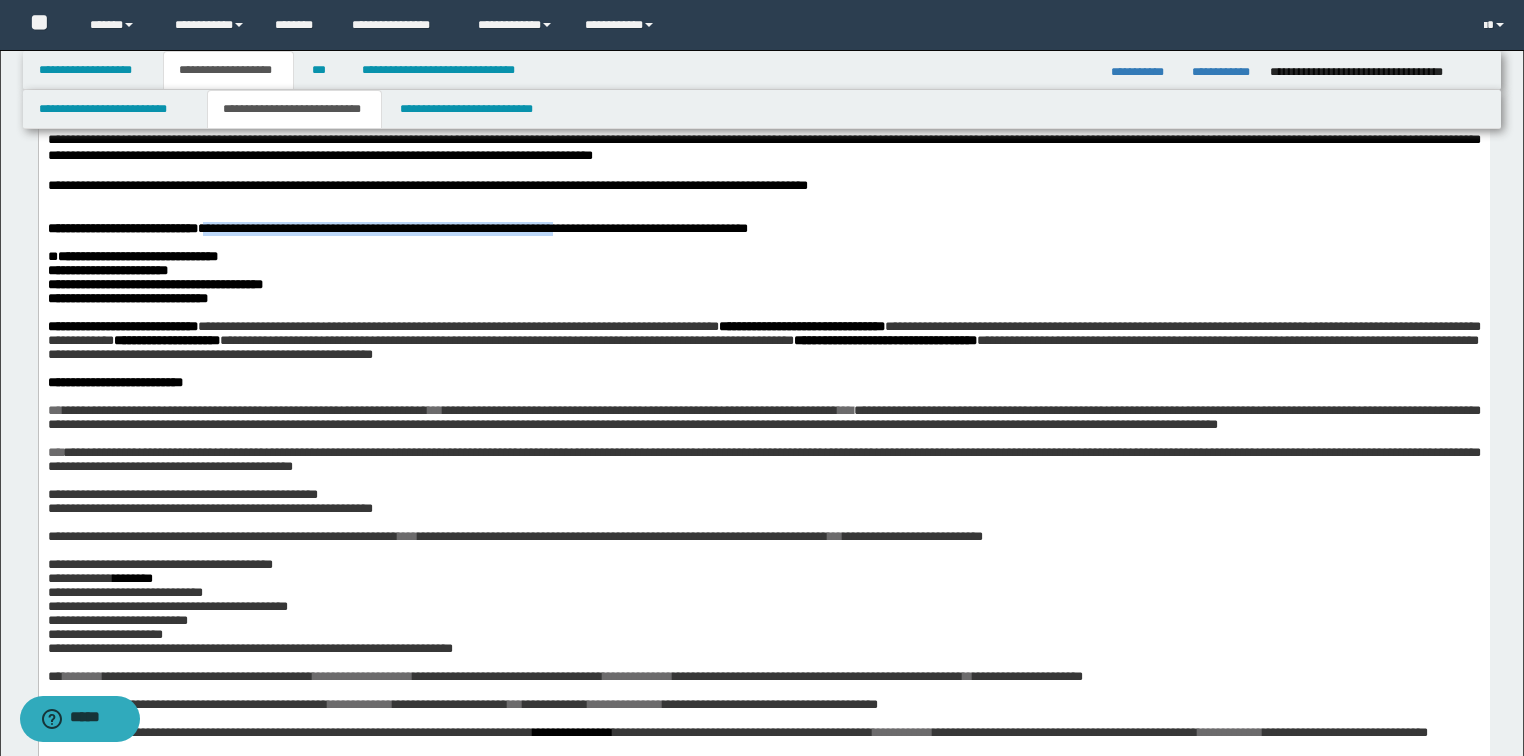 drag, startPoint x: 243, startPoint y: 373, endPoint x: 673, endPoint y: 373, distance: 430 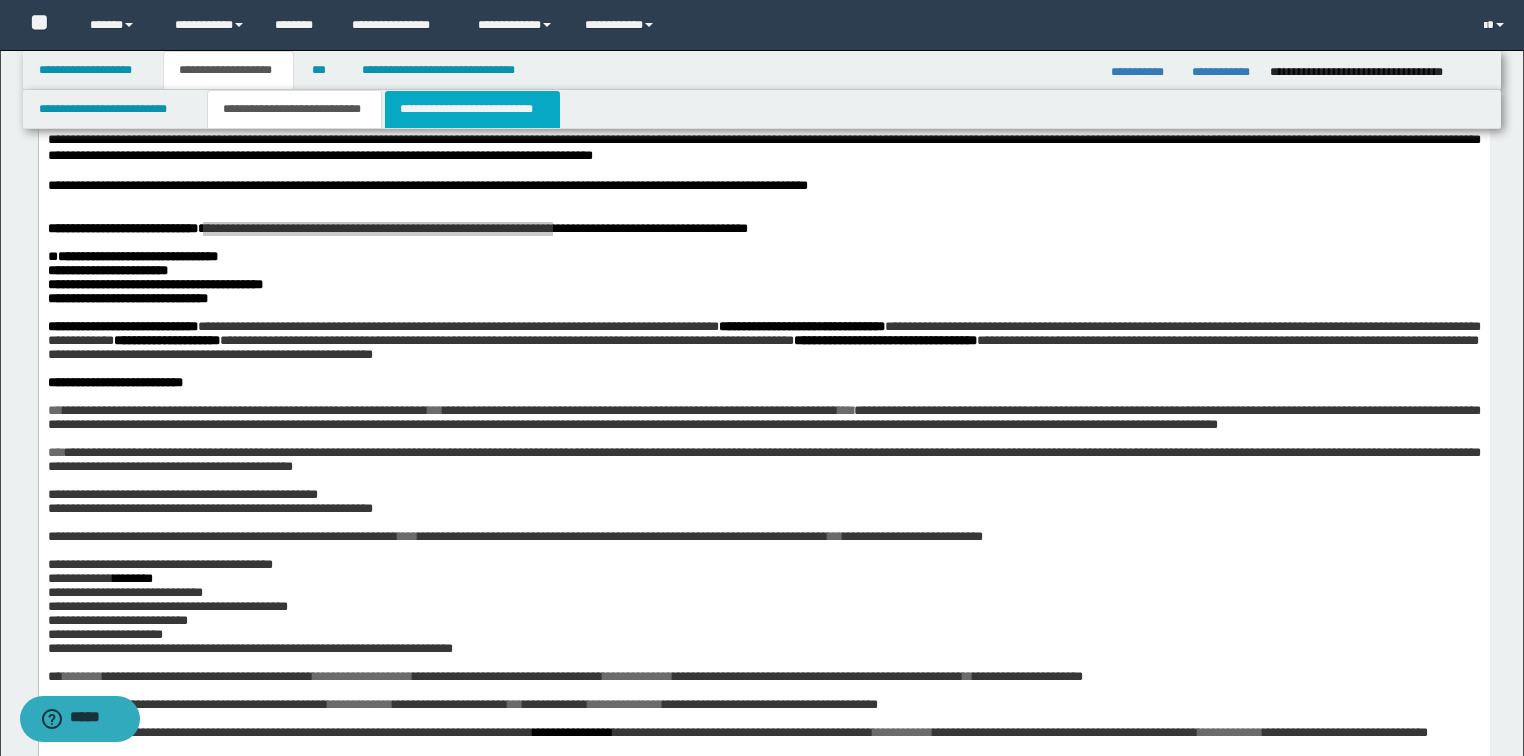 click on "**********" at bounding box center (472, 109) 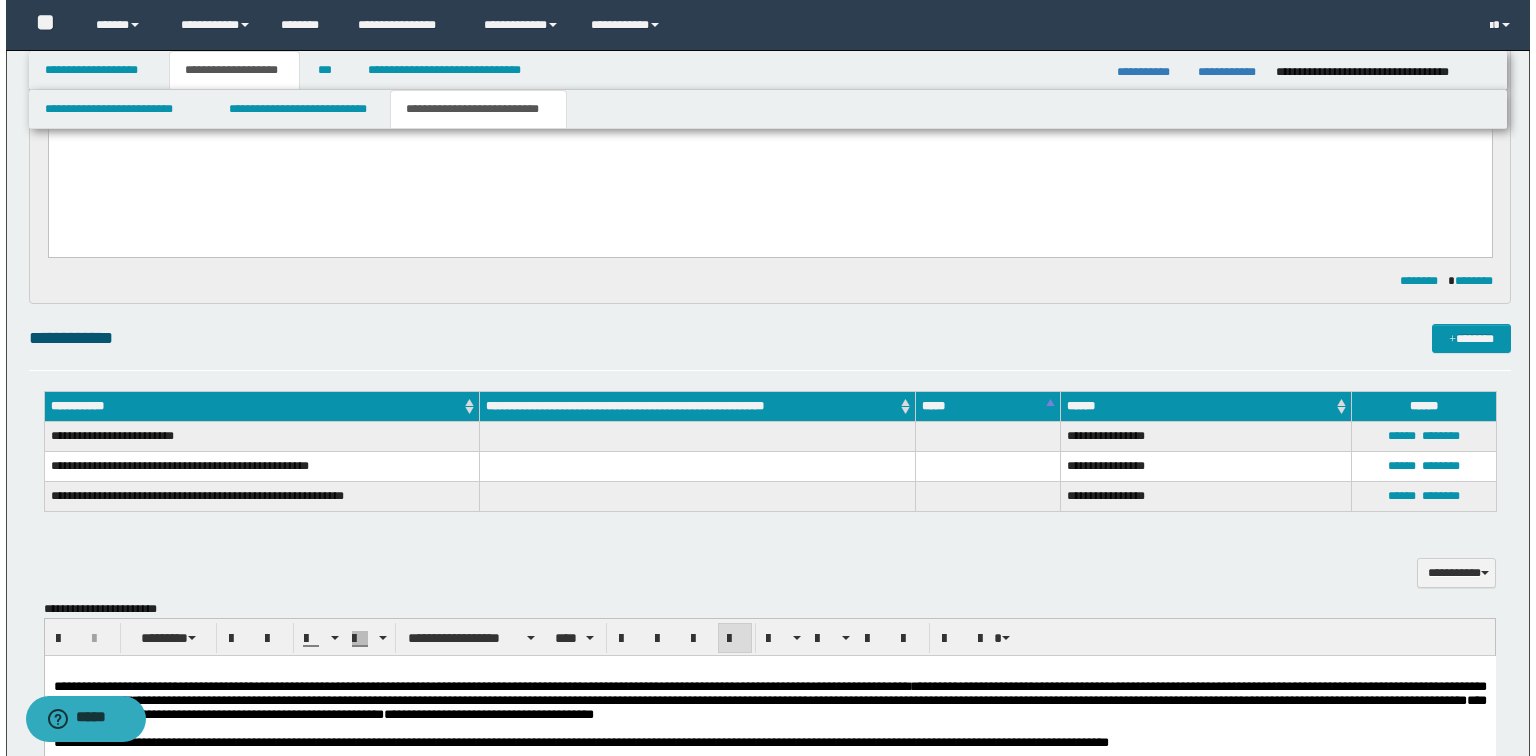 scroll, scrollTop: 480, scrollLeft: 0, axis: vertical 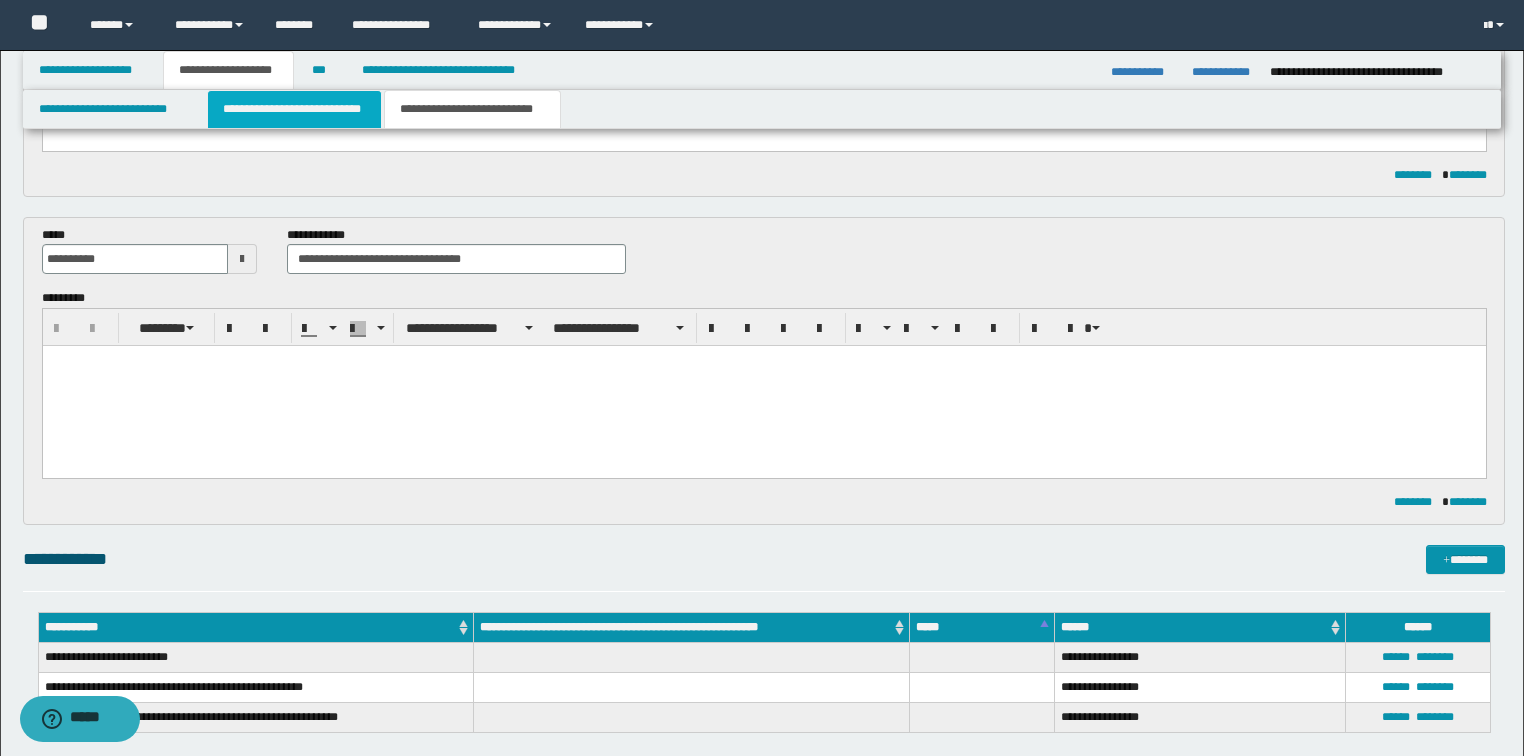 click on "**********" at bounding box center [294, 109] 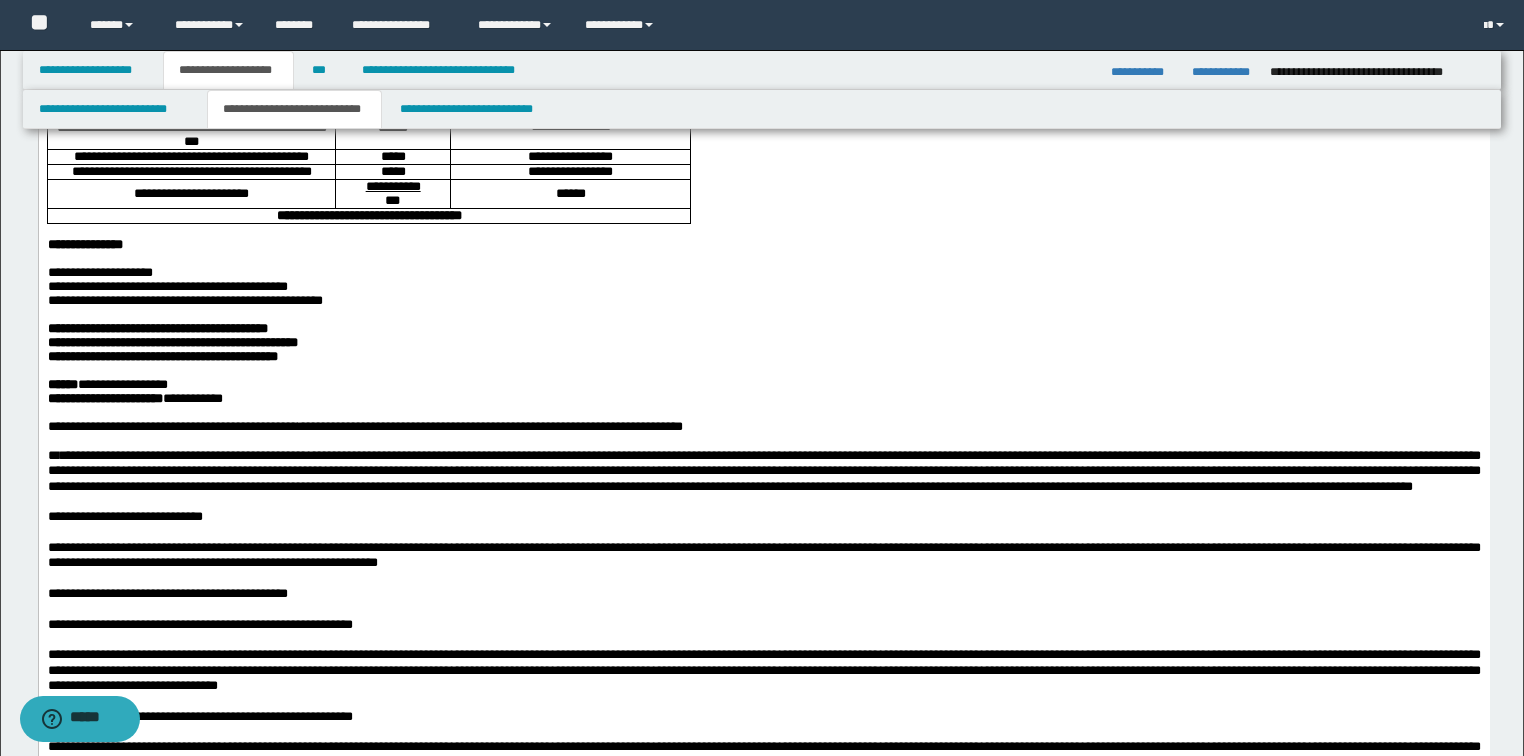 scroll, scrollTop: 160, scrollLeft: 0, axis: vertical 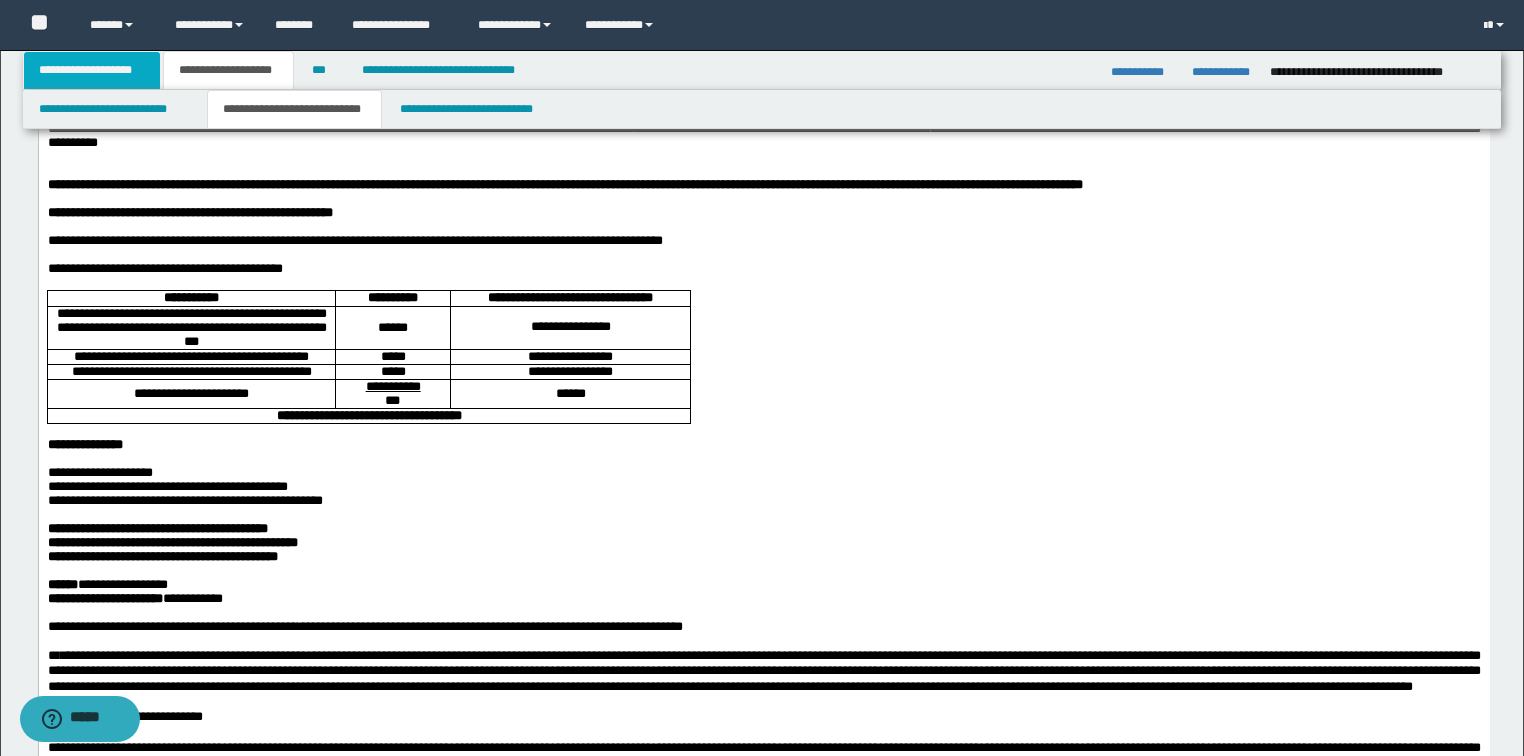 click on "**********" at bounding box center (92, 70) 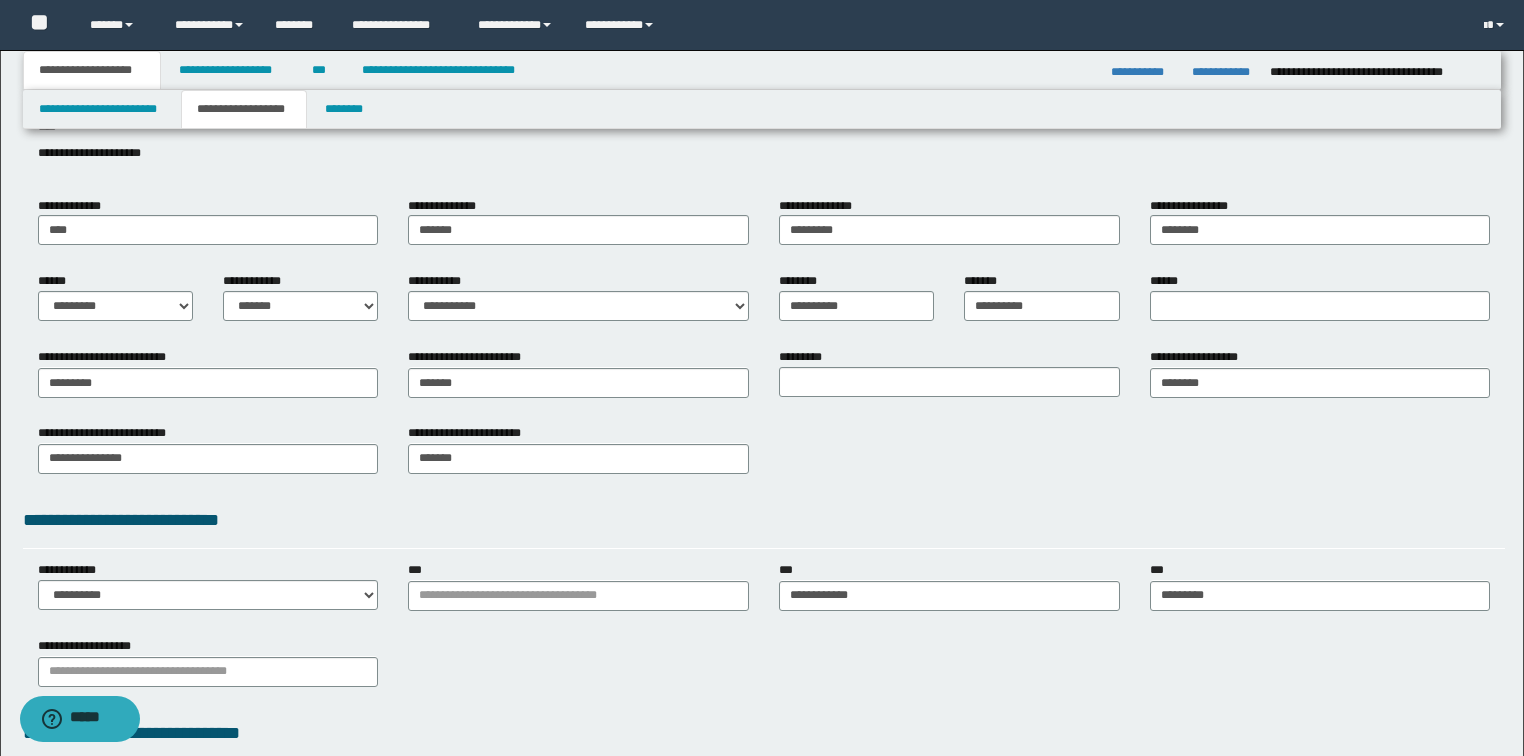 click on "**********" at bounding box center [244, 109] 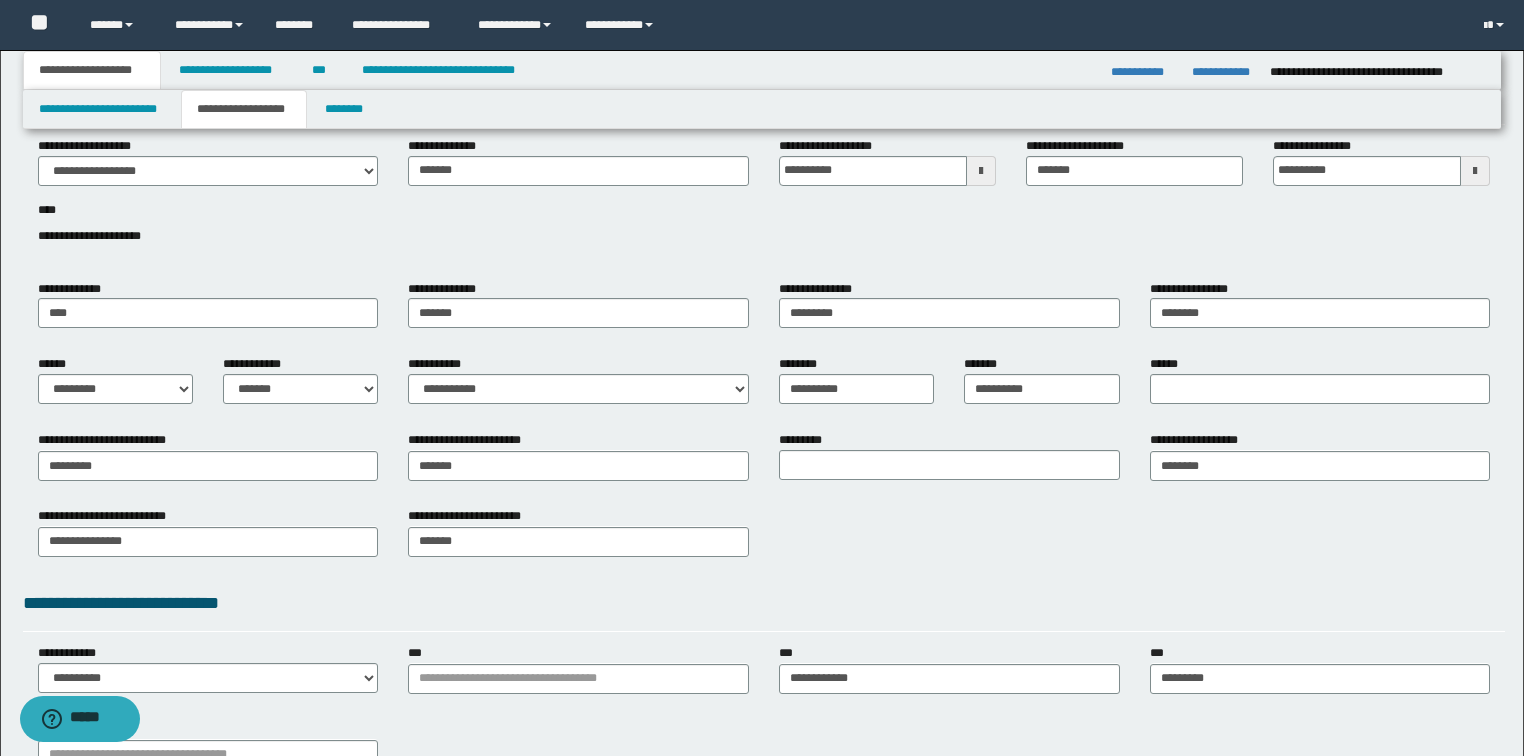 scroll, scrollTop: 0, scrollLeft: 0, axis: both 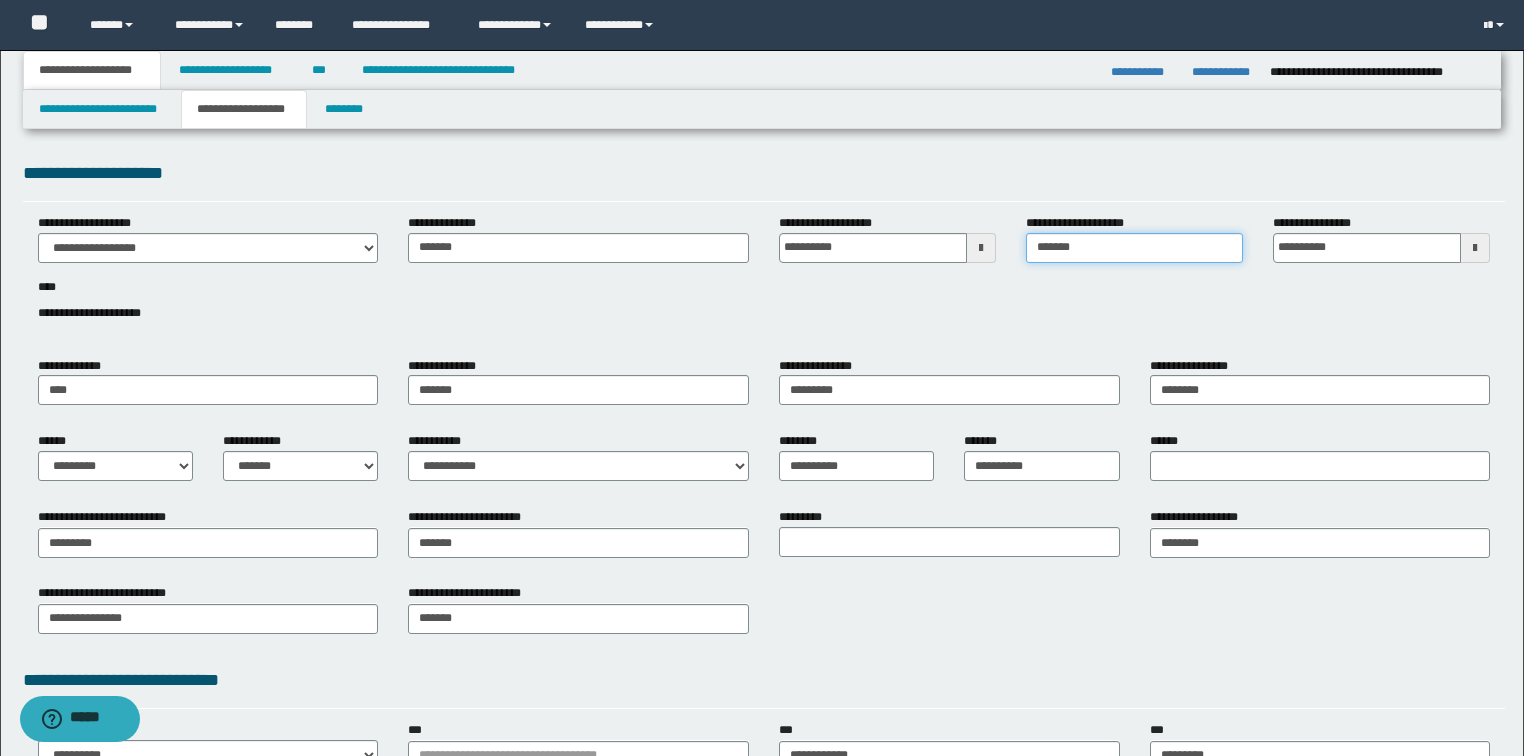 click on "*******" at bounding box center [1134, 248] 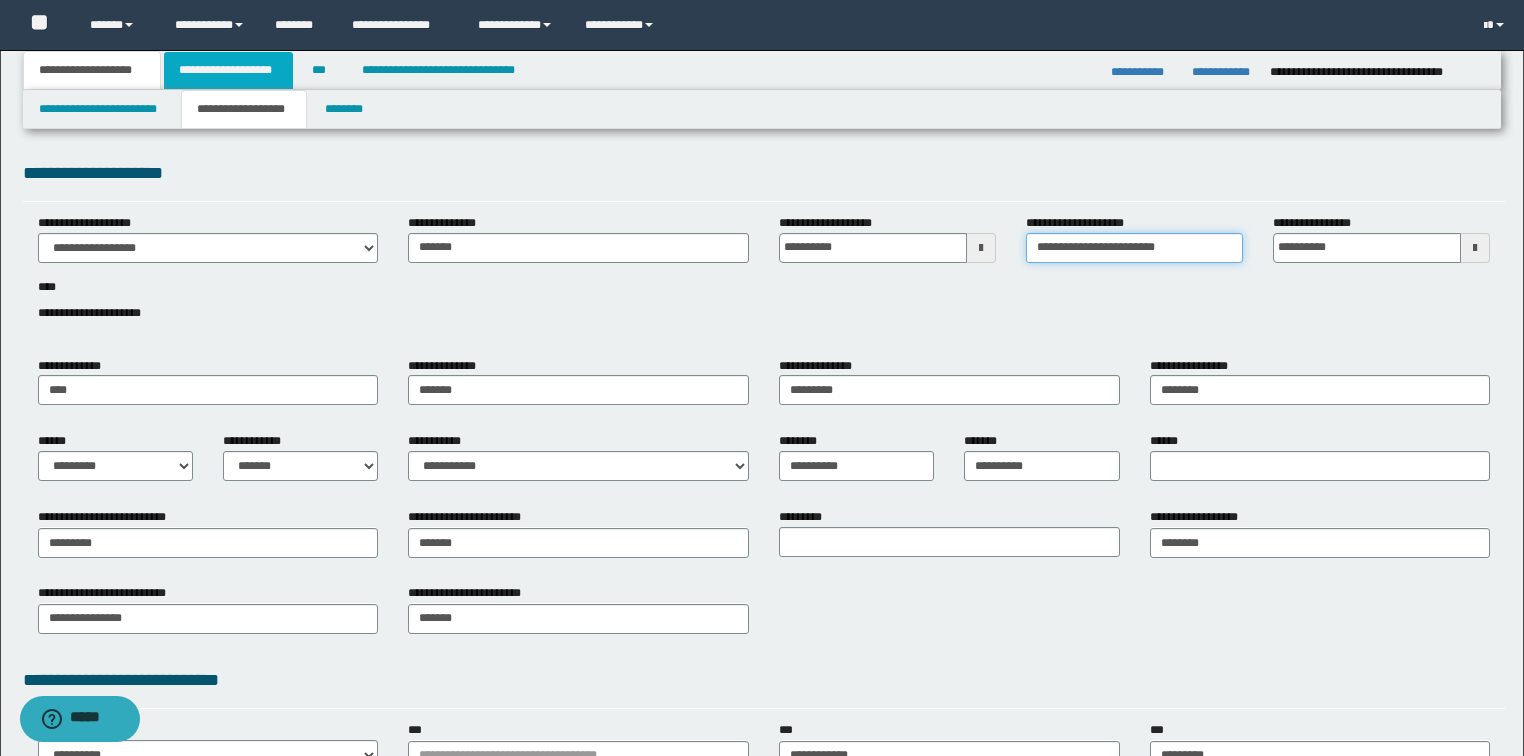 type on "**********" 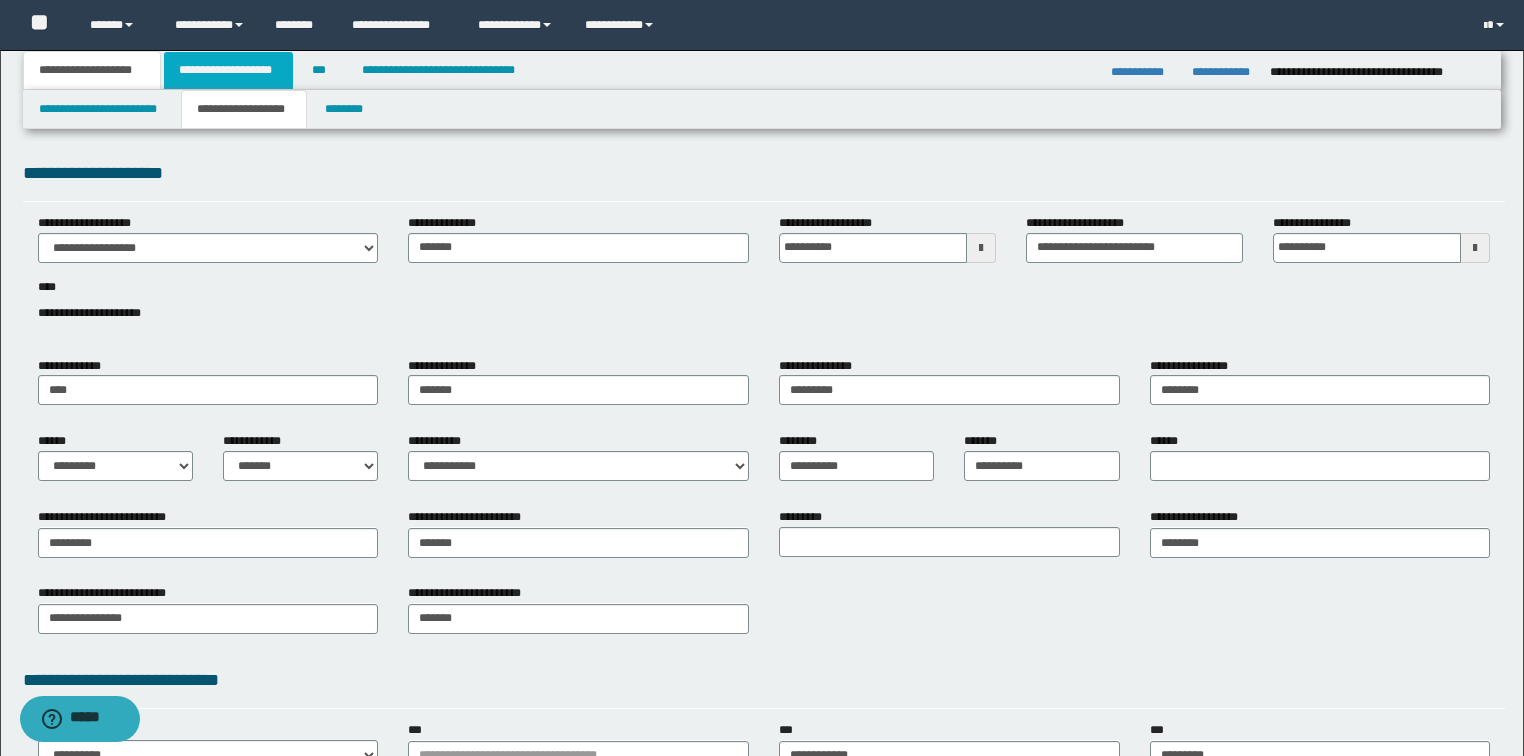 click on "**********" at bounding box center [228, 70] 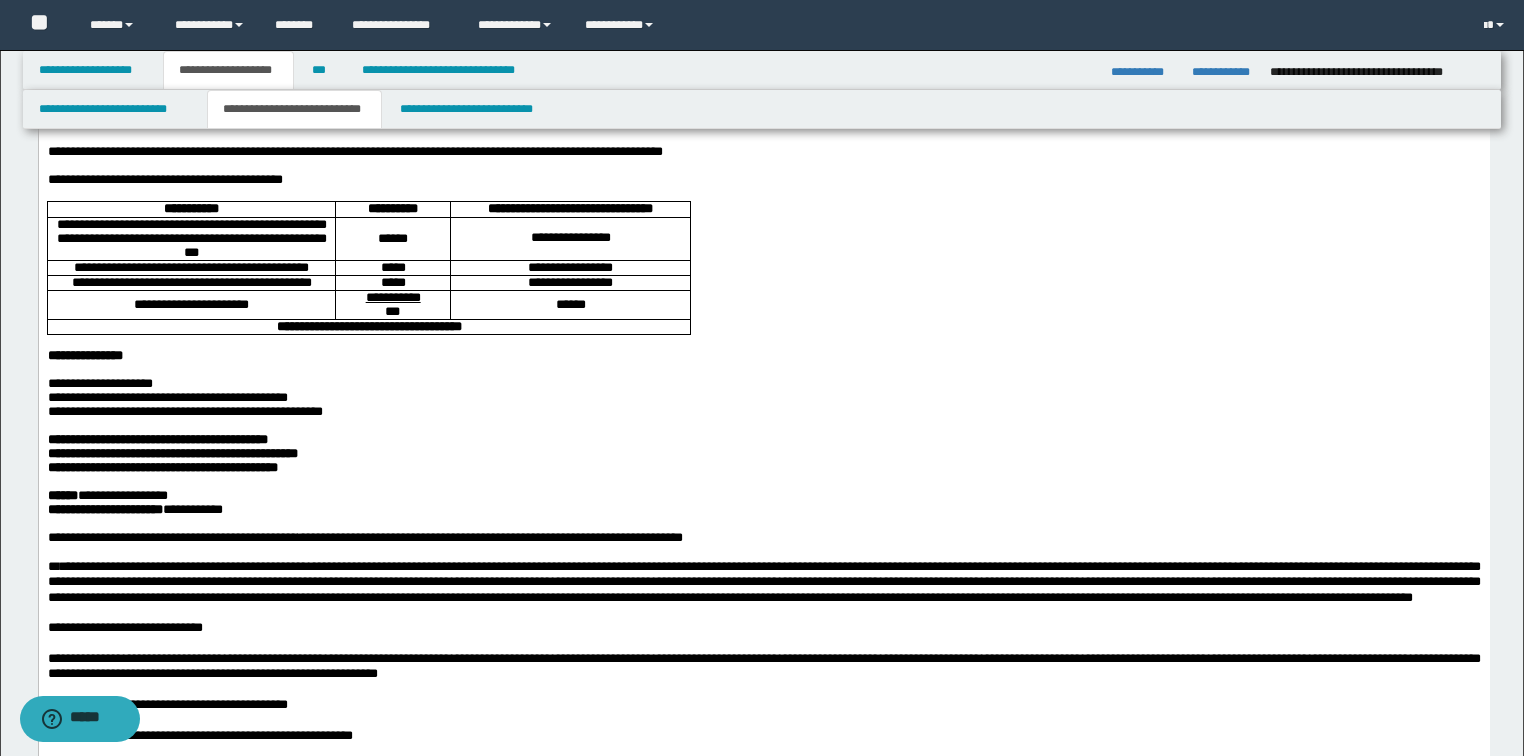 scroll, scrollTop: 400, scrollLeft: 0, axis: vertical 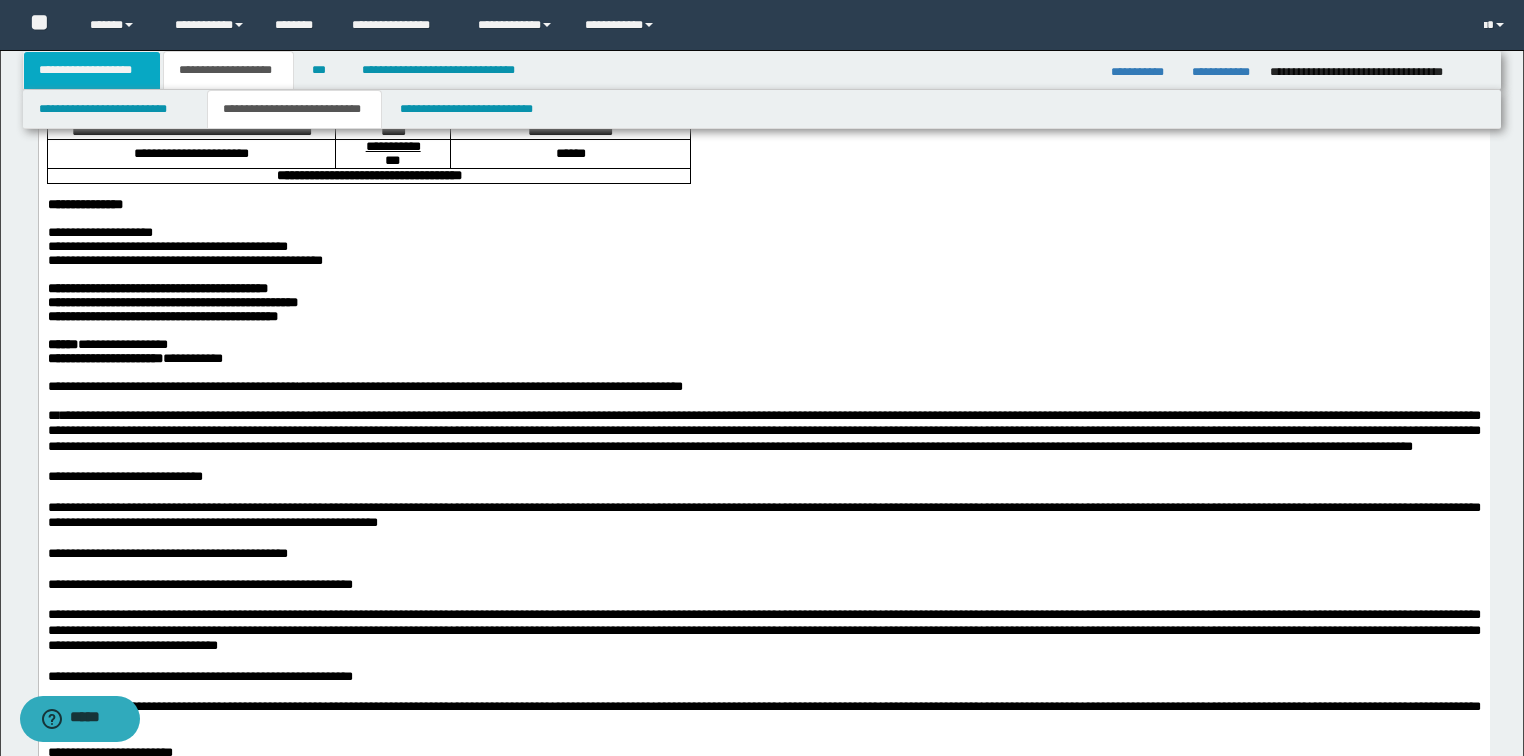 click on "**********" at bounding box center [92, 70] 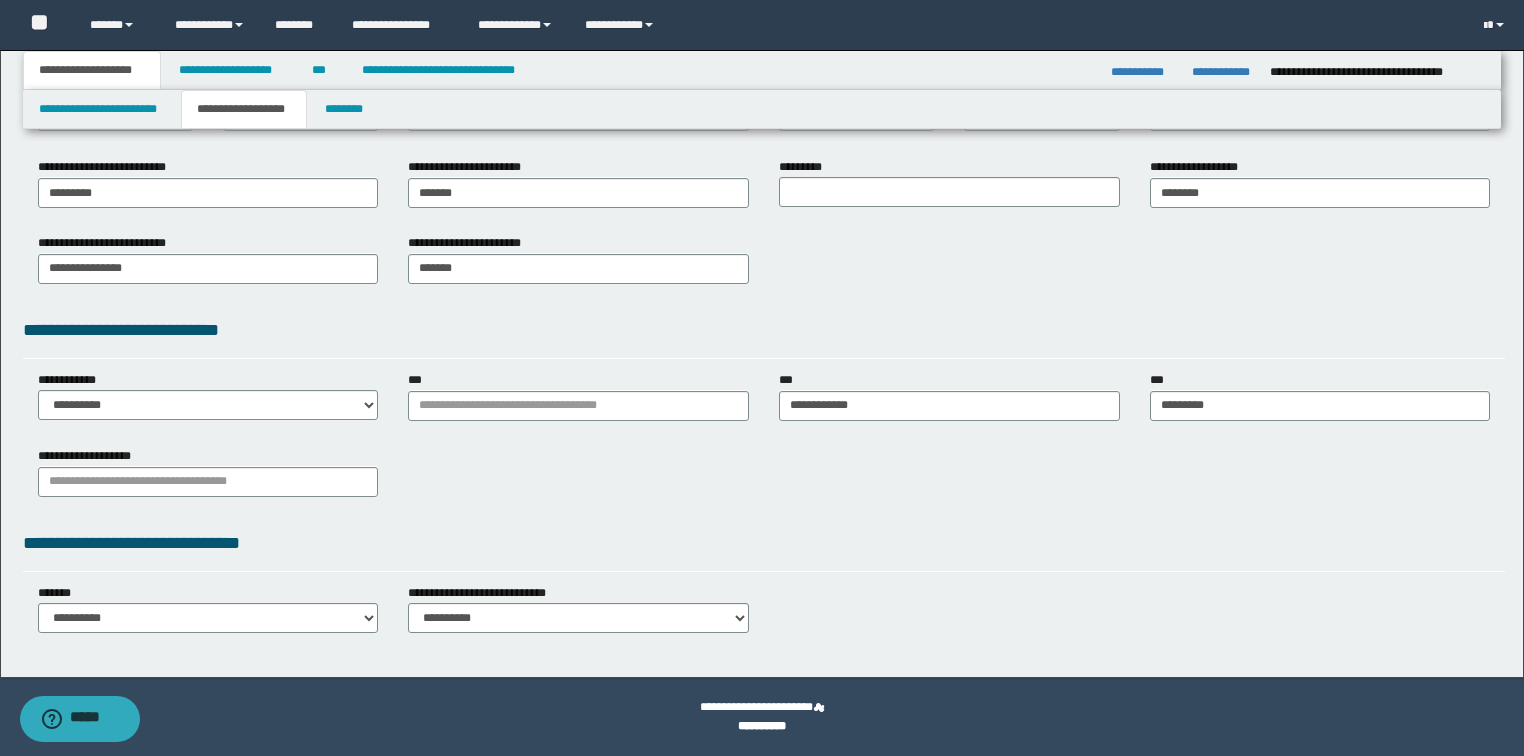 scroll, scrollTop: 350, scrollLeft: 0, axis: vertical 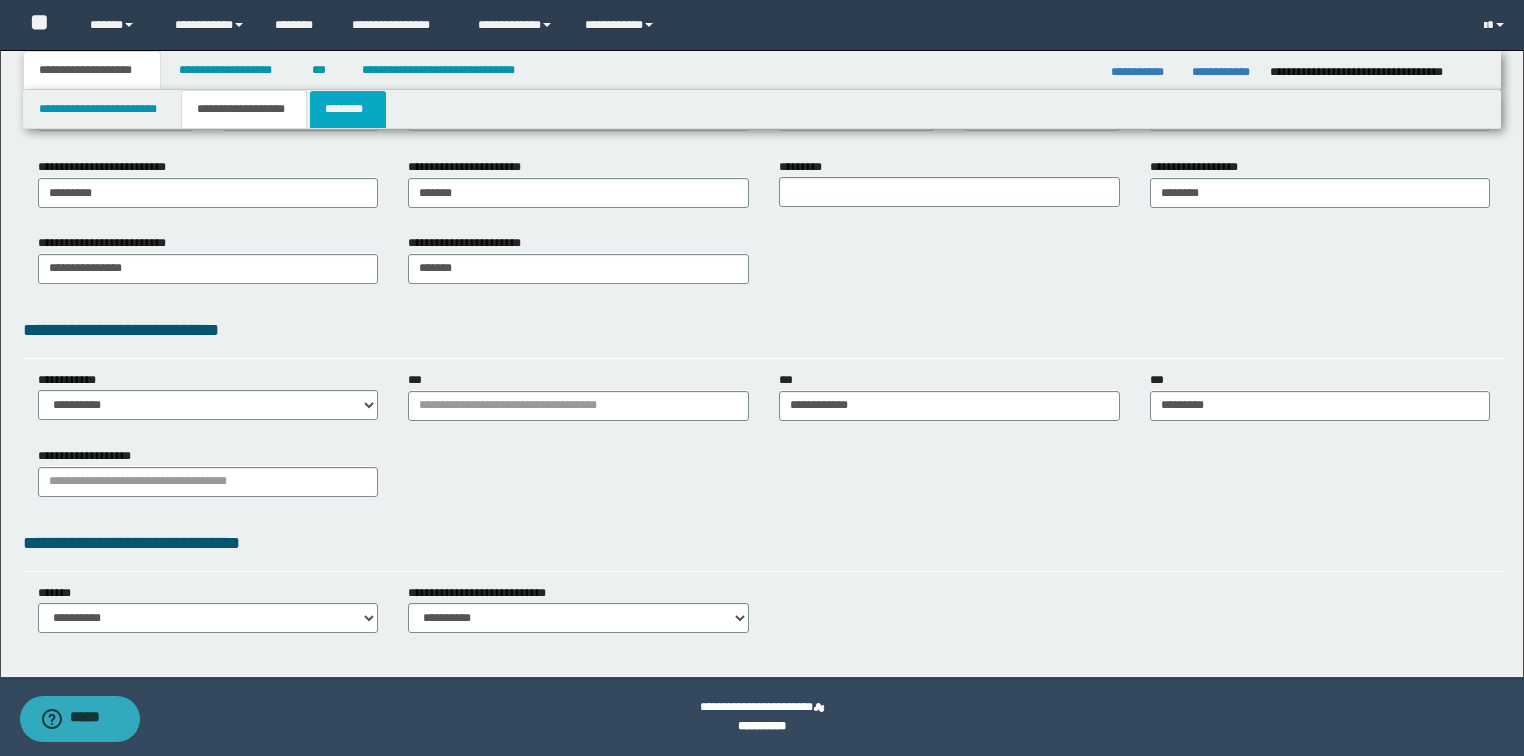 click on "********" at bounding box center [348, 109] 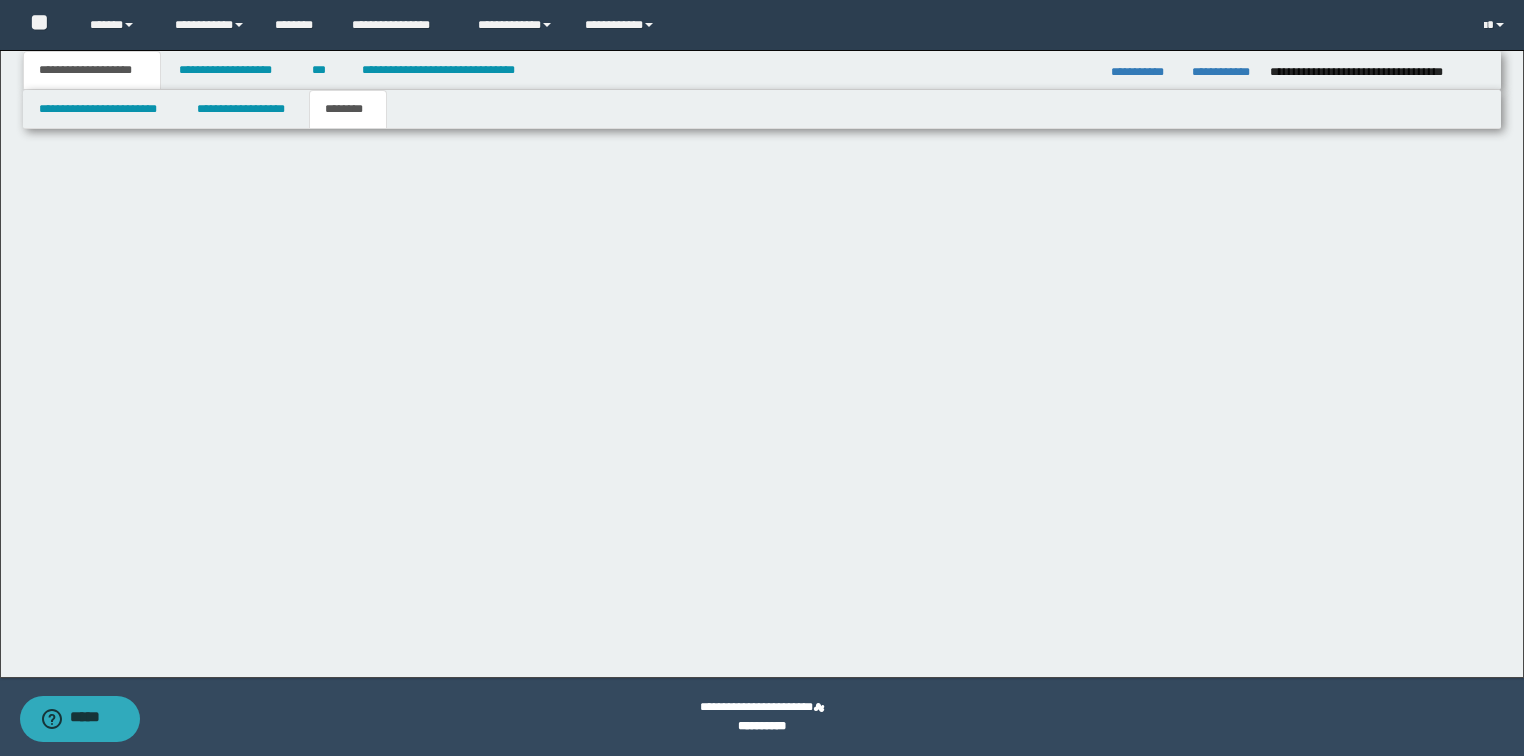 scroll, scrollTop: 0, scrollLeft: 0, axis: both 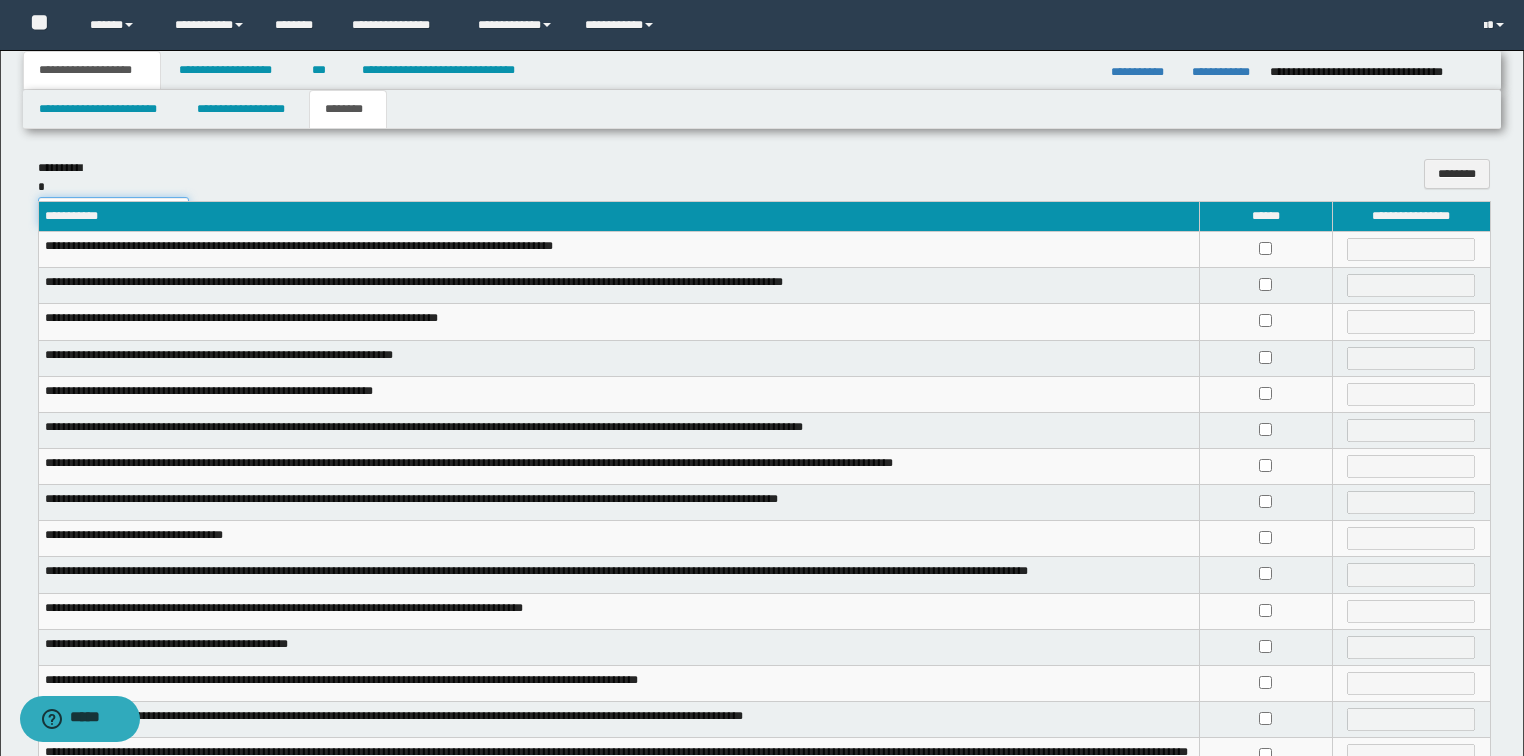 click on "**********" at bounding box center [113, 212] 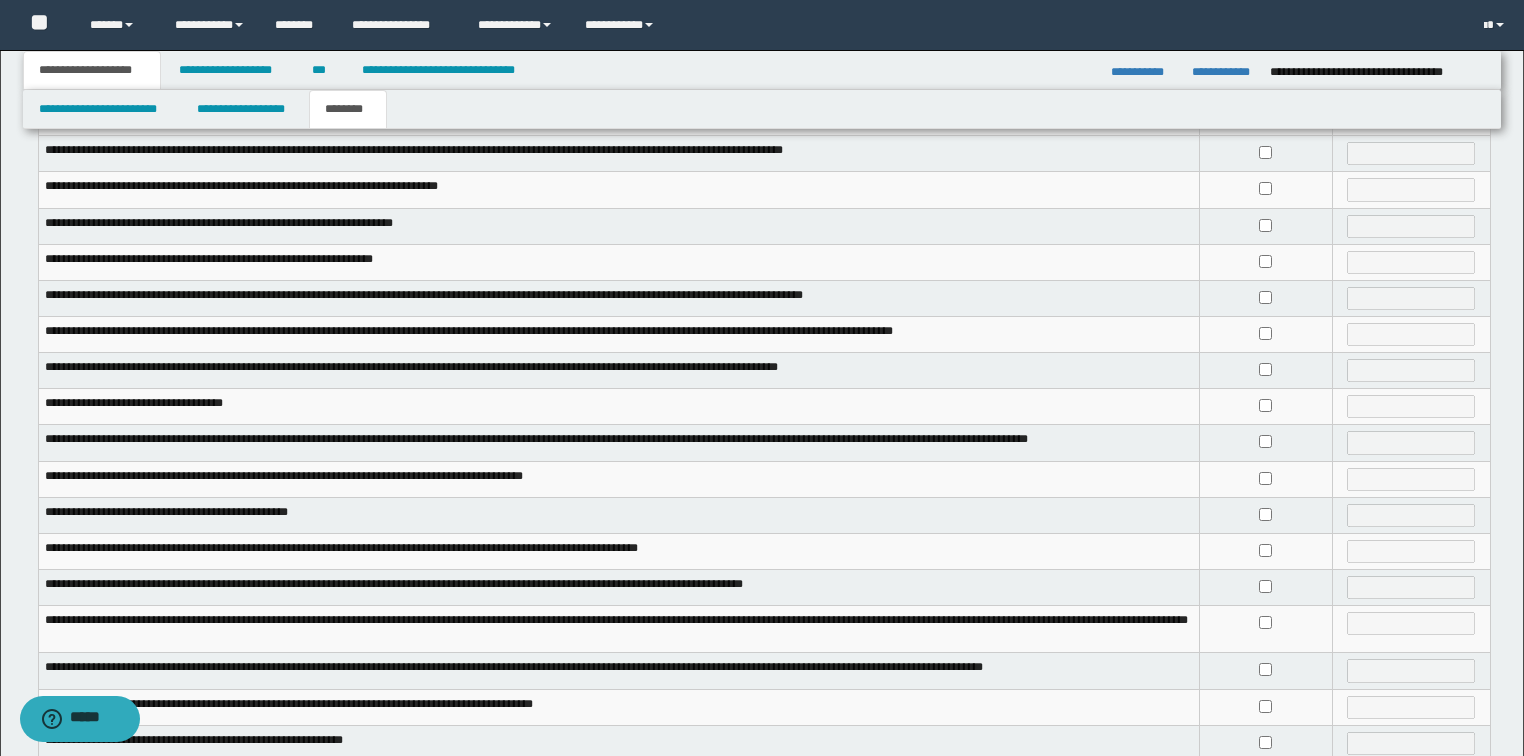 scroll, scrollTop: 160, scrollLeft: 0, axis: vertical 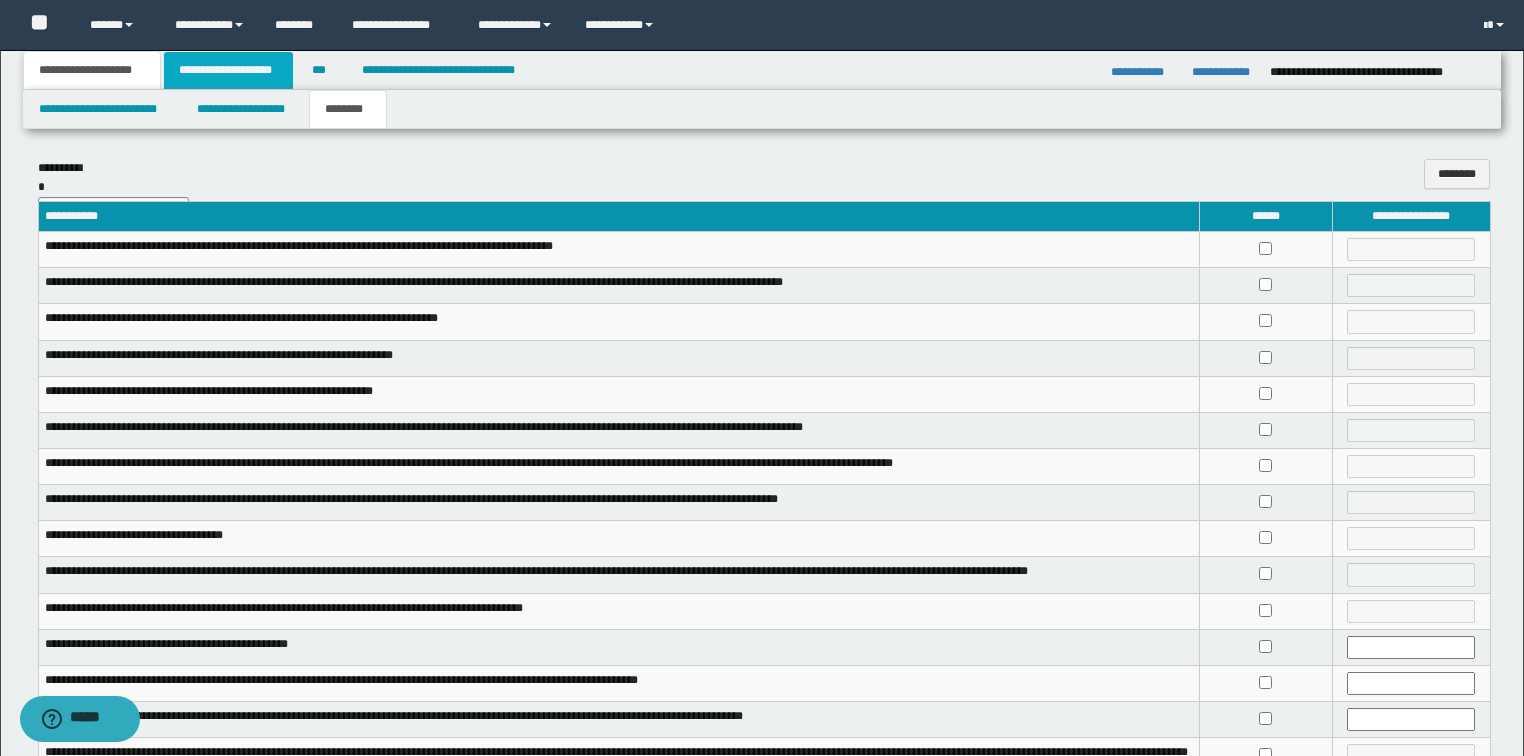 click on "**********" at bounding box center [228, 70] 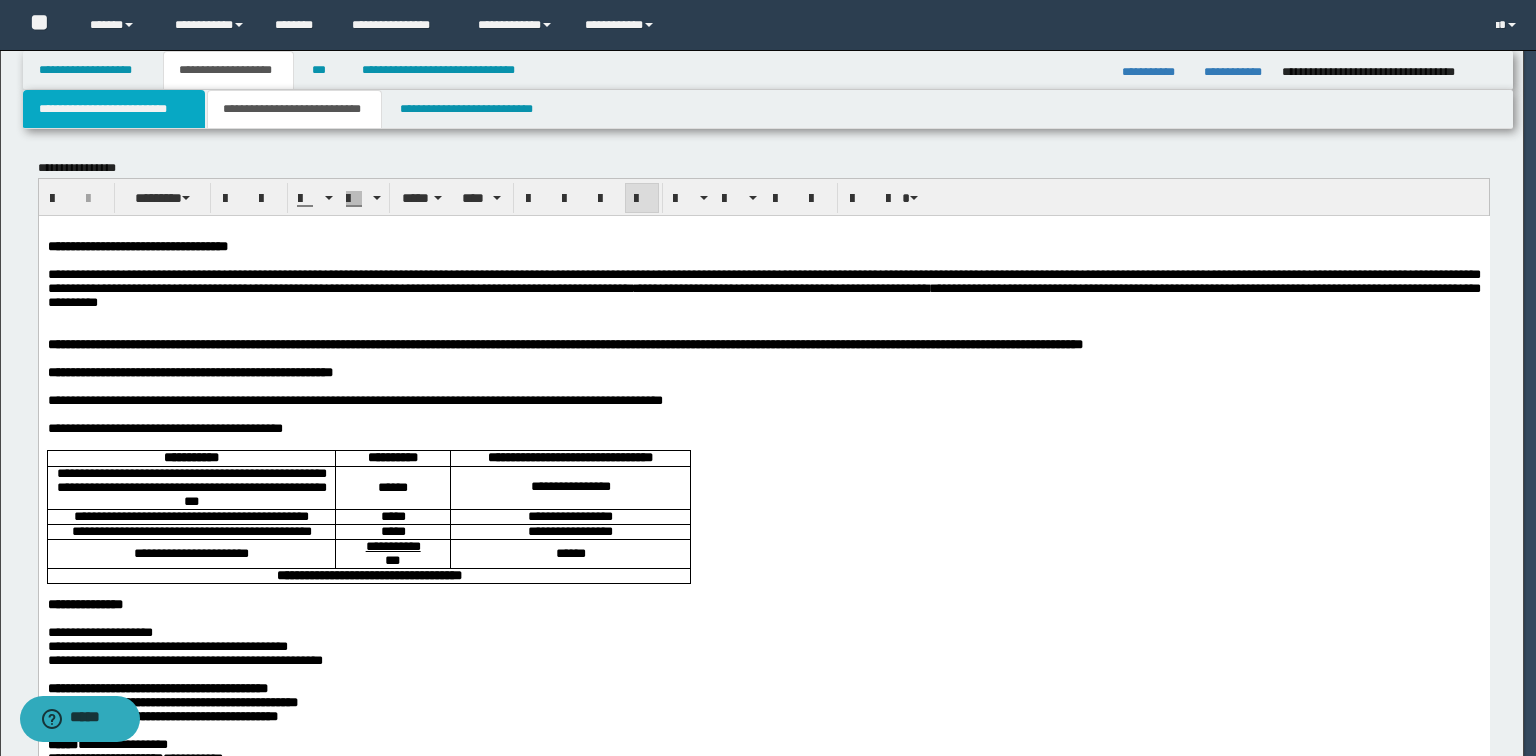 click on "**********" at bounding box center [114, 109] 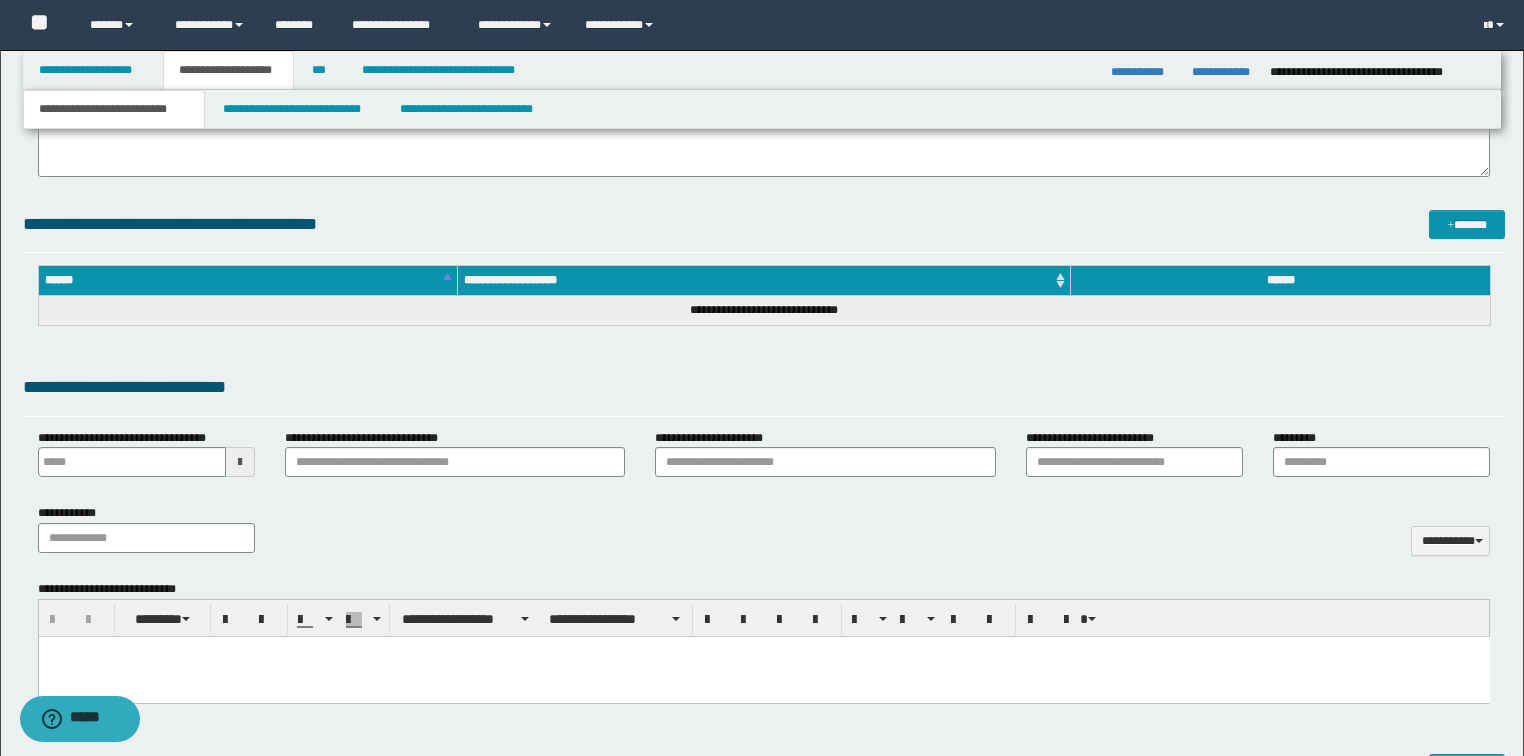 scroll, scrollTop: 640, scrollLeft: 0, axis: vertical 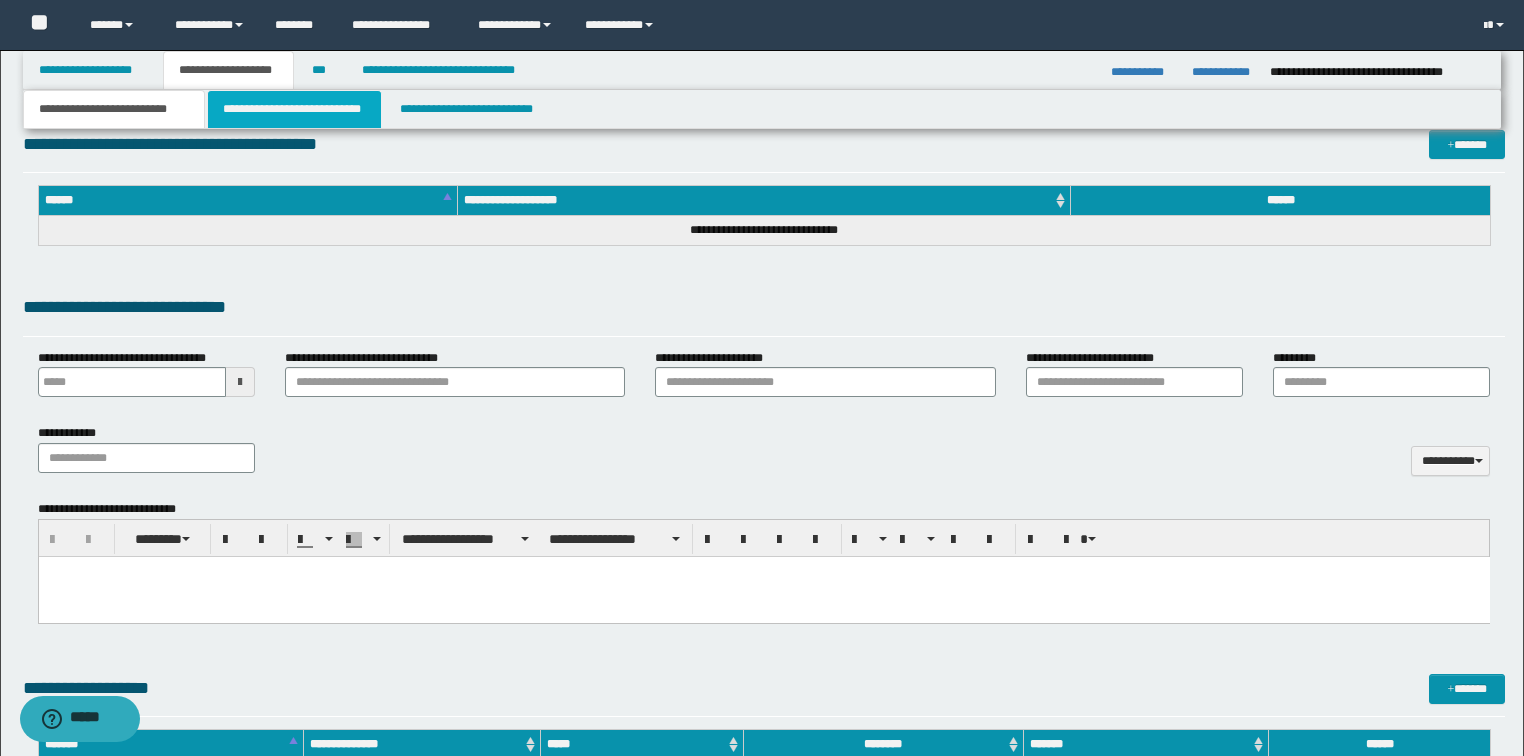 click on "**********" at bounding box center [294, 109] 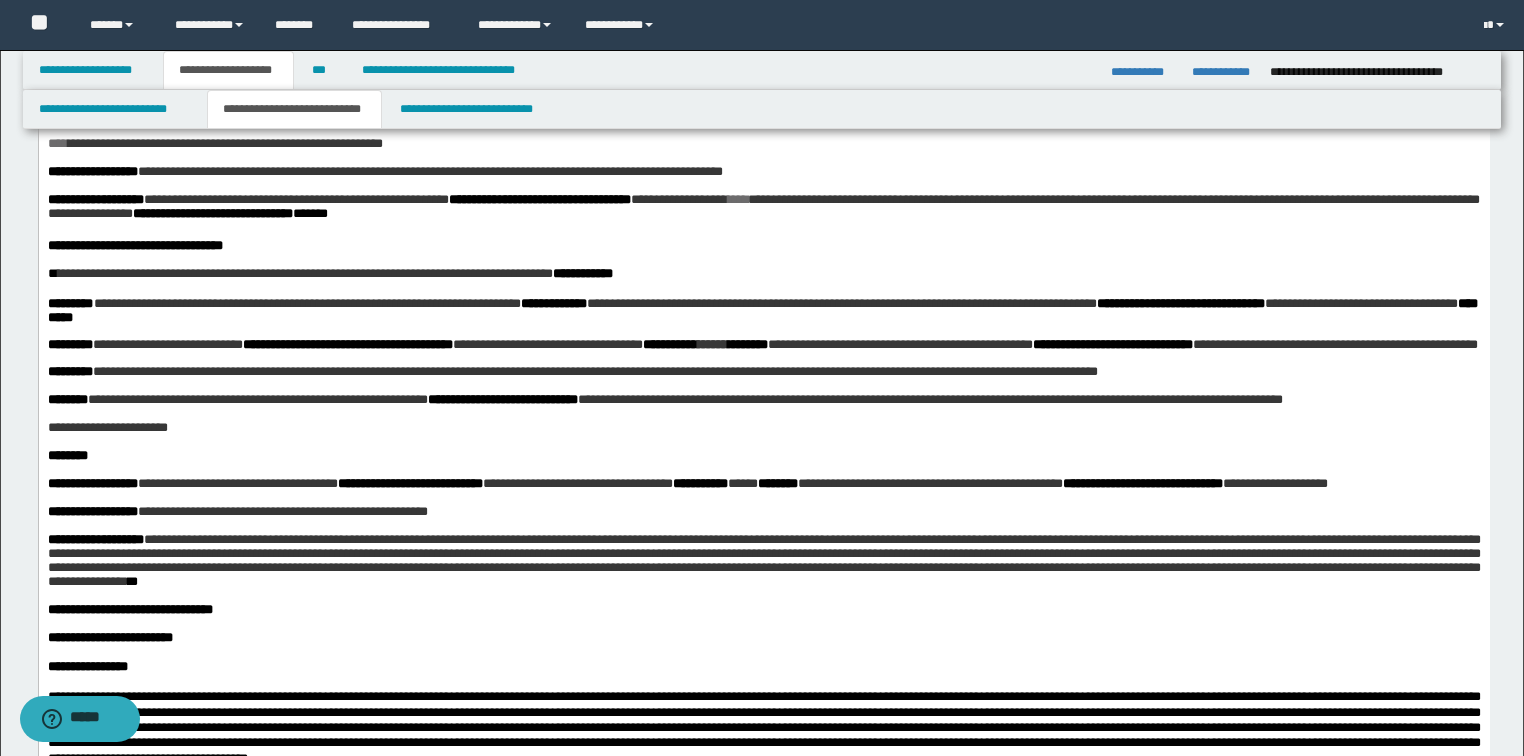 scroll, scrollTop: 2400, scrollLeft: 0, axis: vertical 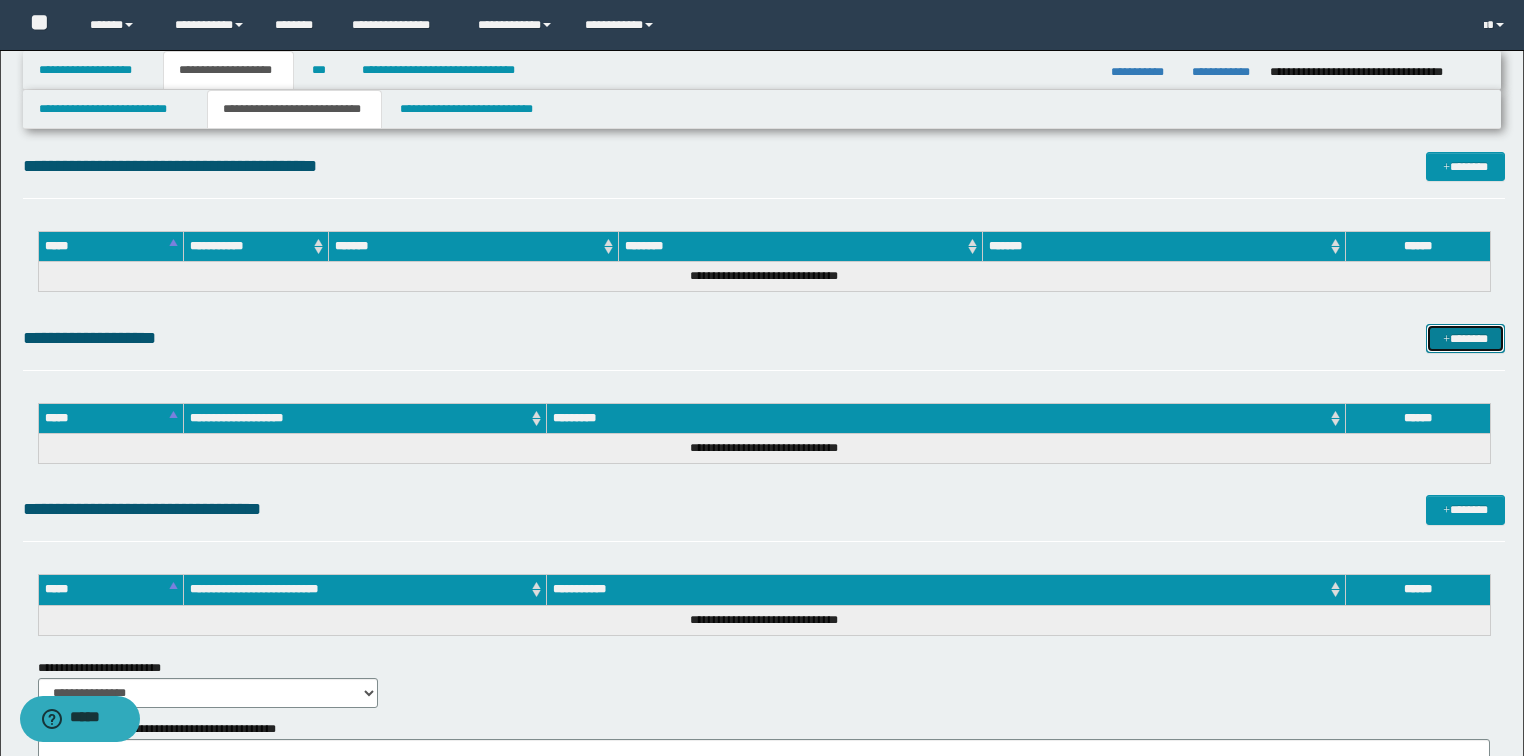 click on "*******" at bounding box center [1465, 339] 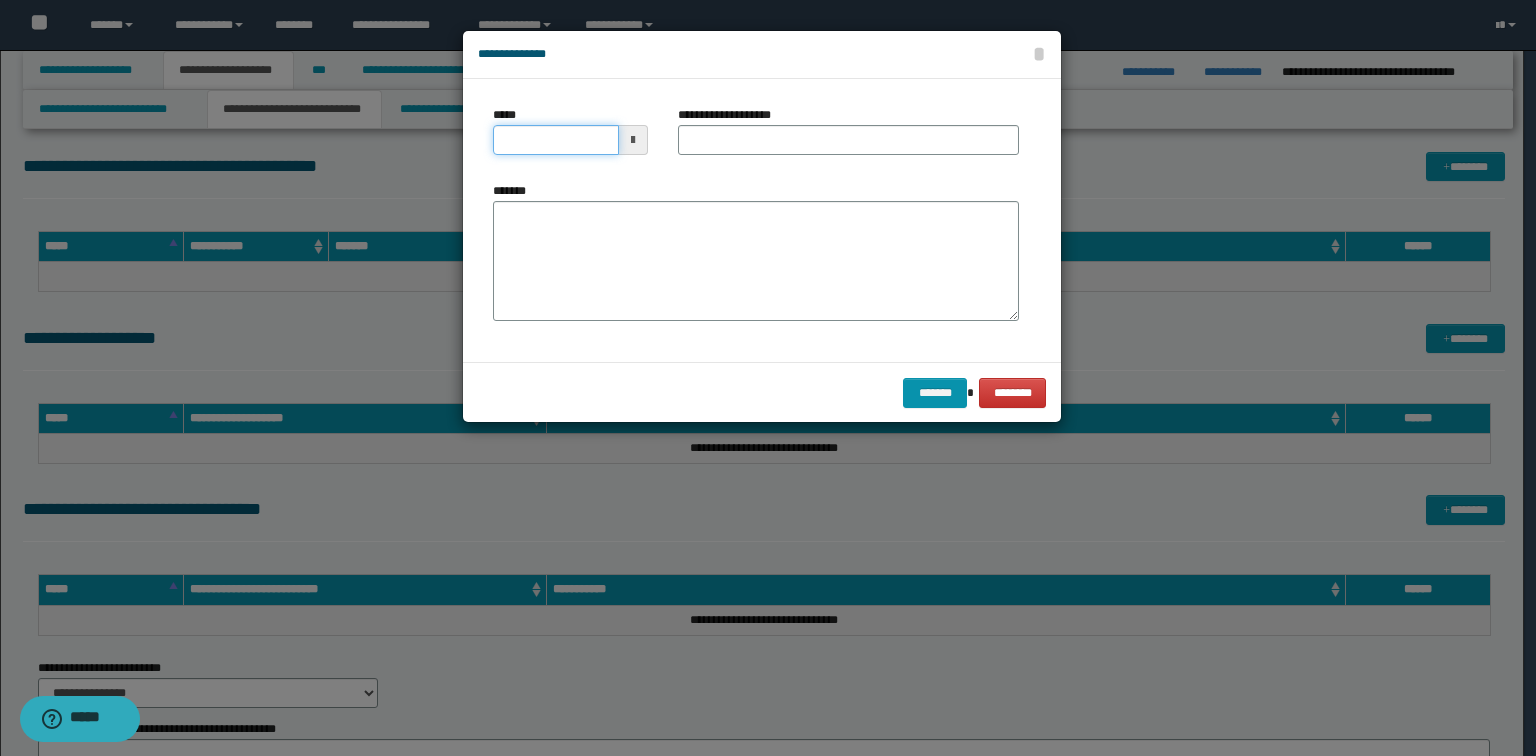 click on "*****" at bounding box center (556, 140) 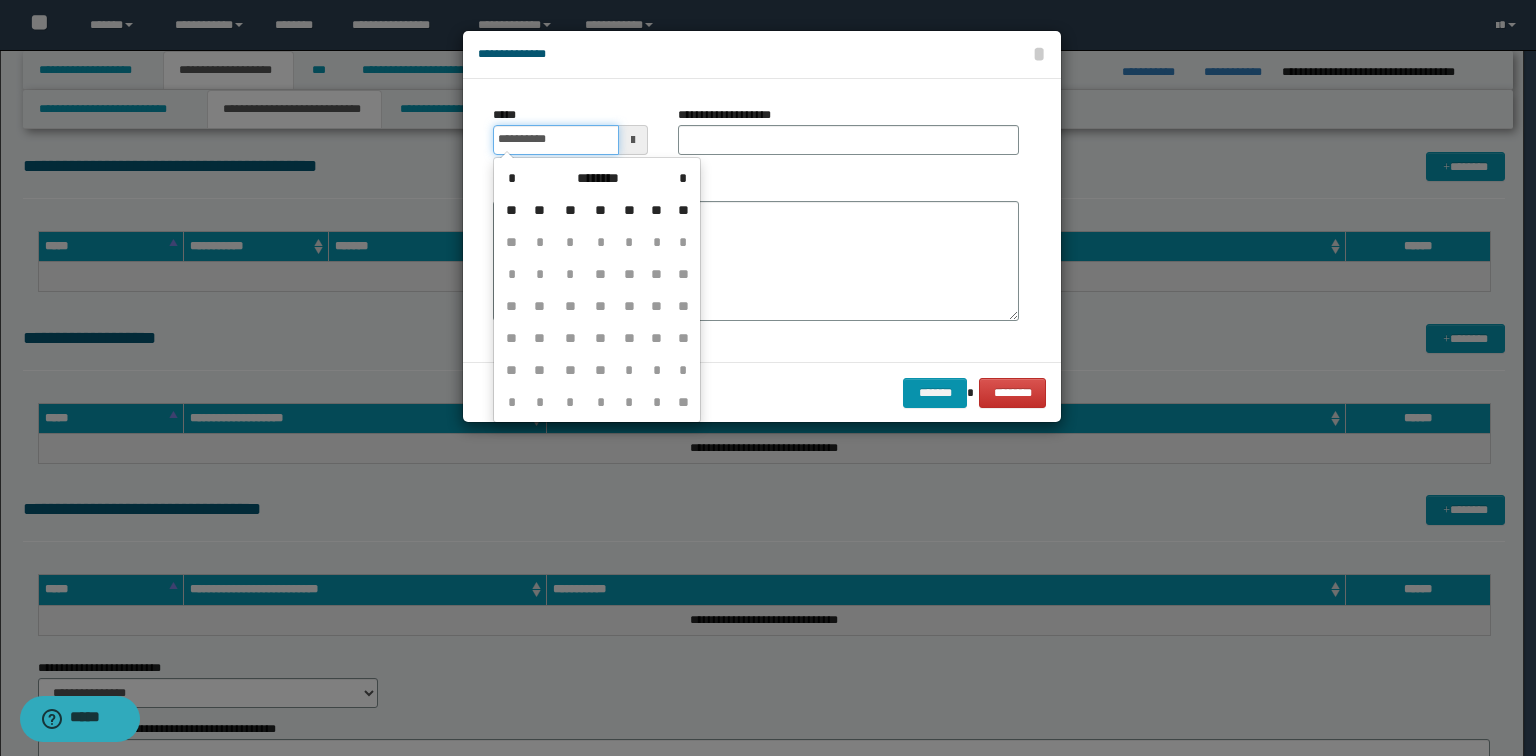 type on "**********" 